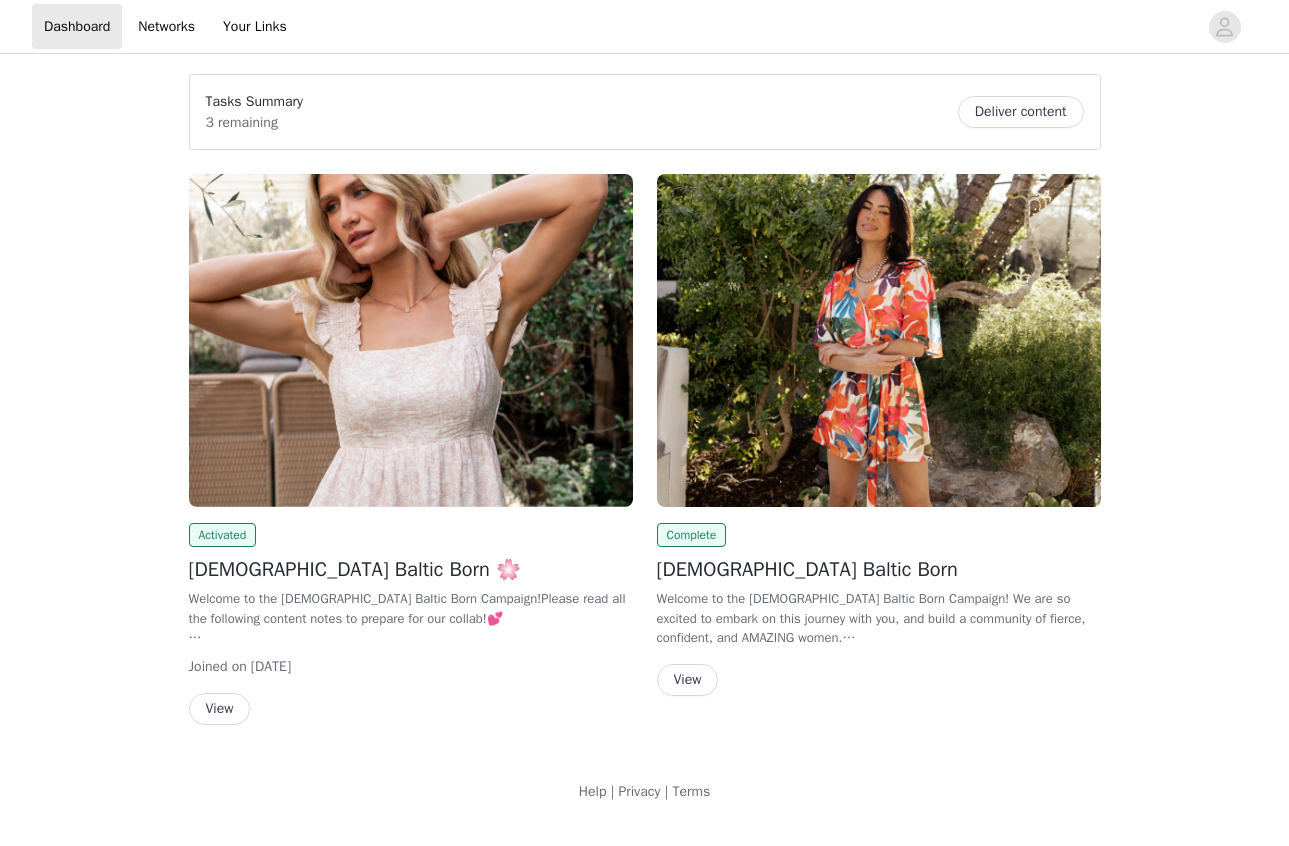 scroll, scrollTop: 0, scrollLeft: 0, axis: both 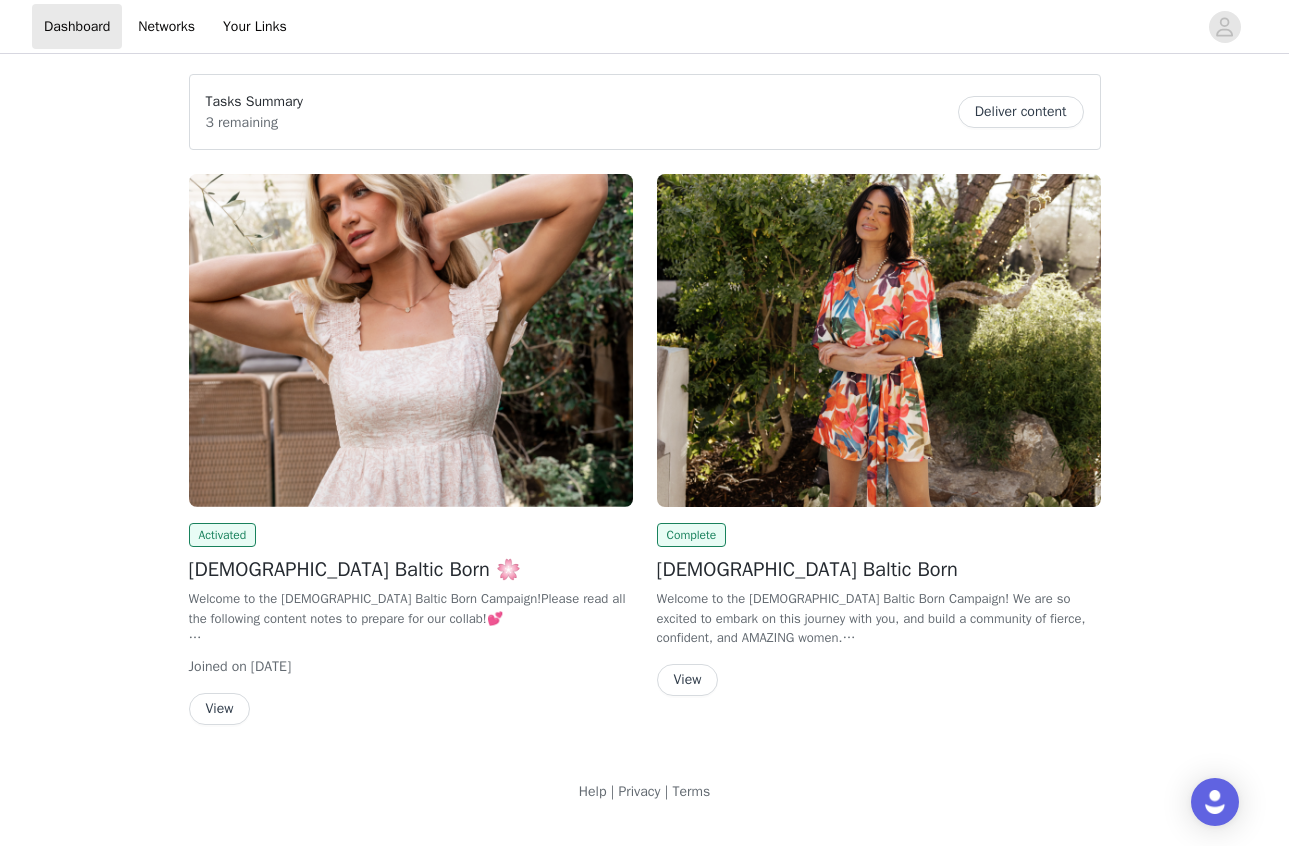 click on "View" at bounding box center [220, 709] 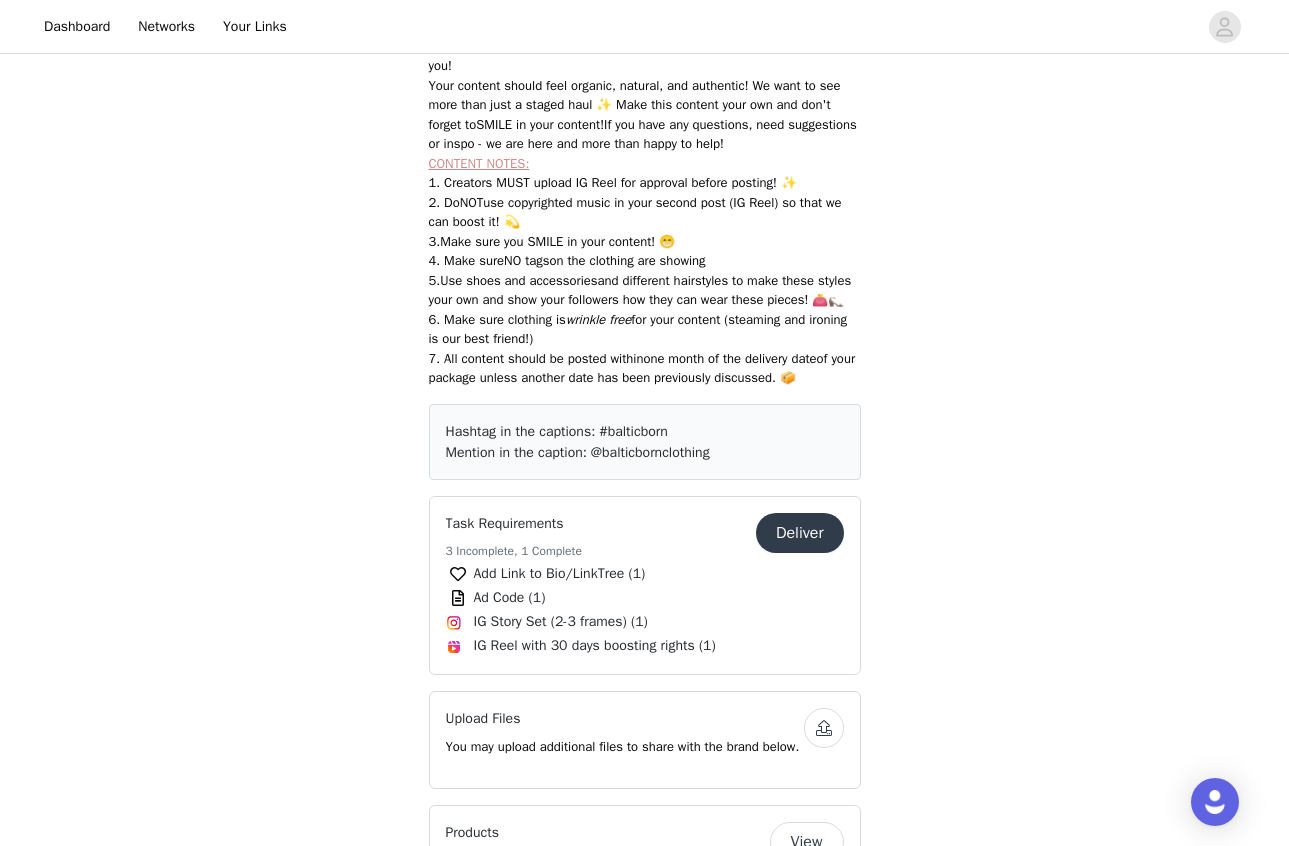 scroll, scrollTop: 821, scrollLeft: 0, axis: vertical 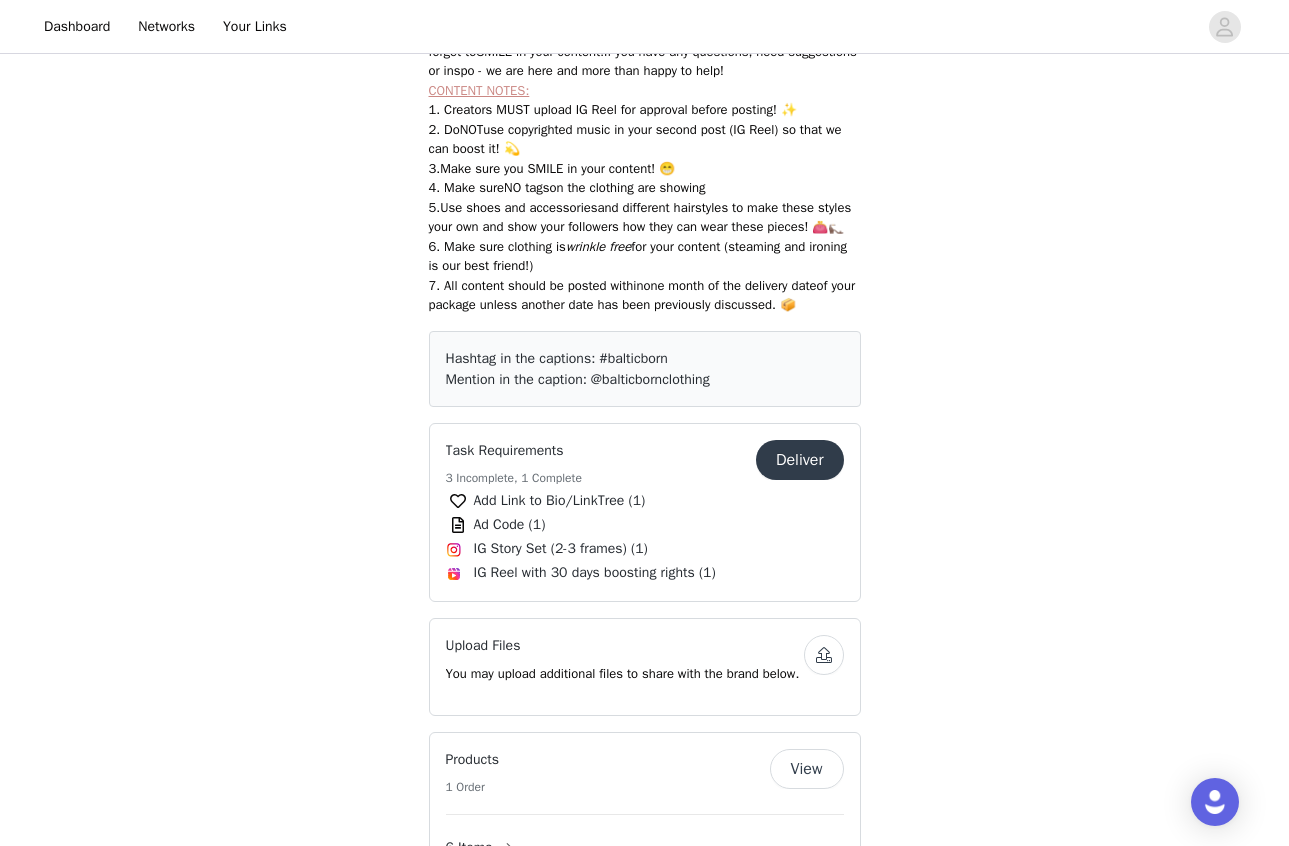 click on "Deliver" at bounding box center [800, 460] 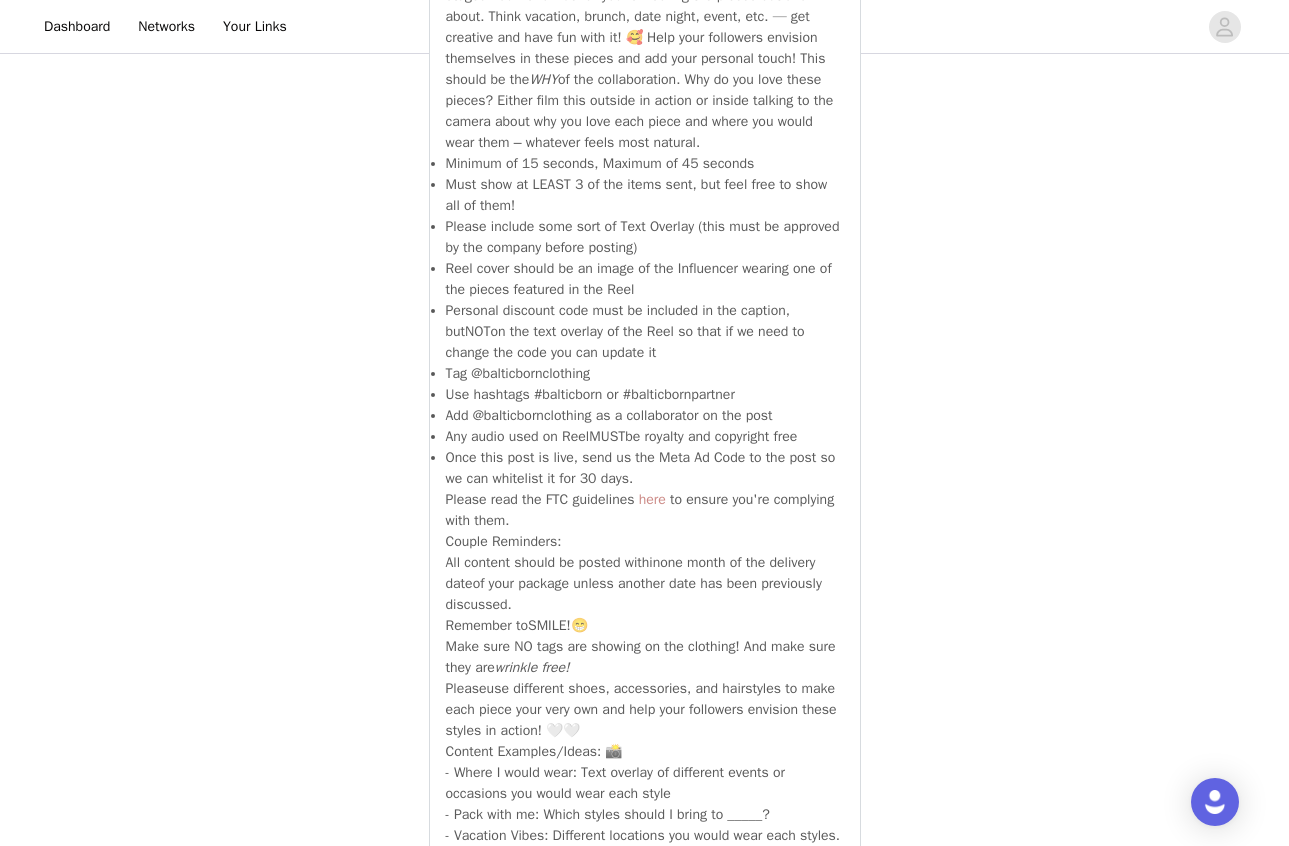 scroll, scrollTop: 3140, scrollLeft: 0, axis: vertical 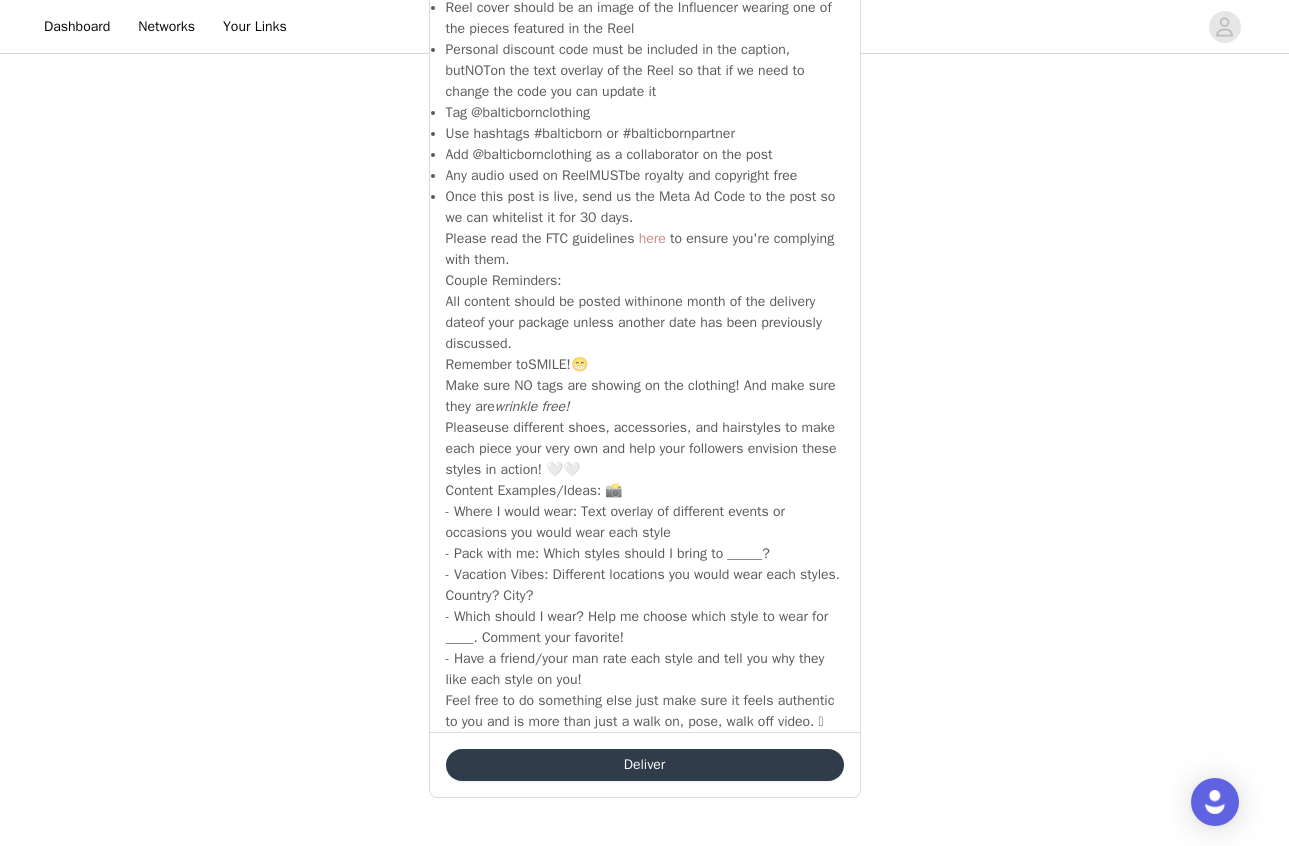 click on "Deliver" at bounding box center (645, 765) 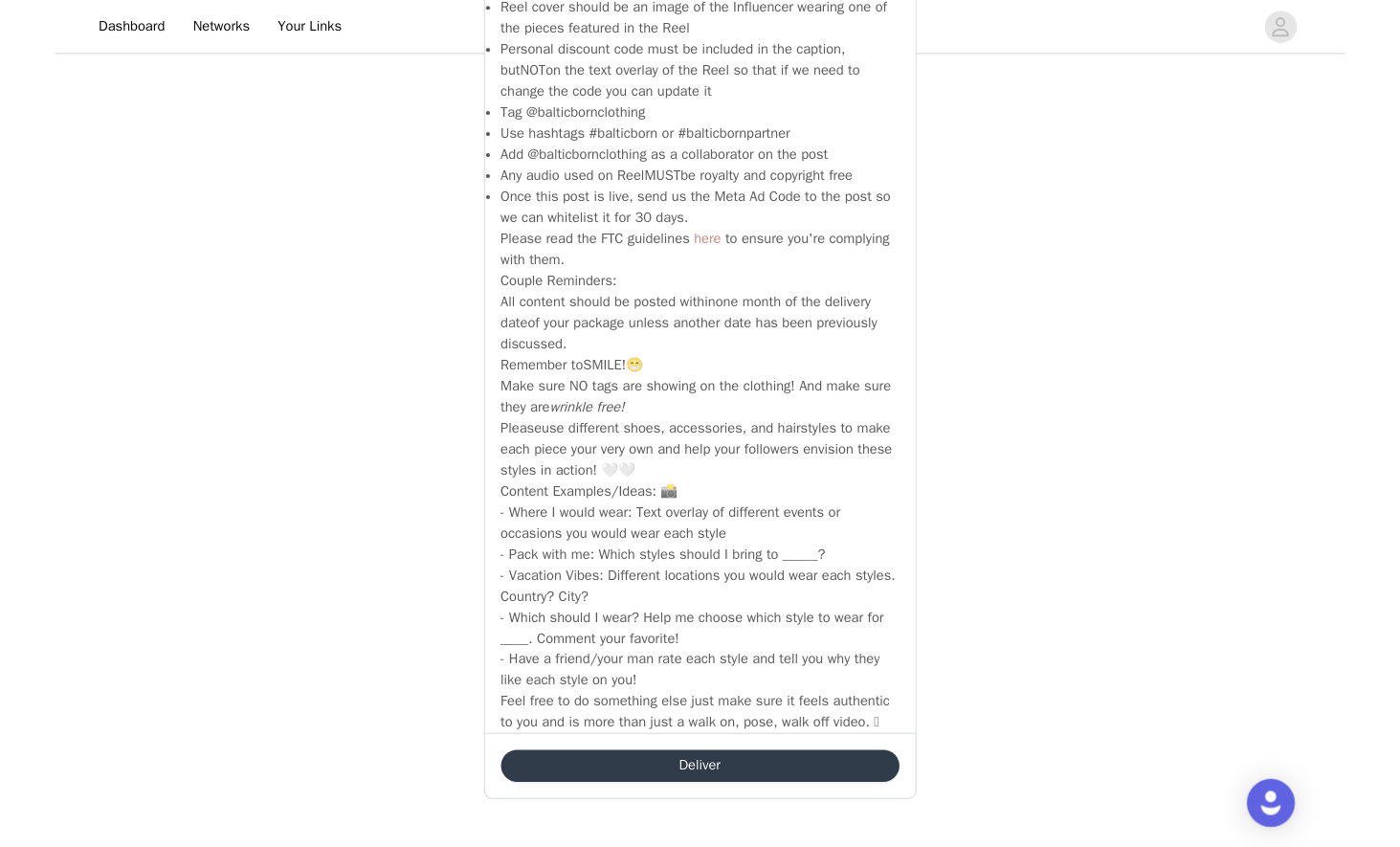 scroll, scrollTop: 0, scrollLeft: 0, axis: both 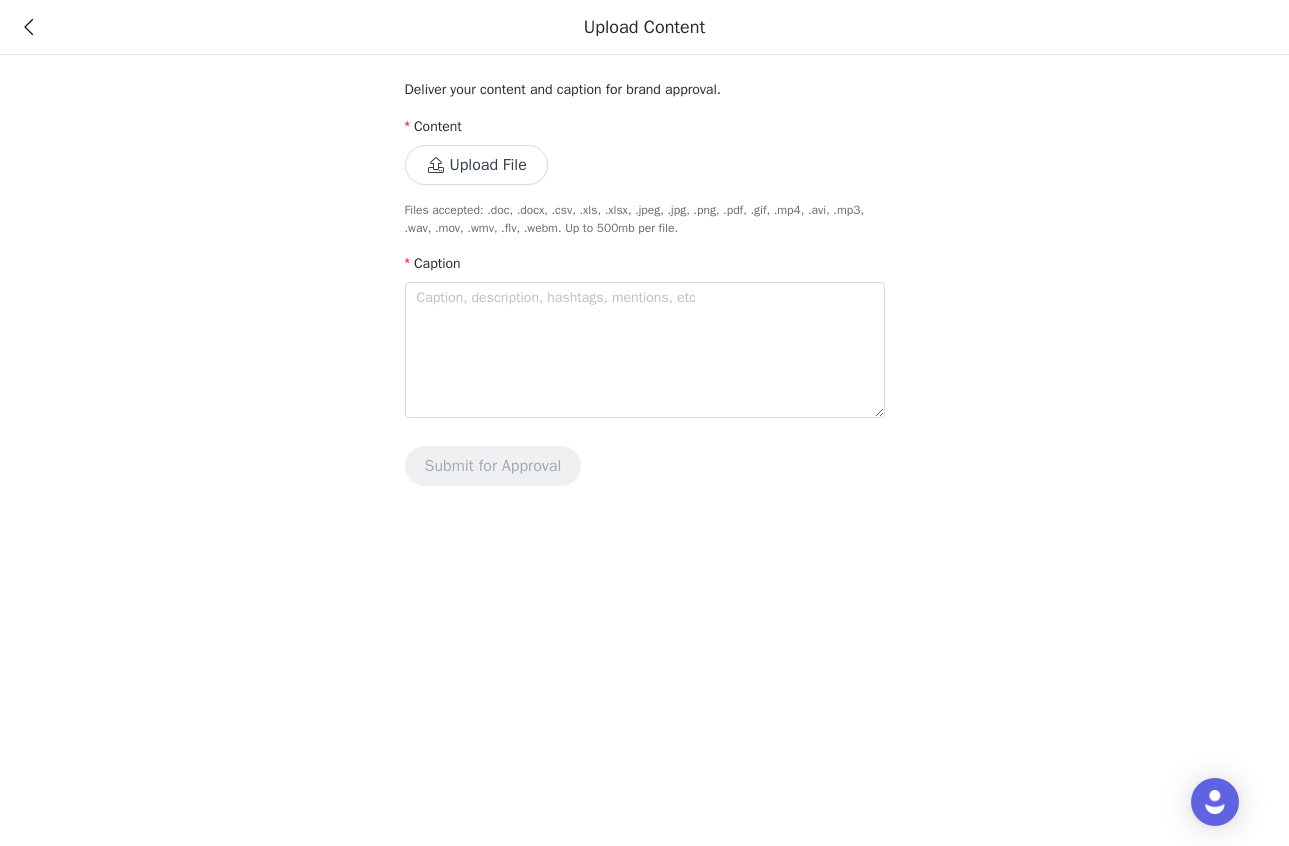 click on "Upload File" at bounding box center (476, 165) 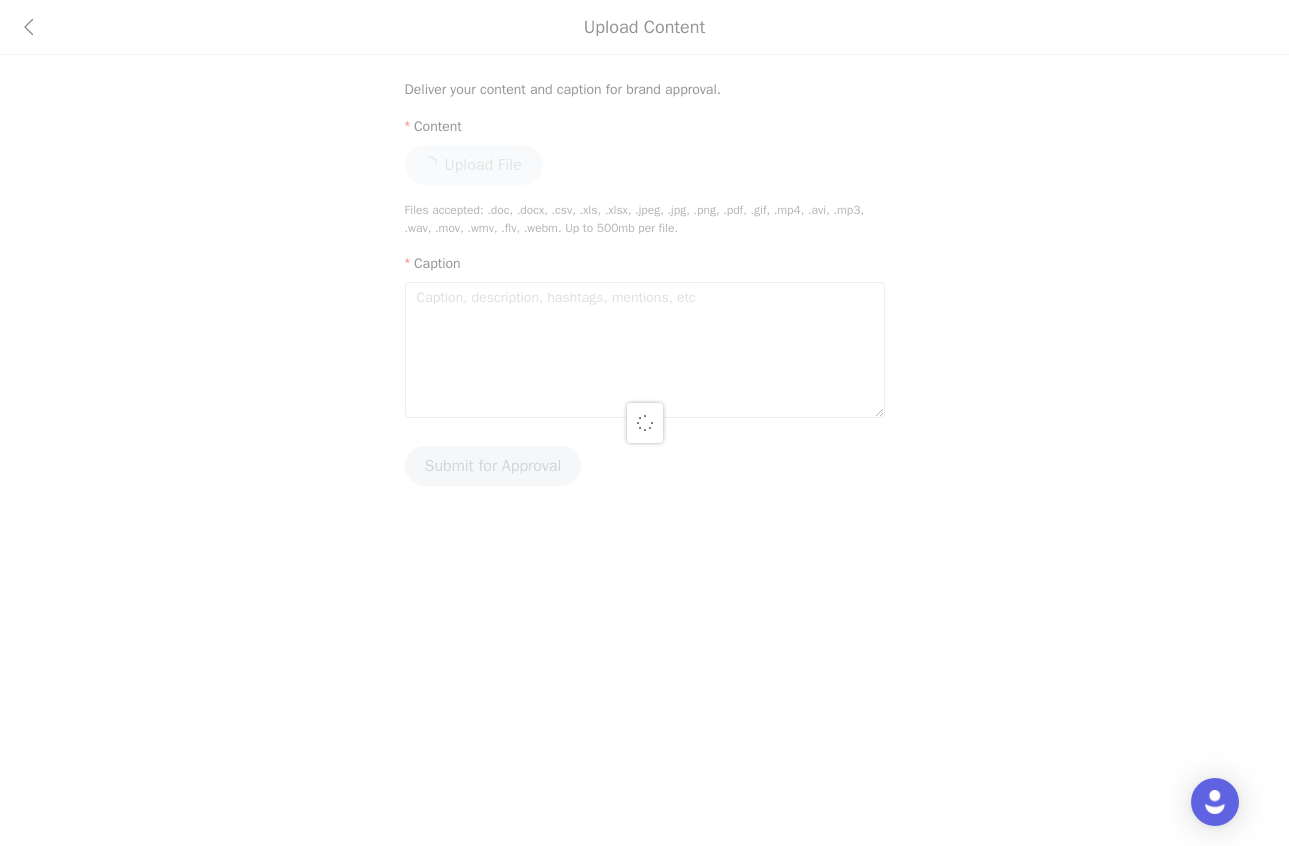 click at bounding box center [644, 423] 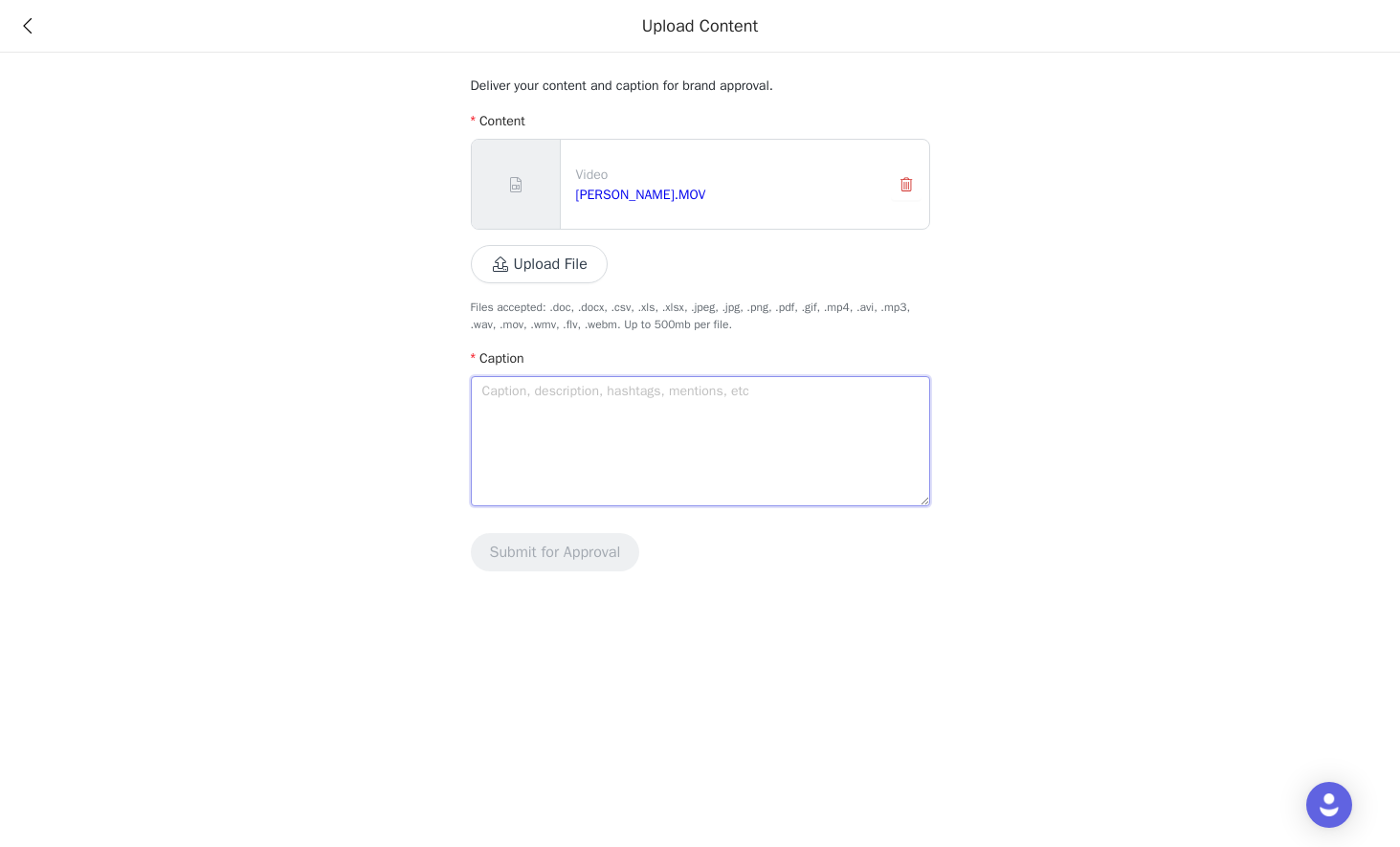 click at bounding box center [700, 441] 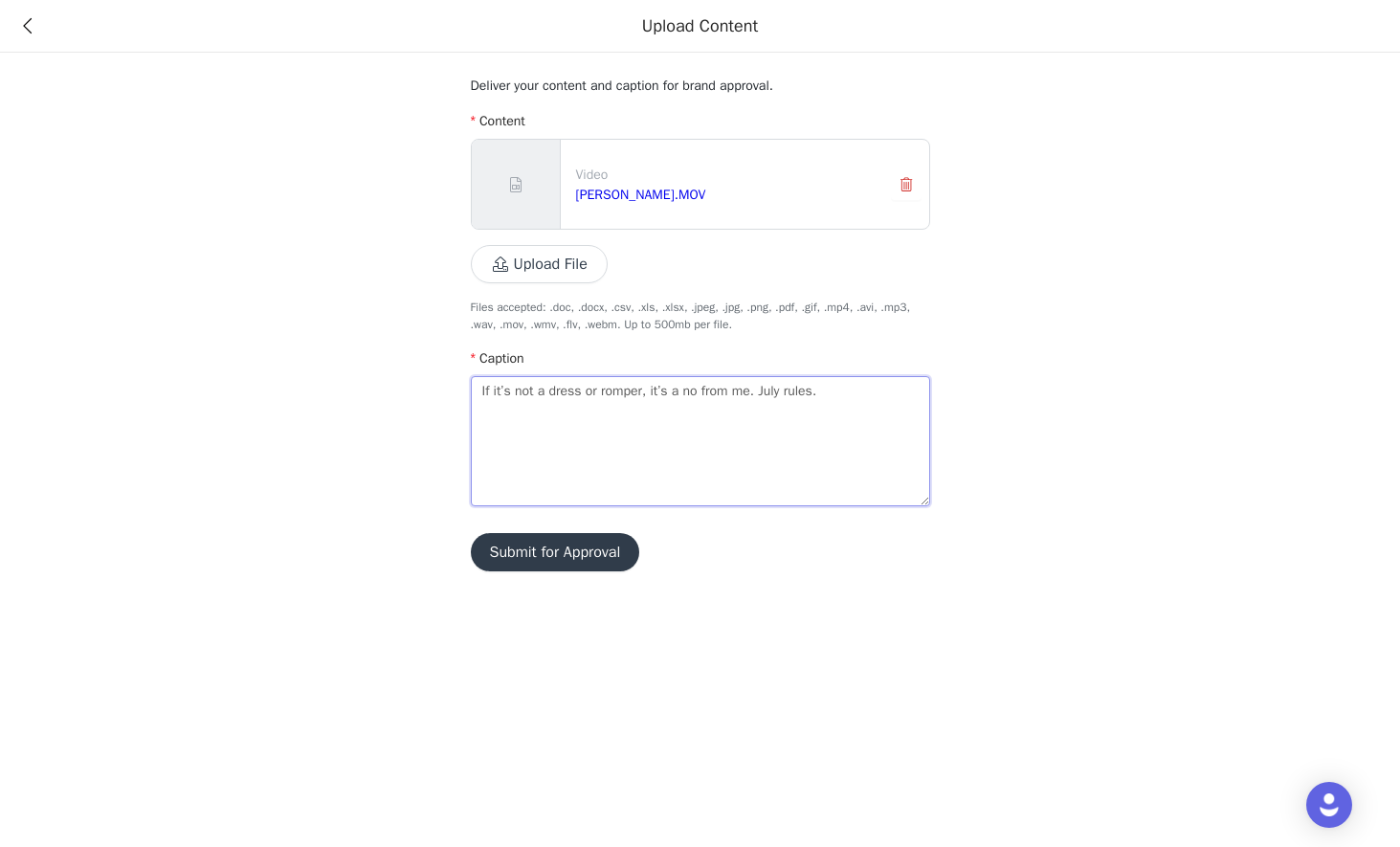 click on "If it’s not a dress or romper, it’s a no from me. July rules." at bounding box center [700, 441] 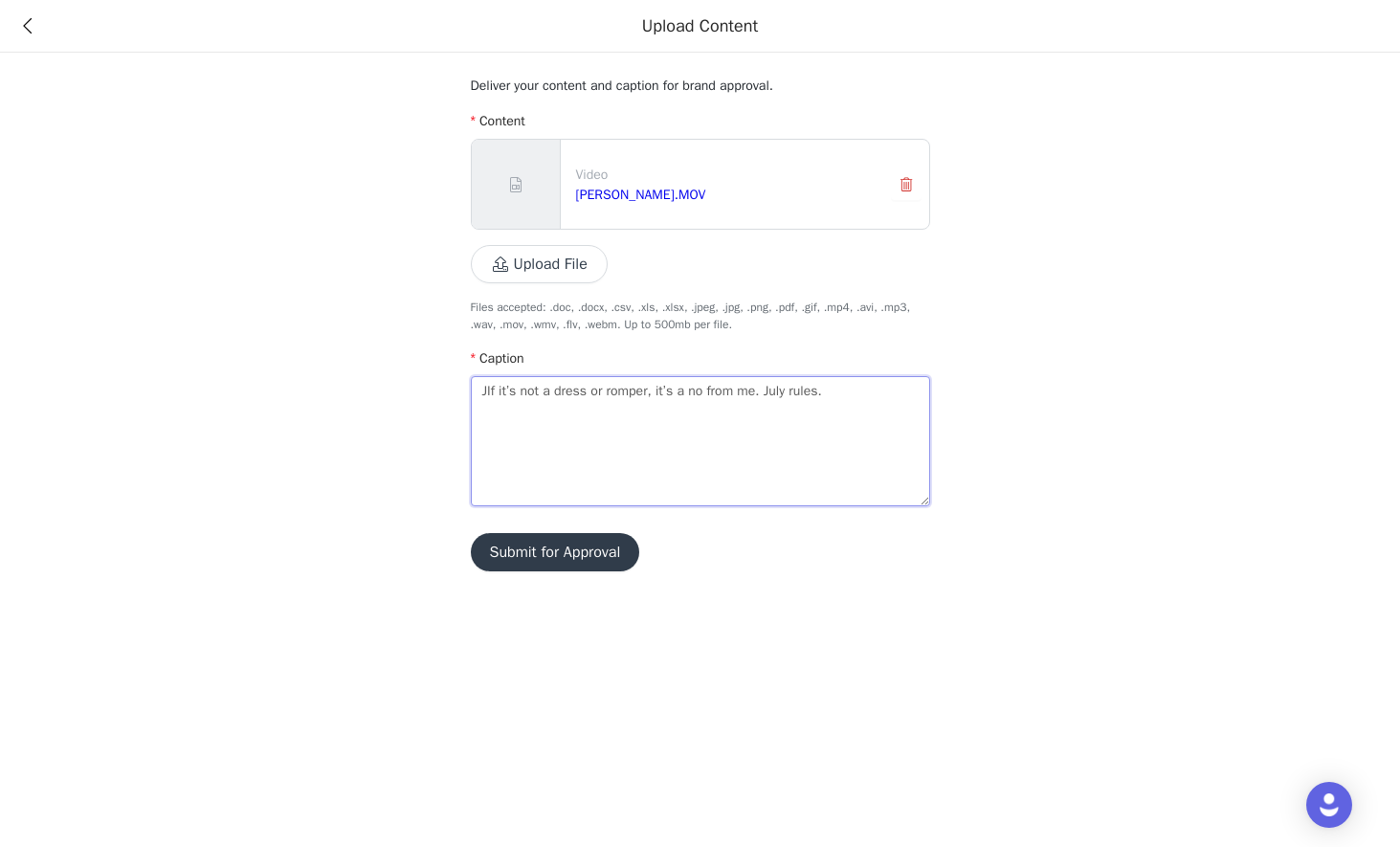type on "JuIf it’s not a dress or romper, it’s a no from me. July rules." 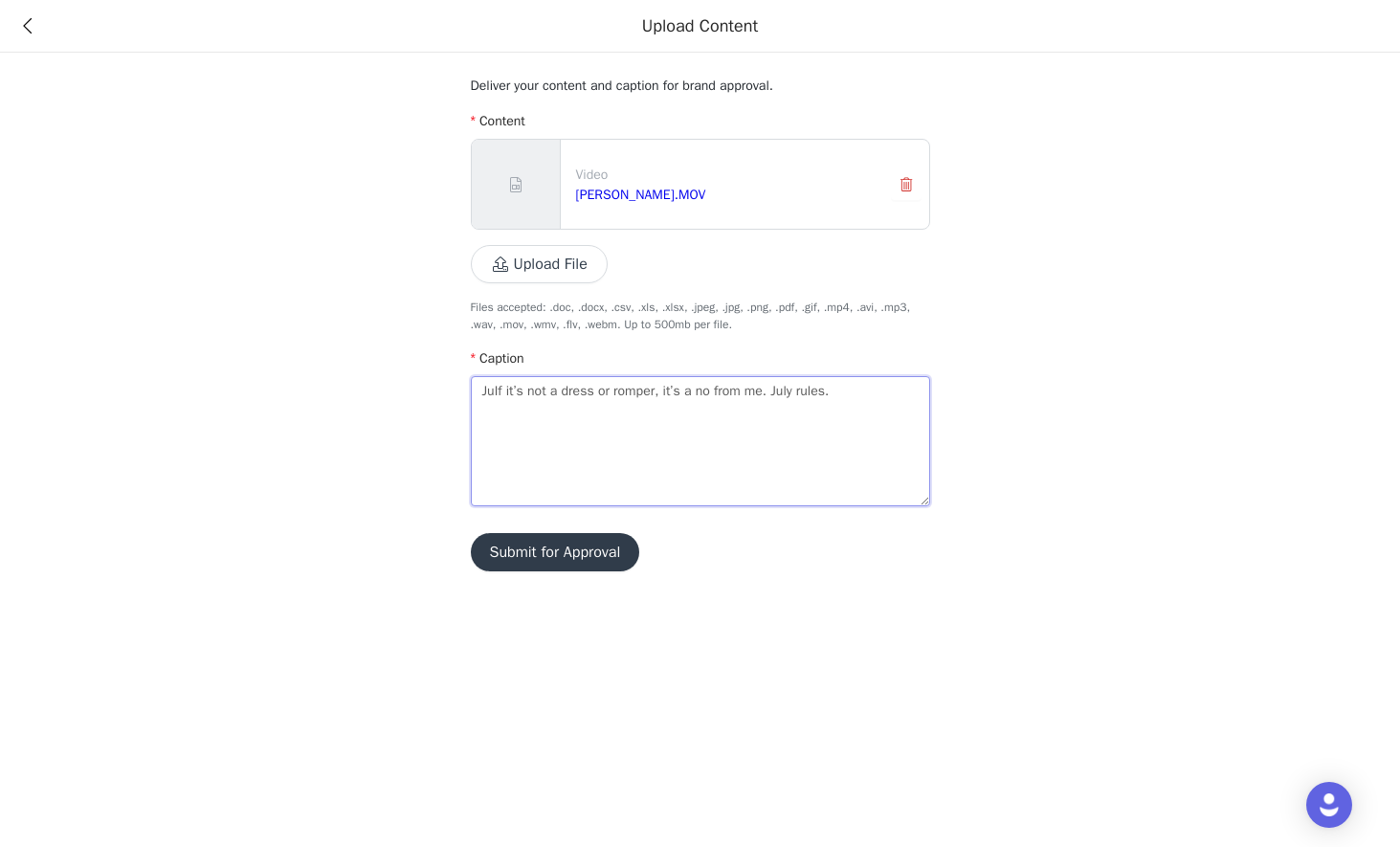 type on "JulIf it’s not a dress or romper, it’s a no from me. July rules." 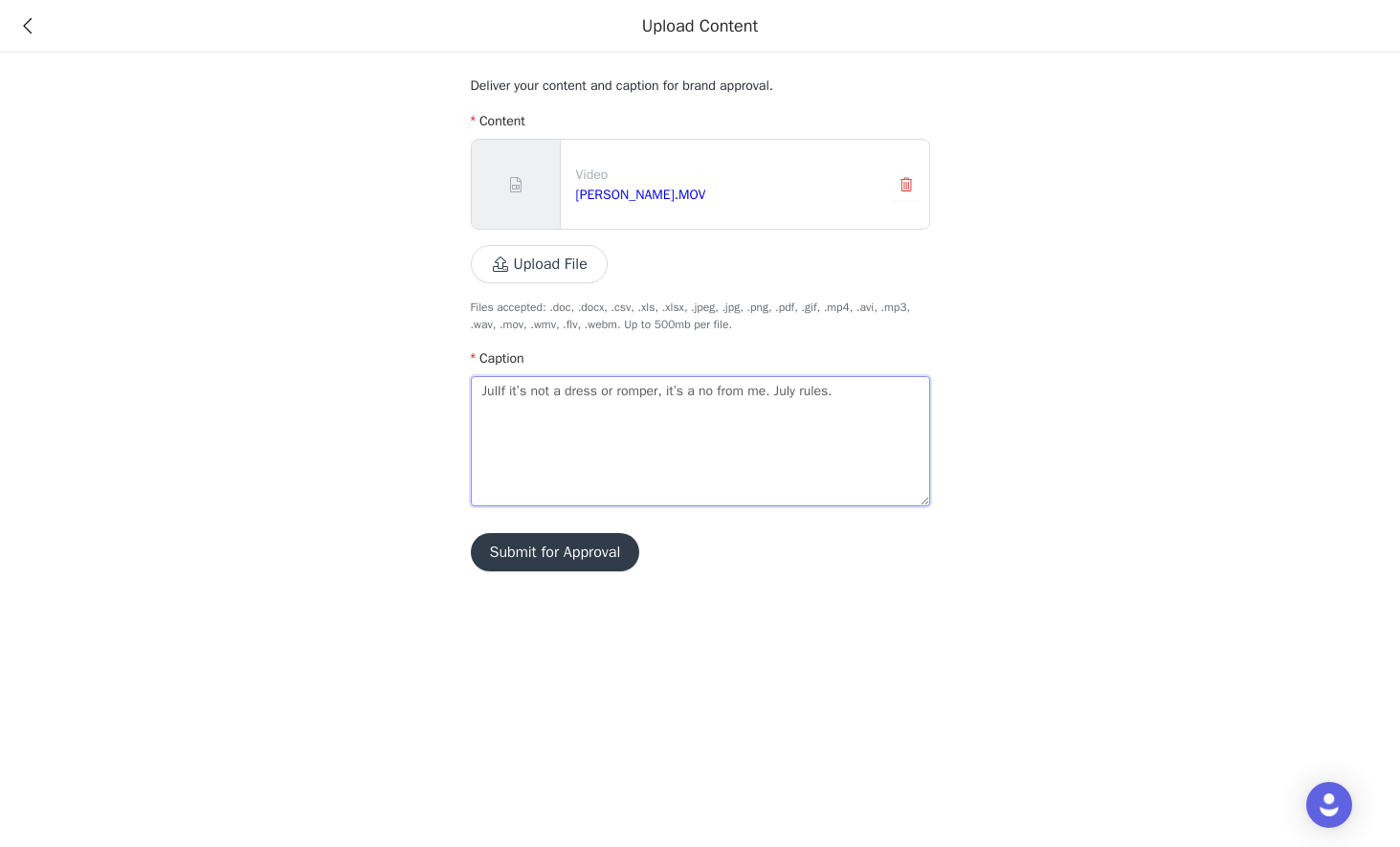 type on "JulyIf it’s not a dress or romper, it’s a no from me. July rules." 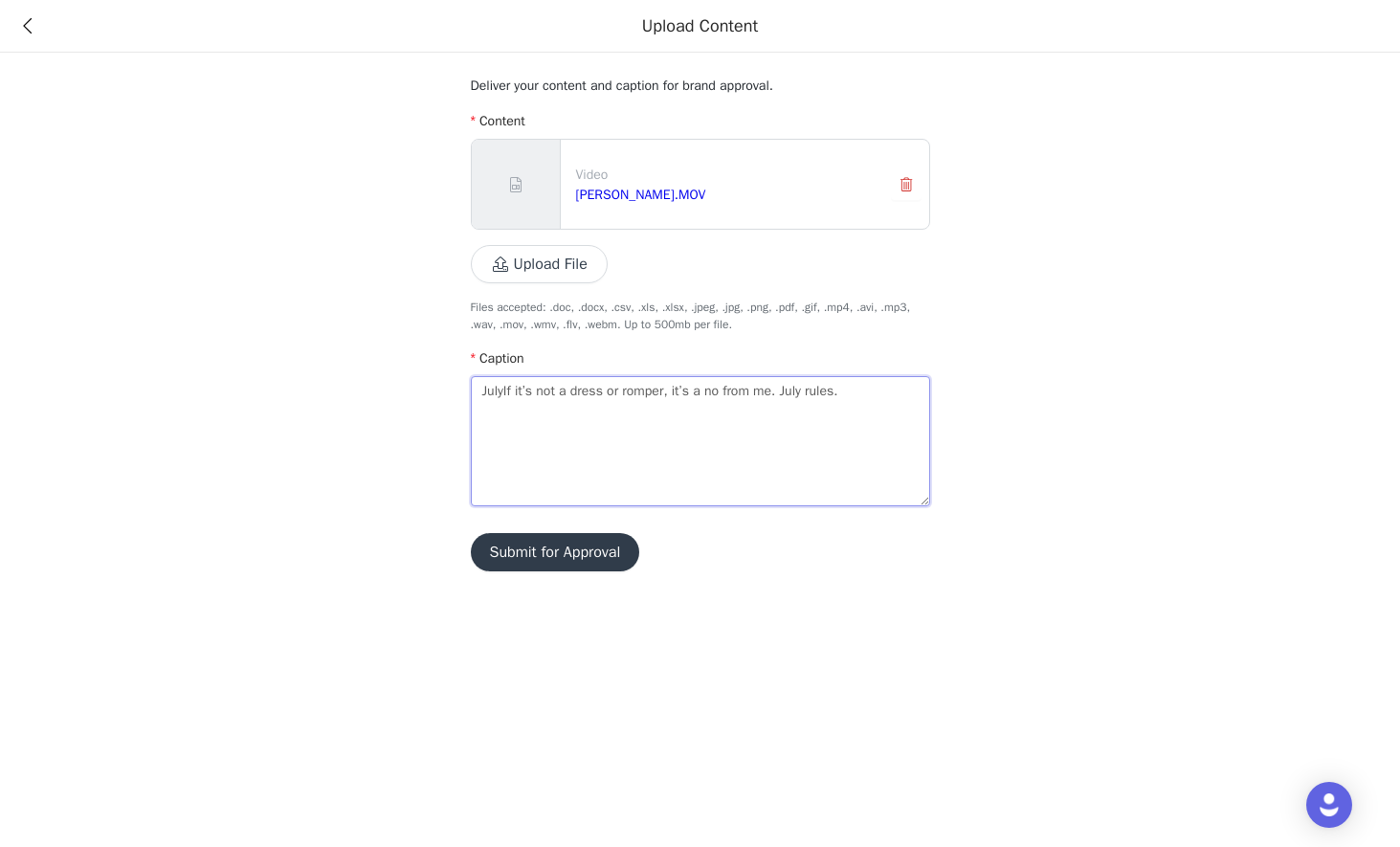 type on "July If it’s not a dress or romper, it’s a no from me. July rules." 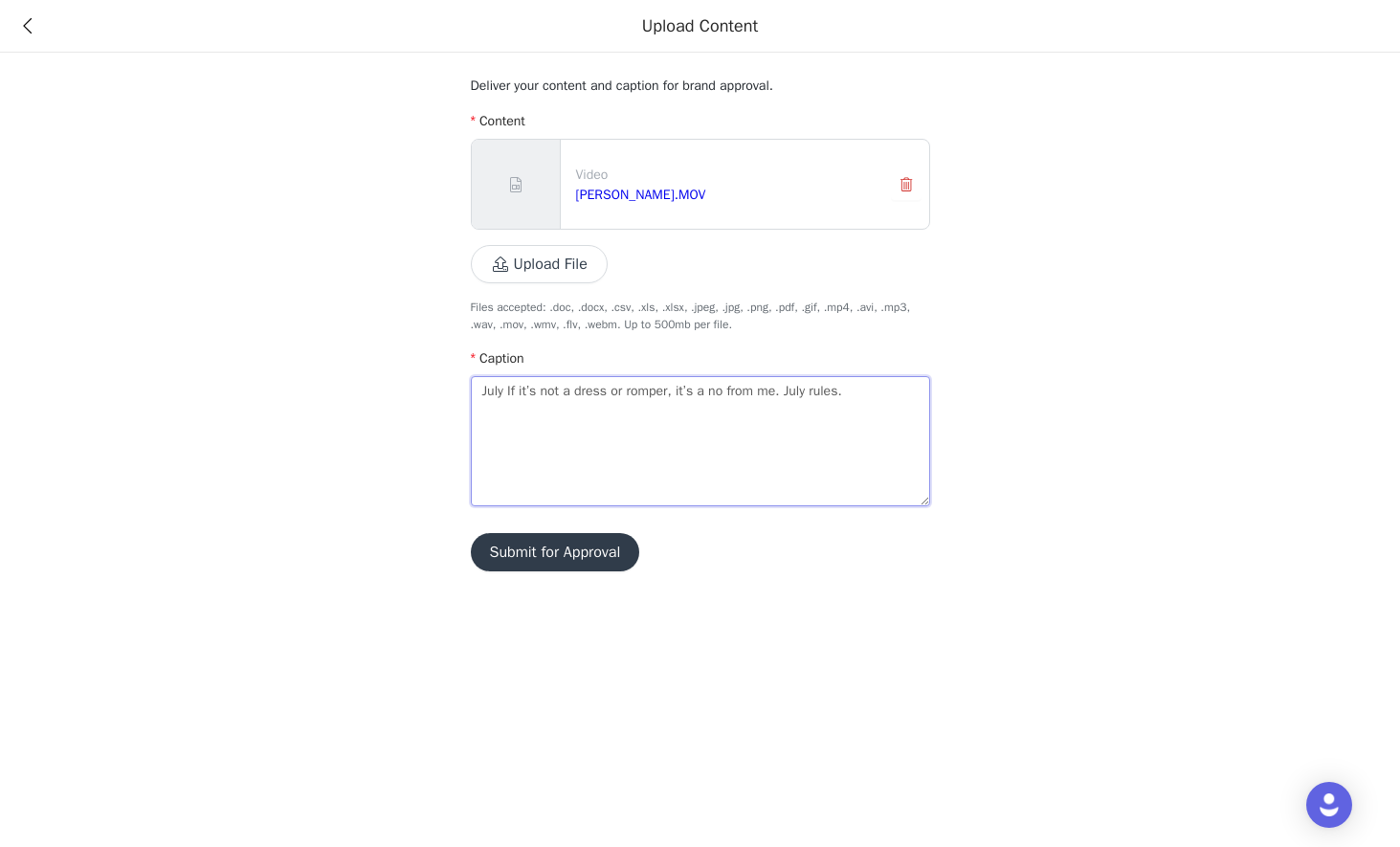 type on "July rIf it’s not a dress or romper, it’s a no from me. July rules." 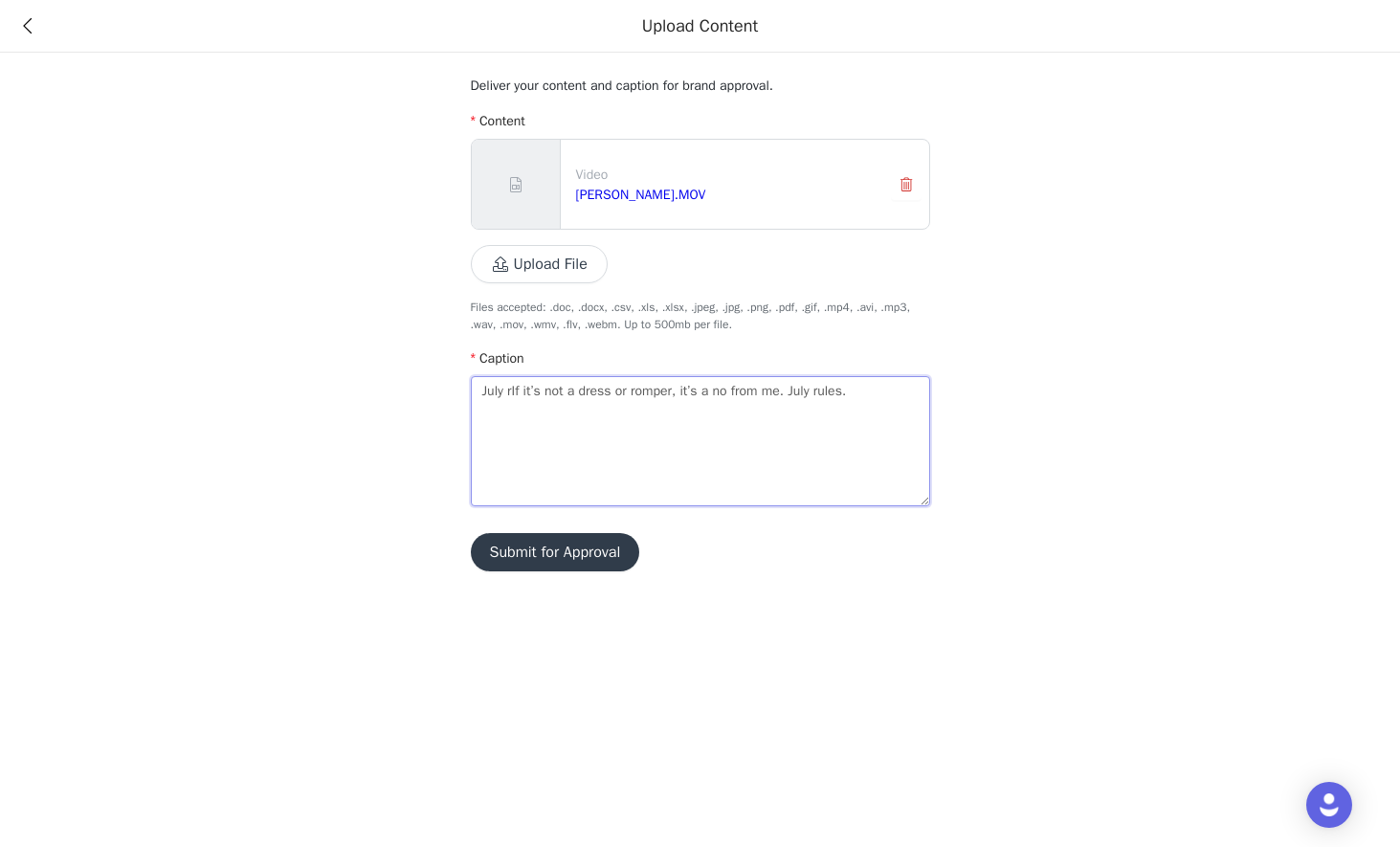 type 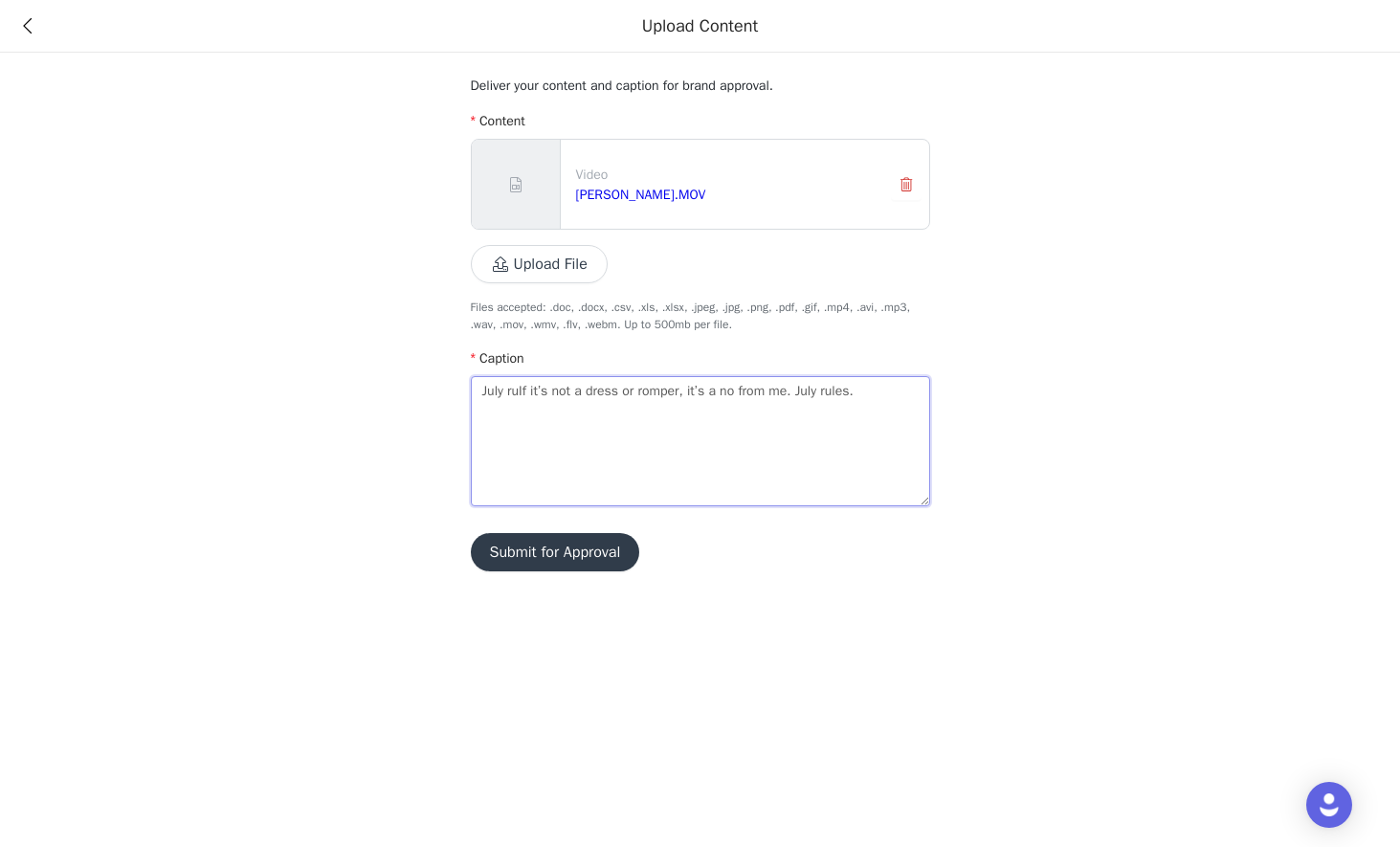 type on "July rulIf it’s not a dress or romper, it’s a no from me. July rules." 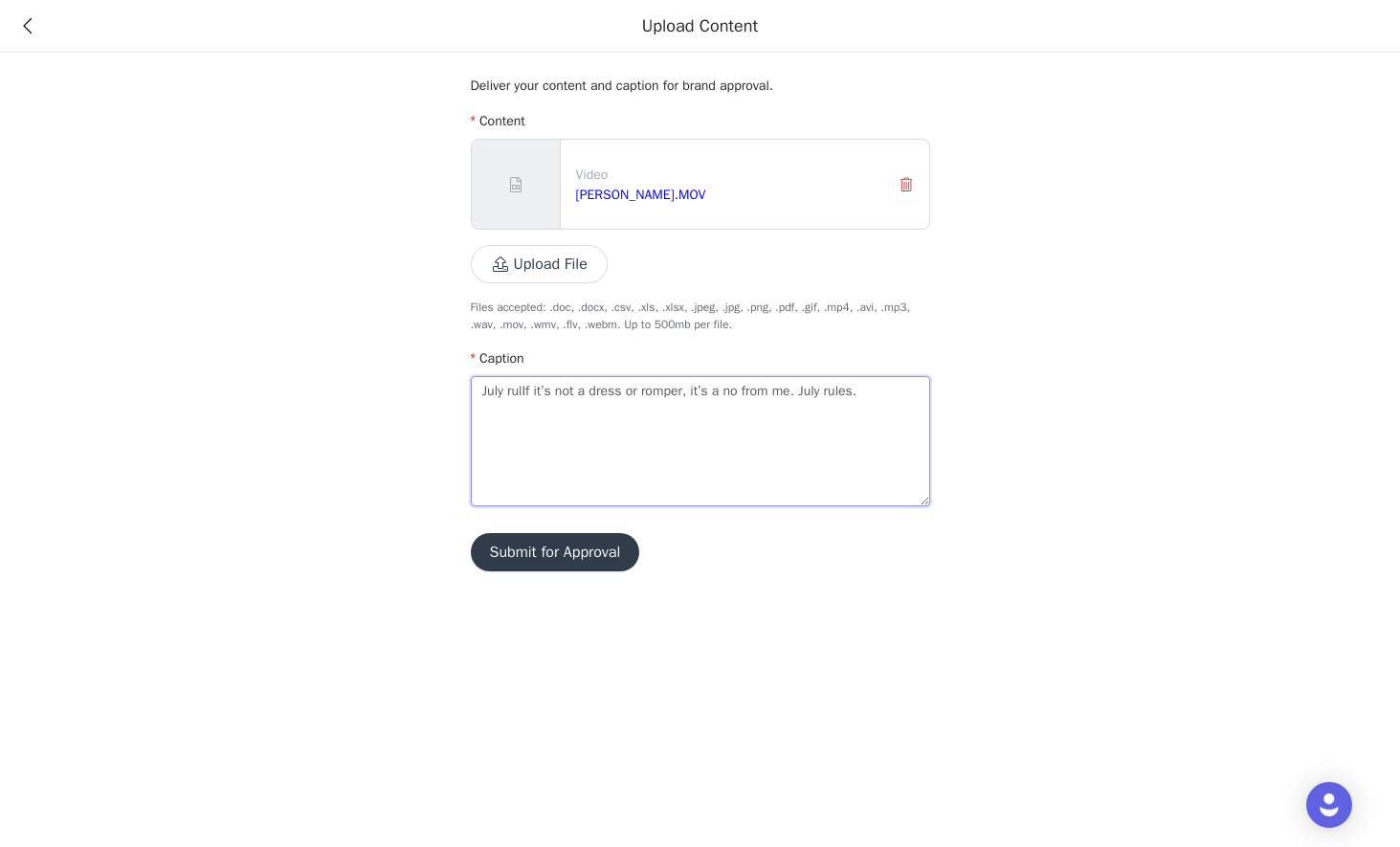 type on "July ruleIf it’s not a dress or romper, it’s a no from me. July rules." 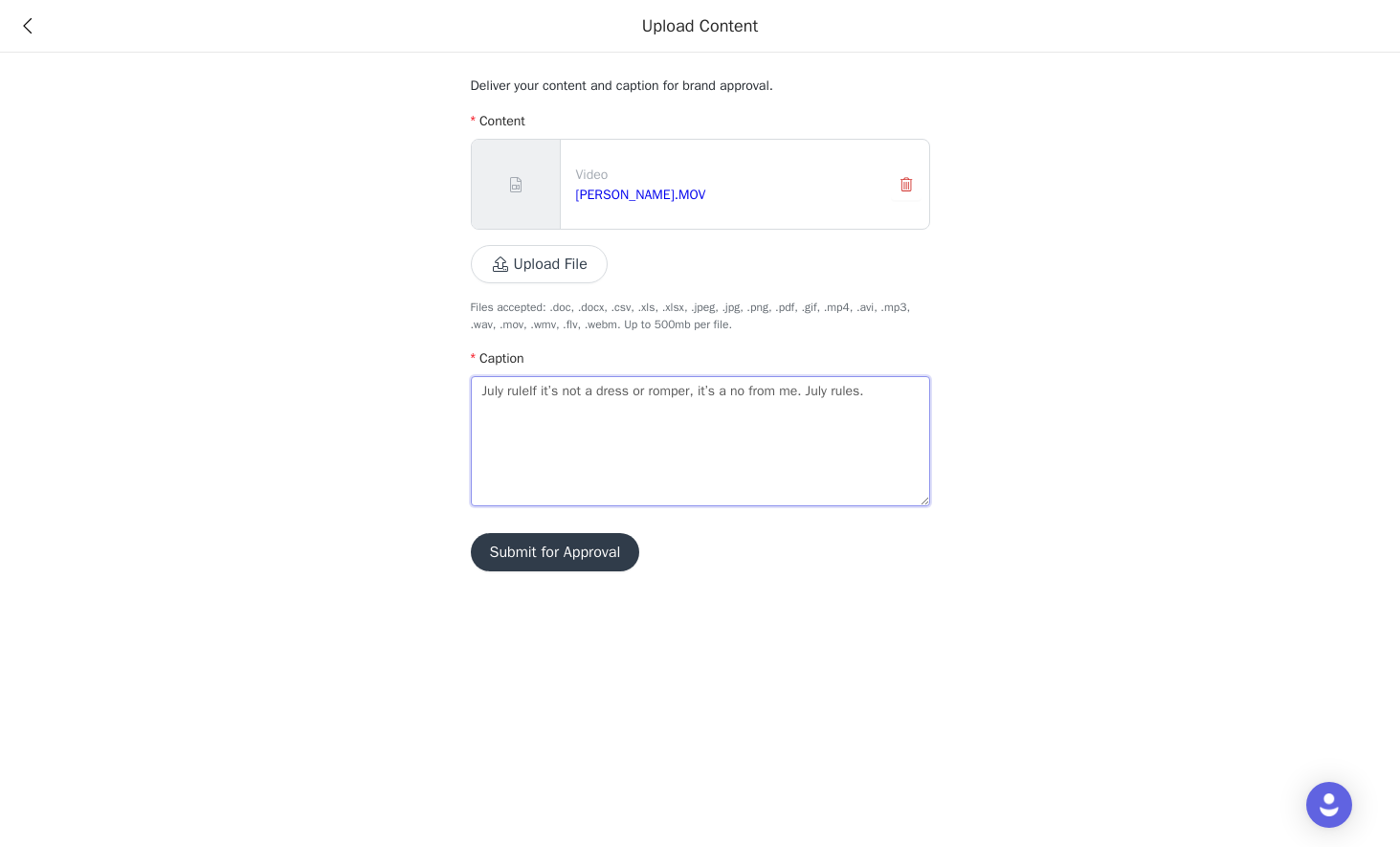 type on "July rulesIf it’s not a dress or romper, it’s a no from me. July rules." 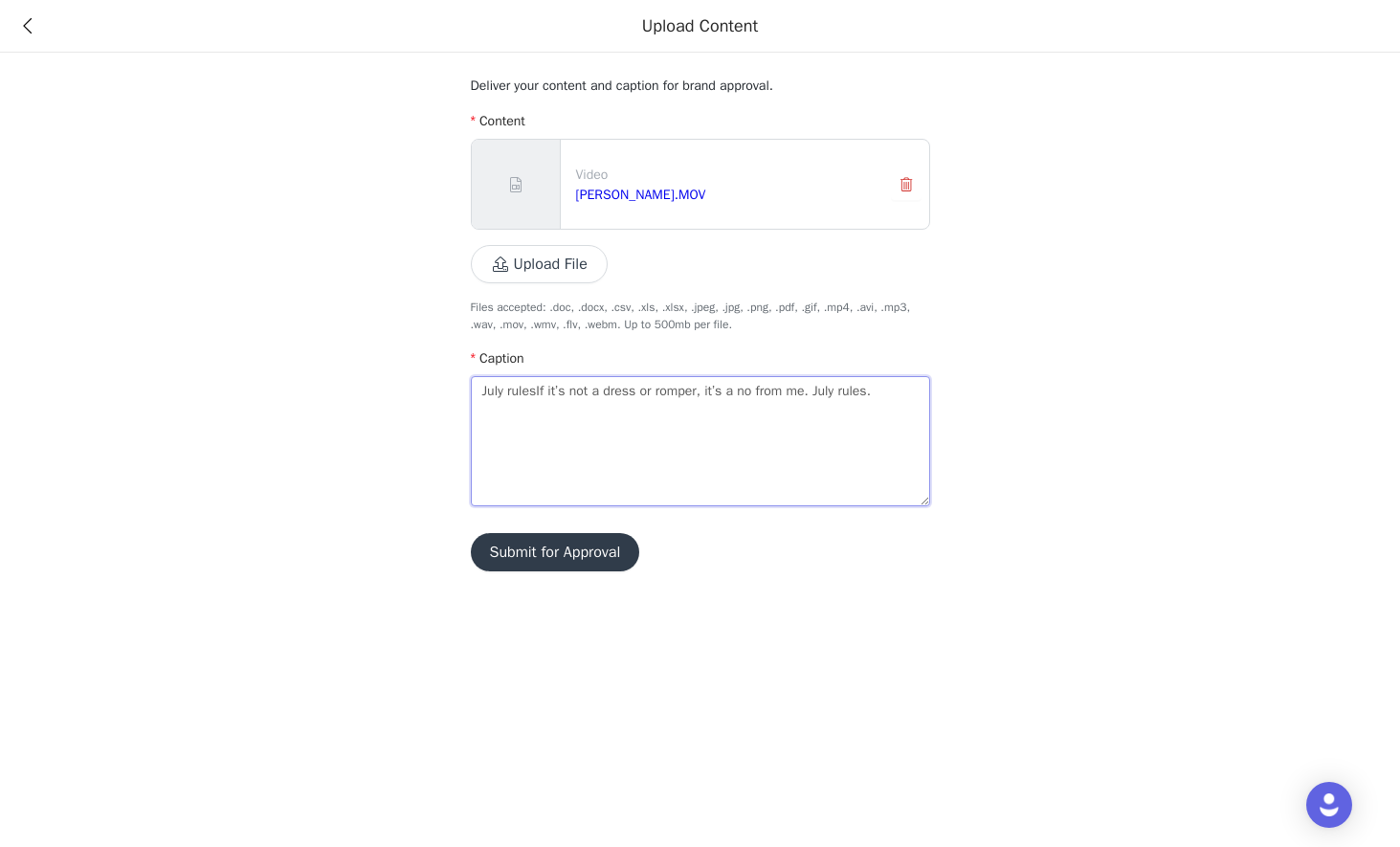 type on "July rules:If it’s not a dress or romper, it’s a no from me. July rules." 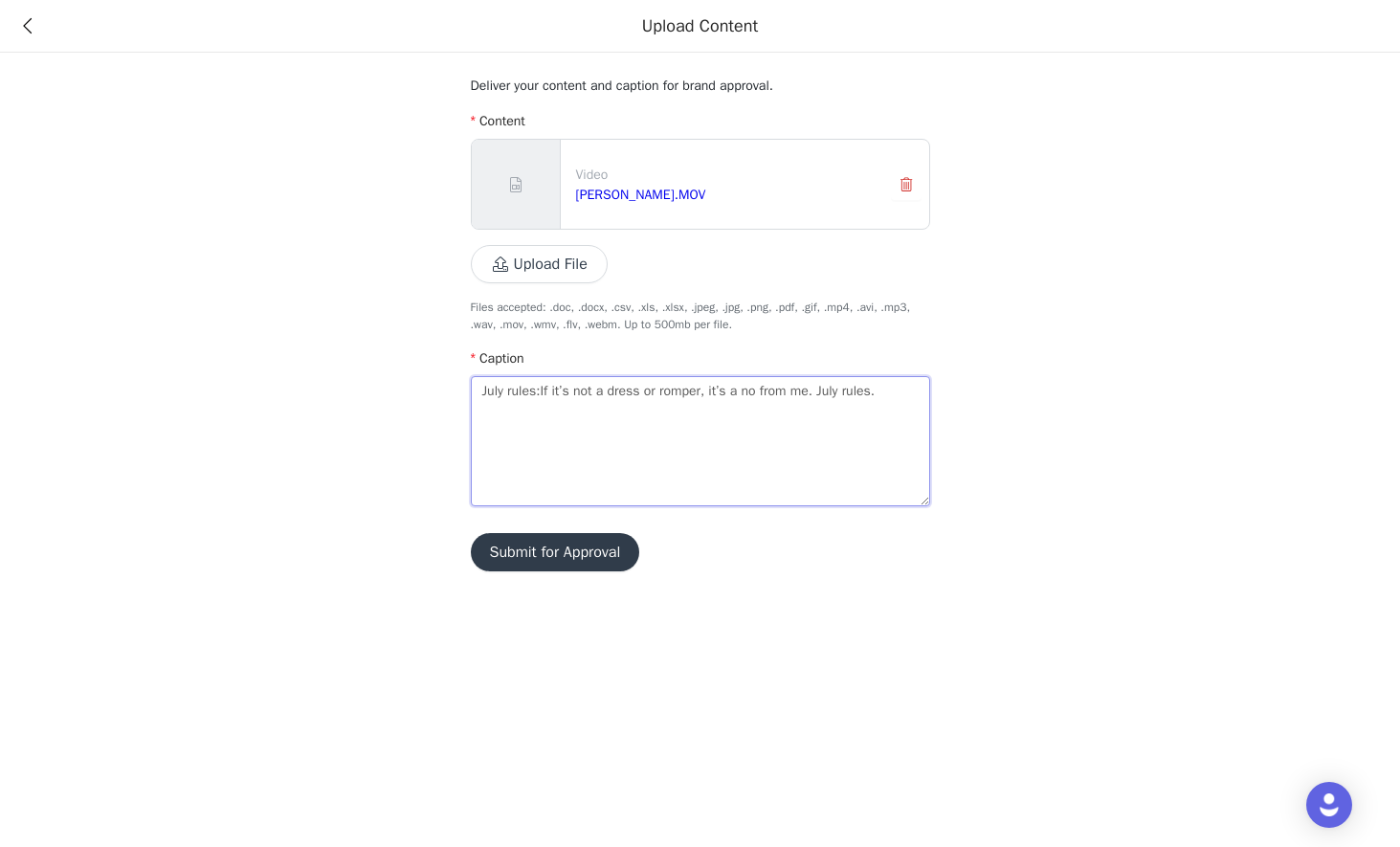 type on "July rules: If it’s not a dress or romper, it’s a no from me. July rules." 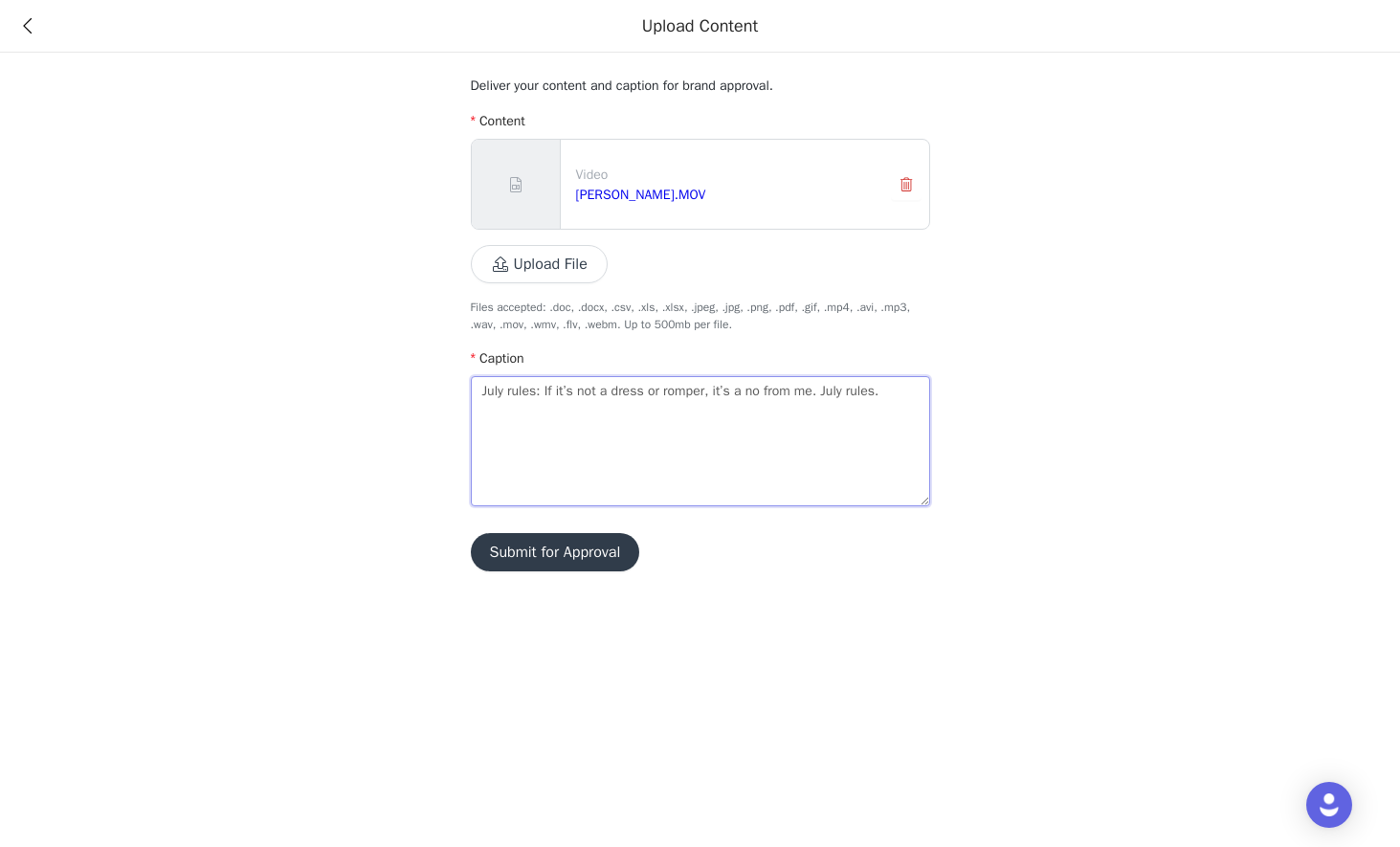 drag, startPoint x: 881, startPoint y: 391, endPoint x: 837, endPoint y: 391, distance: 44 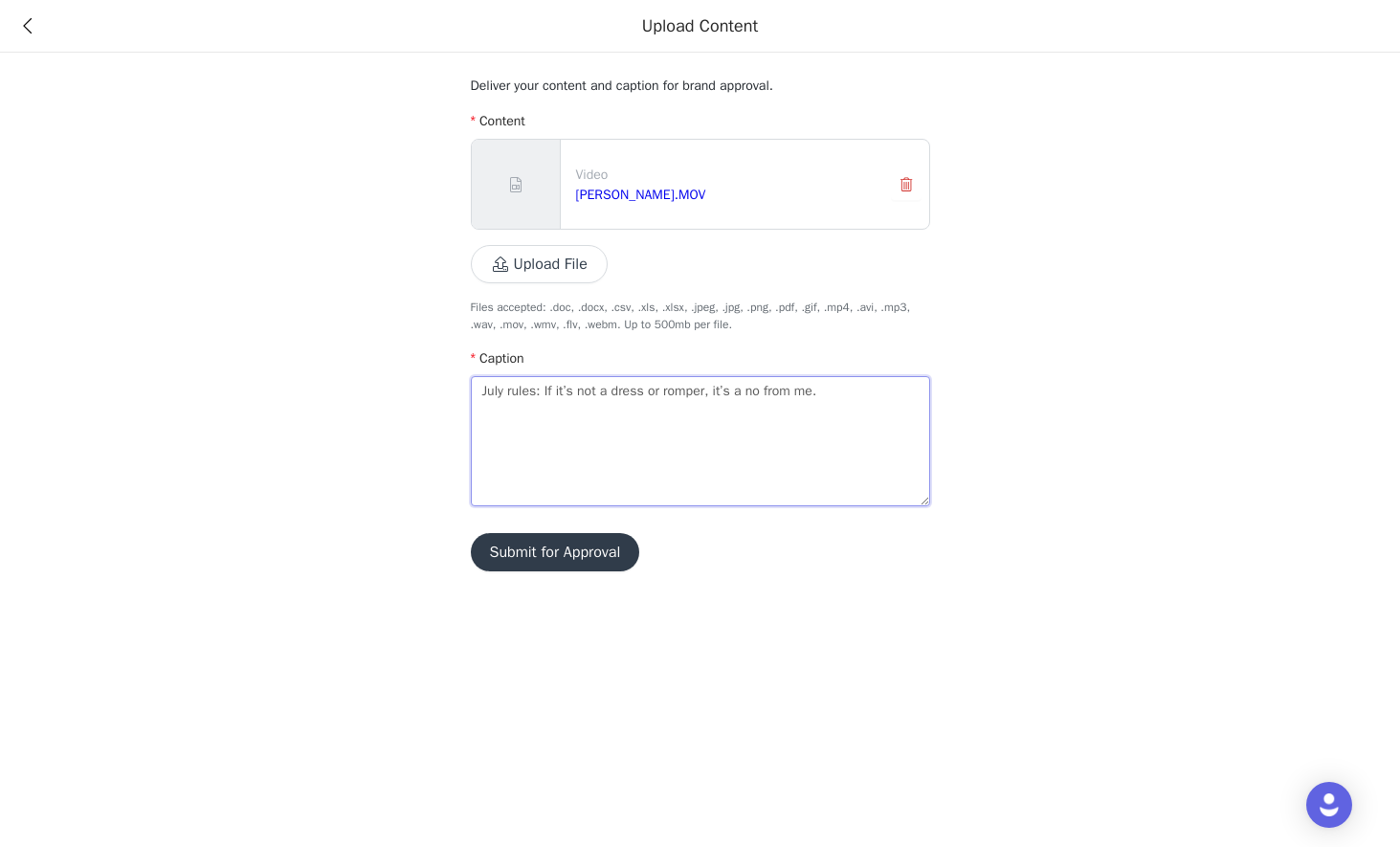 type on "July rules: If it’s not a dress or romper, it’s a no from me." 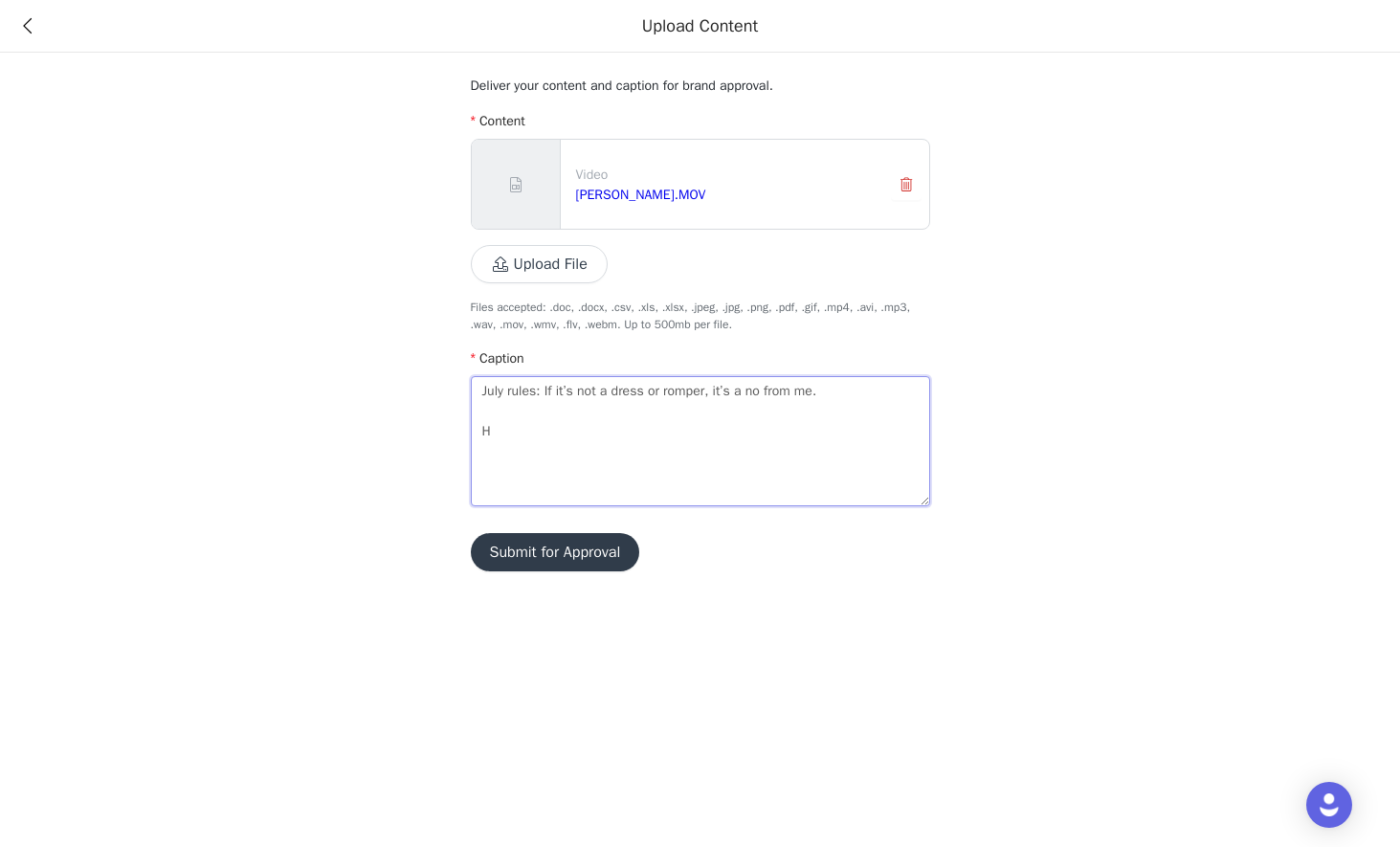 type on "July rules: If it’s not a dress or romper, it’s a no from me.
Ho" 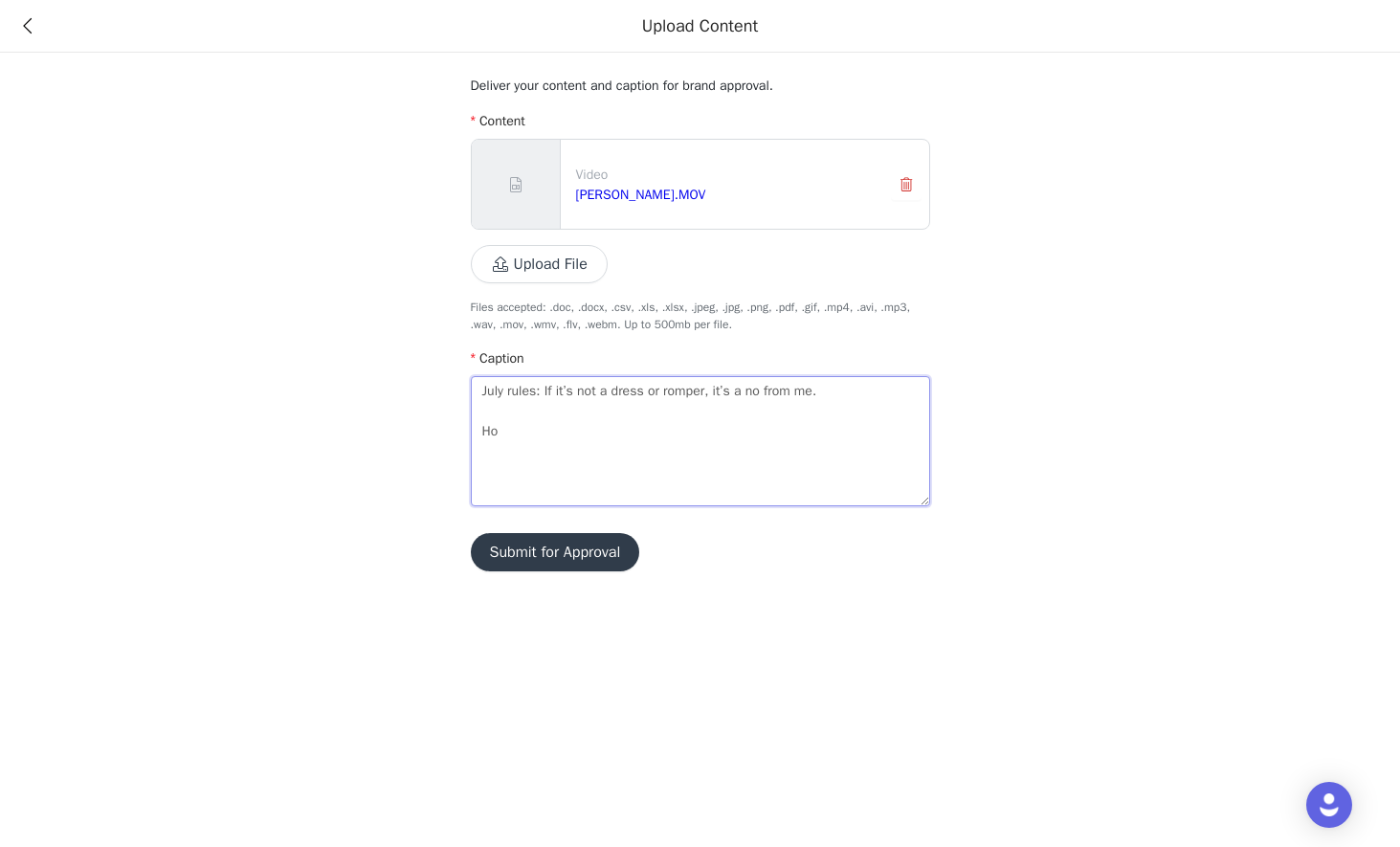 type on "July rules: If it’s not a dress or romper, it’s a no from me.
How" 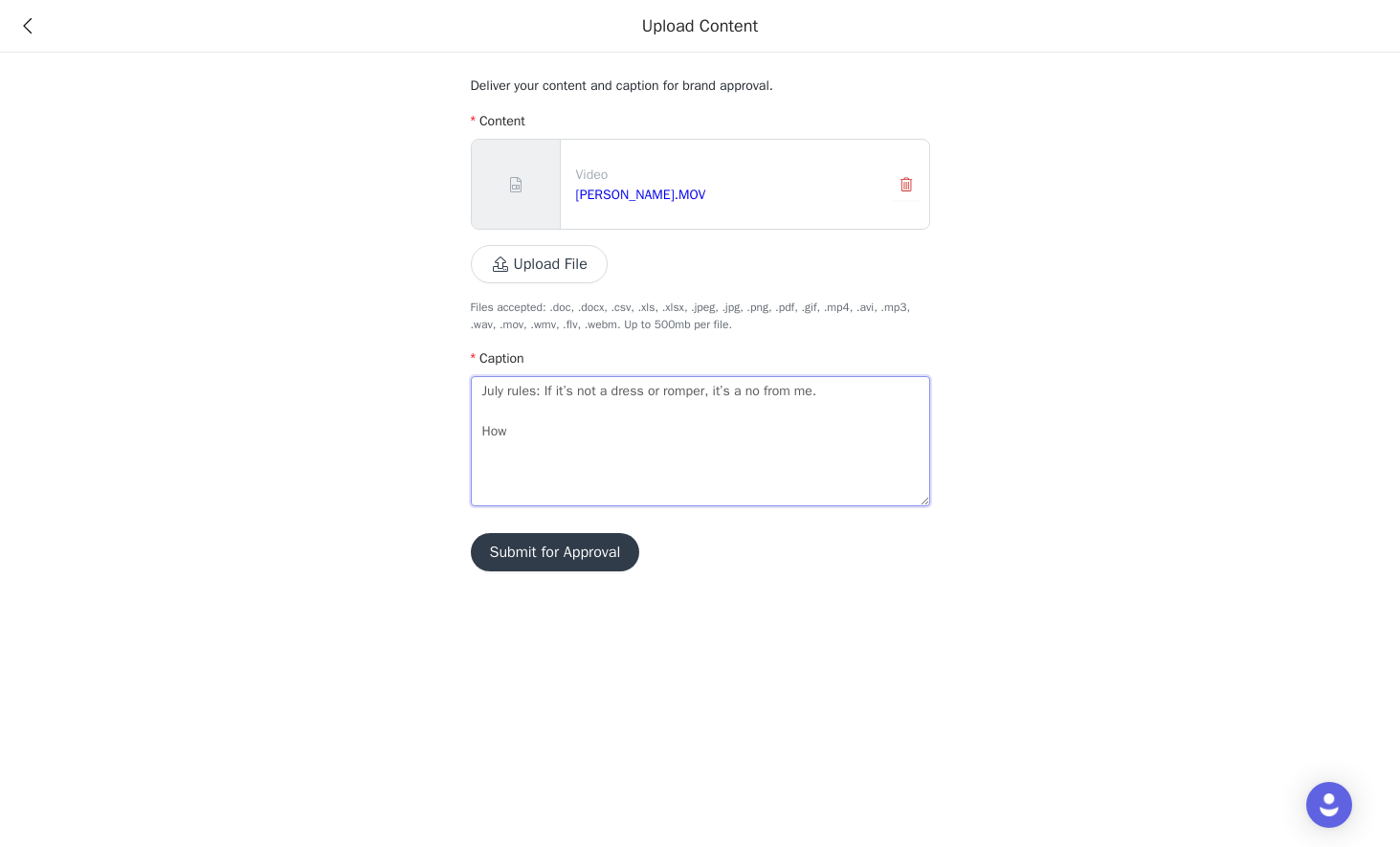 type on "July rules: If it’s not a dress or romper, it’s a no from me.
How" 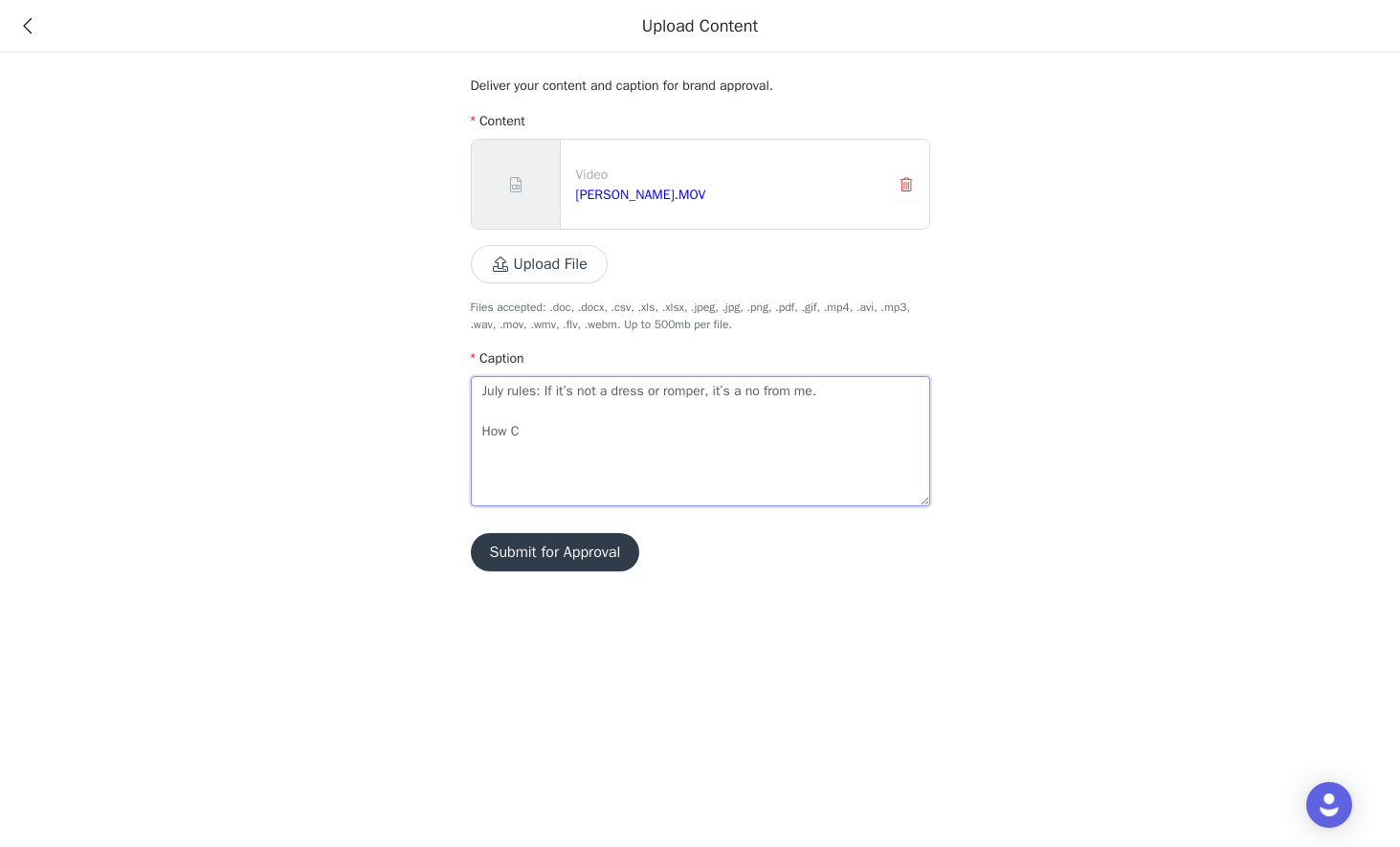 type on "July rules: If it’s not a dress or romper, it’s a no from me.
How CU" 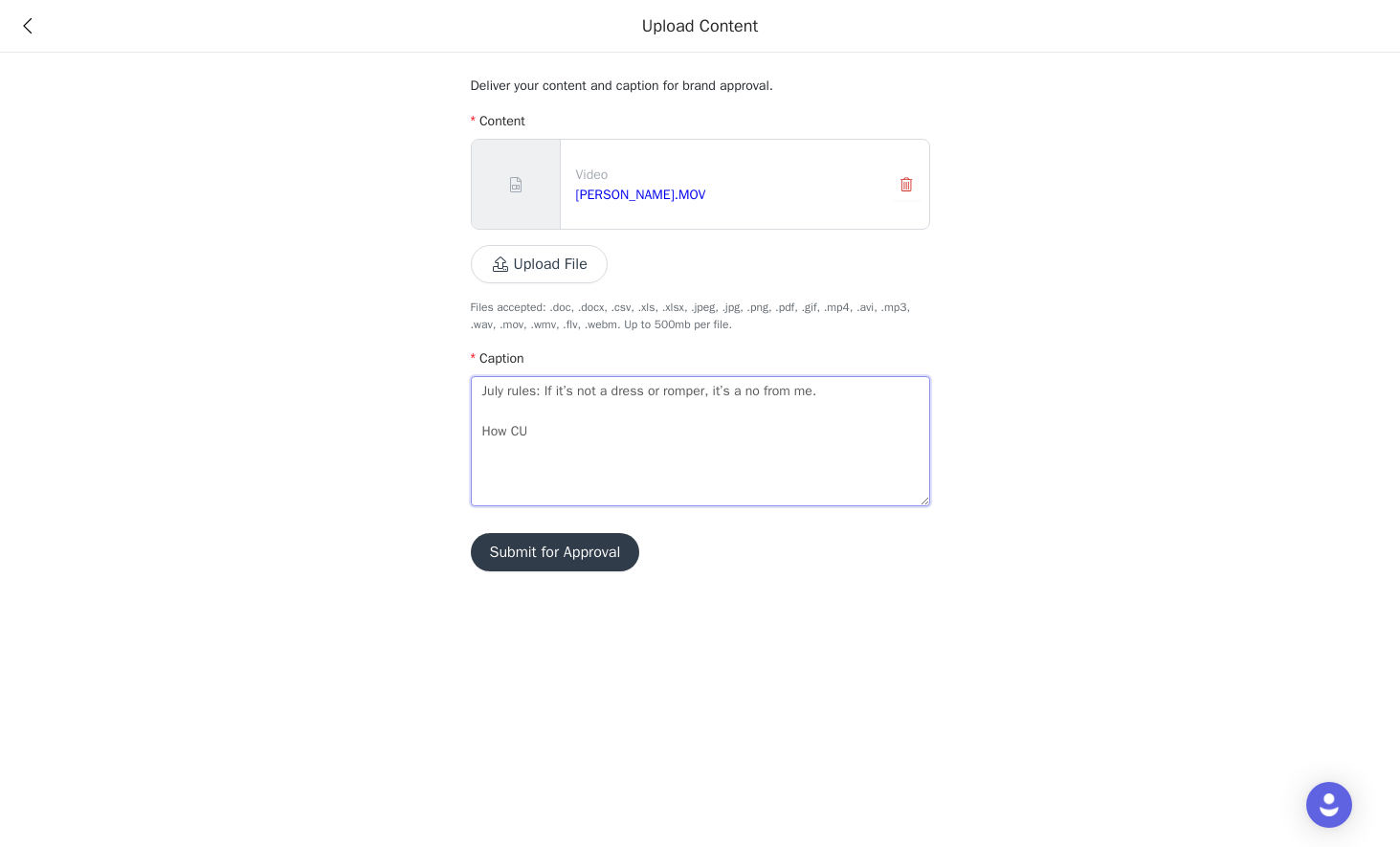 type 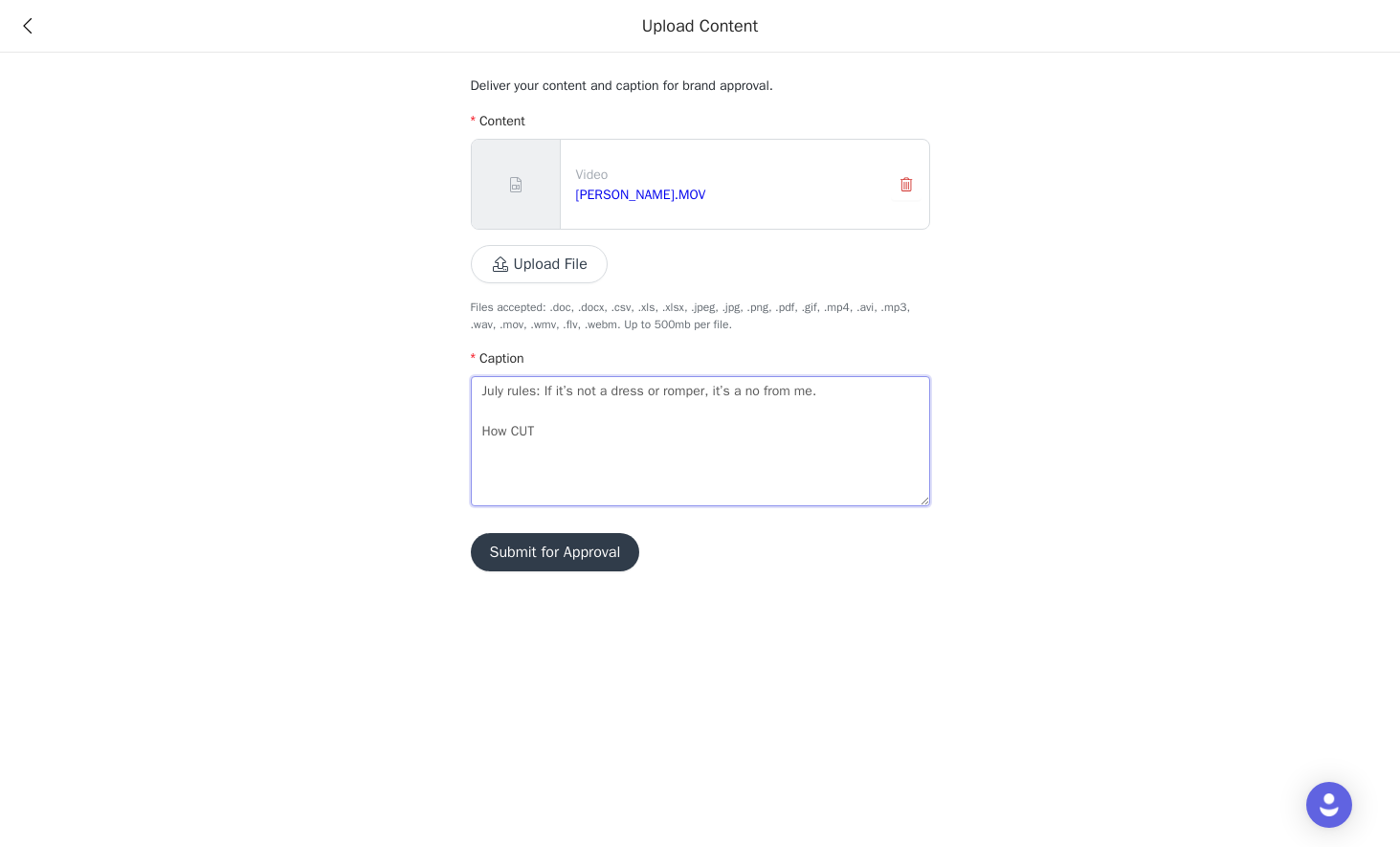 type on "July rules: If it’s not a dress or romper, it’s a no from me.
How CUTE" 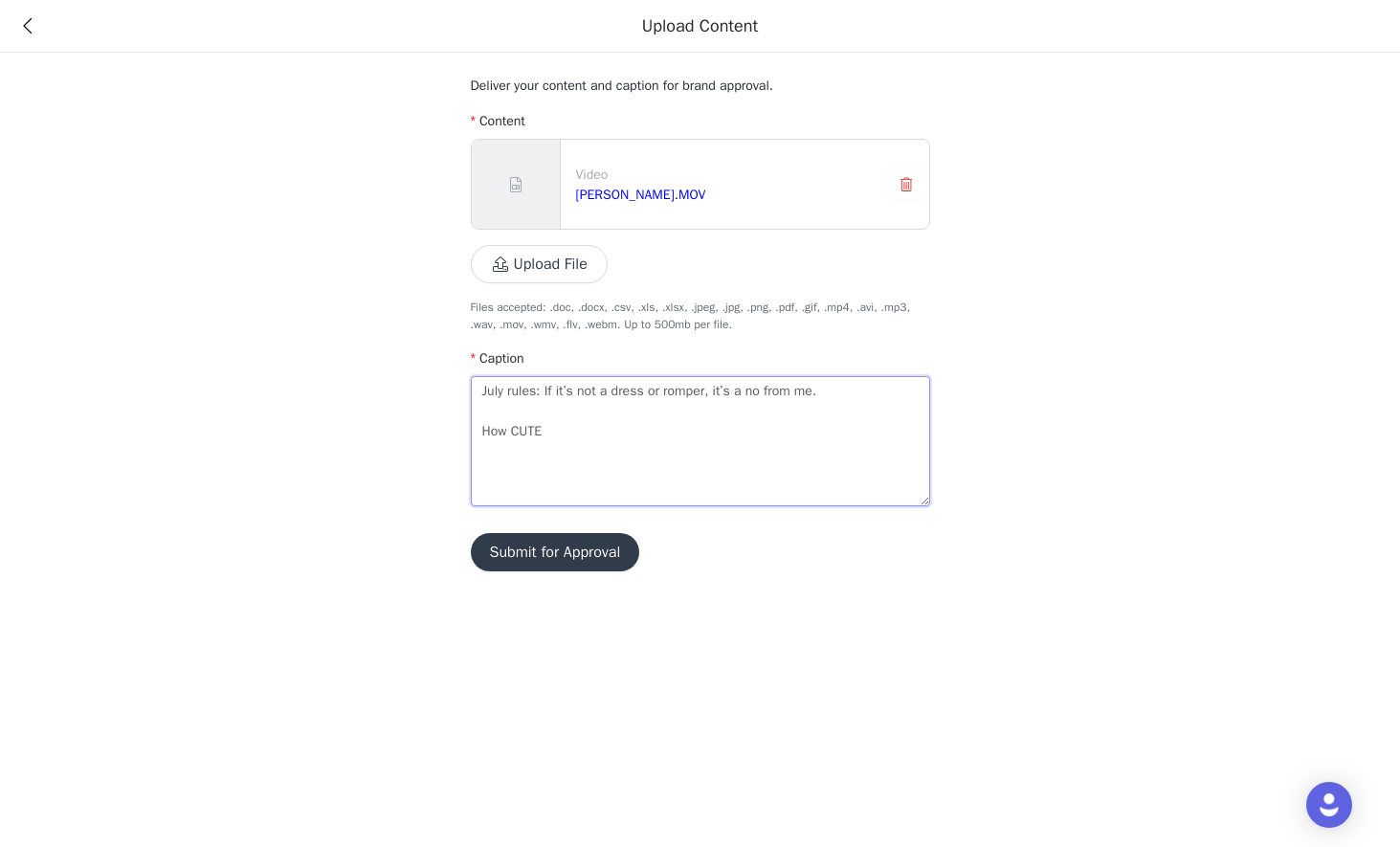 type on "July rules: If it’s not a dress or romper, it’s a no from me.
How CUTE" 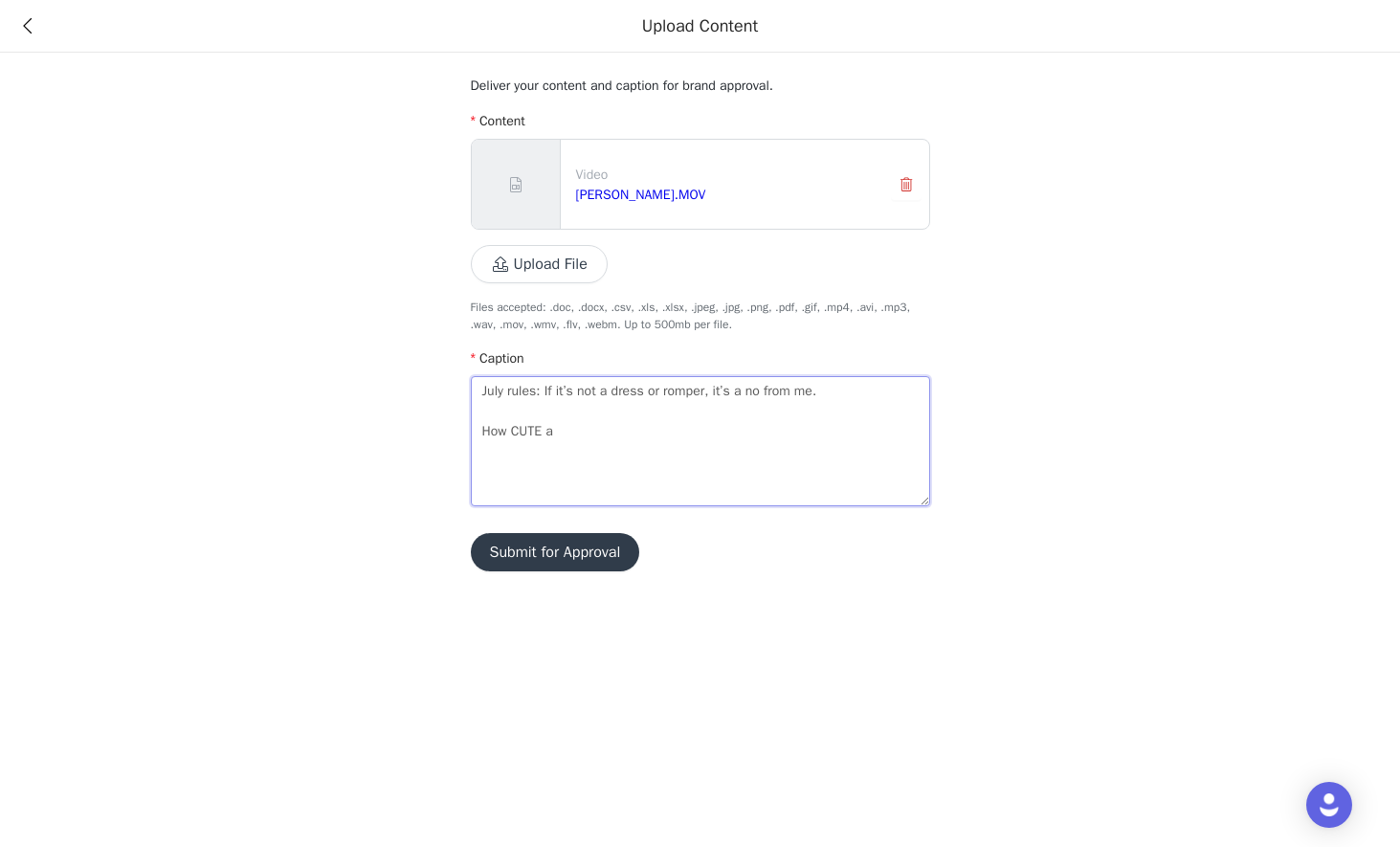 type on "July rules: If it’s not a dress or romper, it’s a no from me.
How CUTE ar" 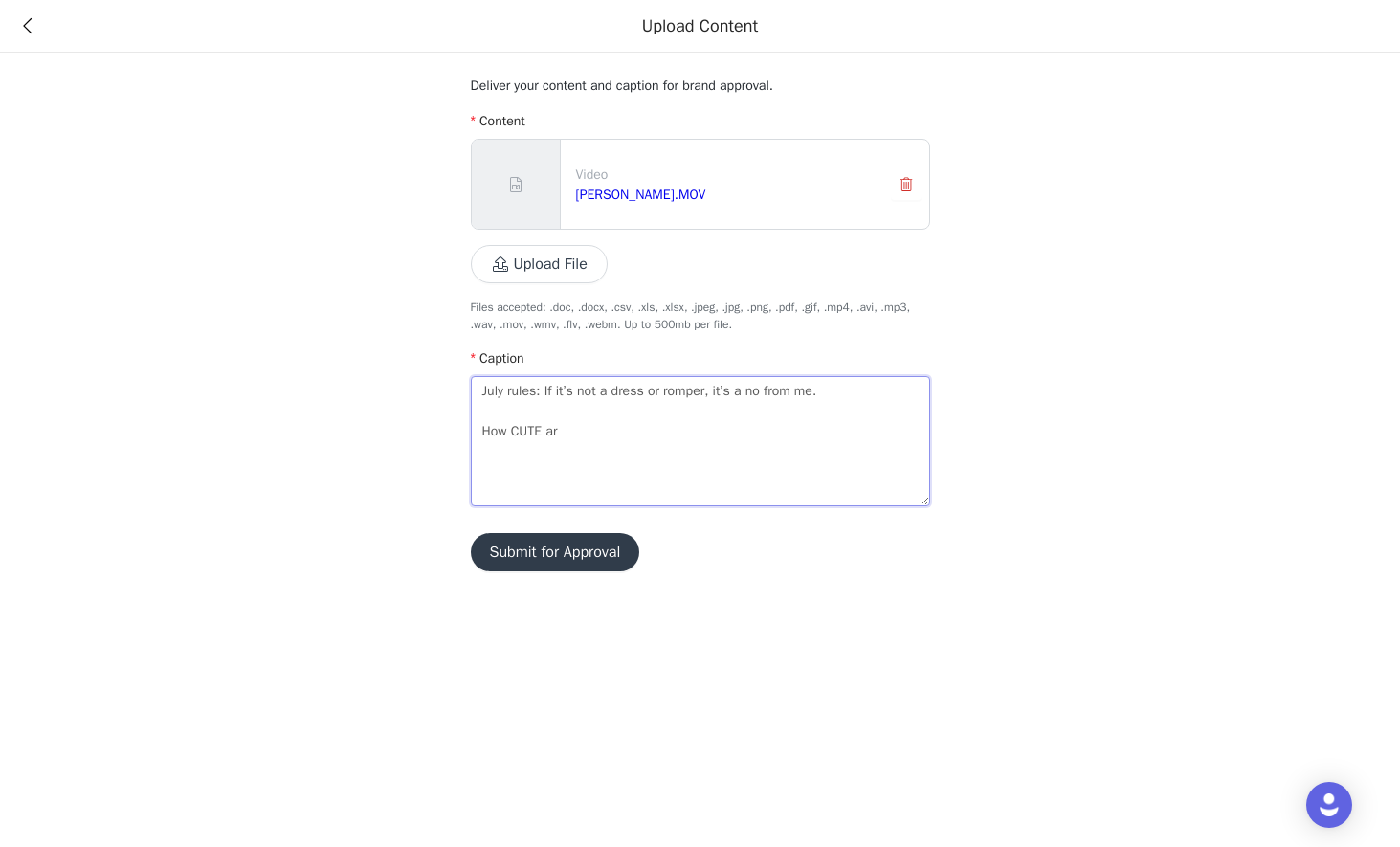 type on "July rules: If it’s not a dress or romper, it’s a no from me.
How CUTE are" 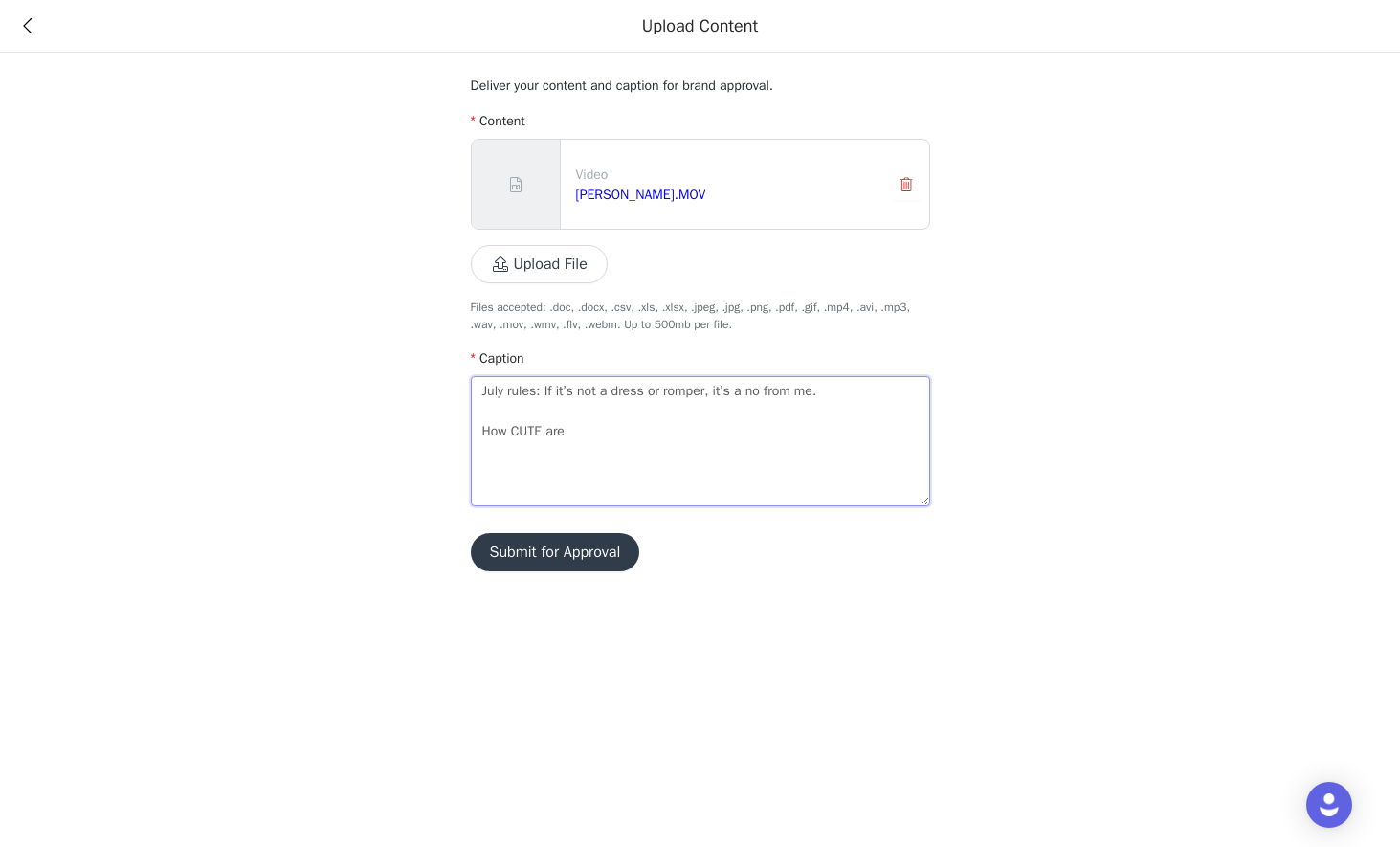 type on "July rules: If it’s not a dress or romper, it’s a no from me.
How CUTE are" 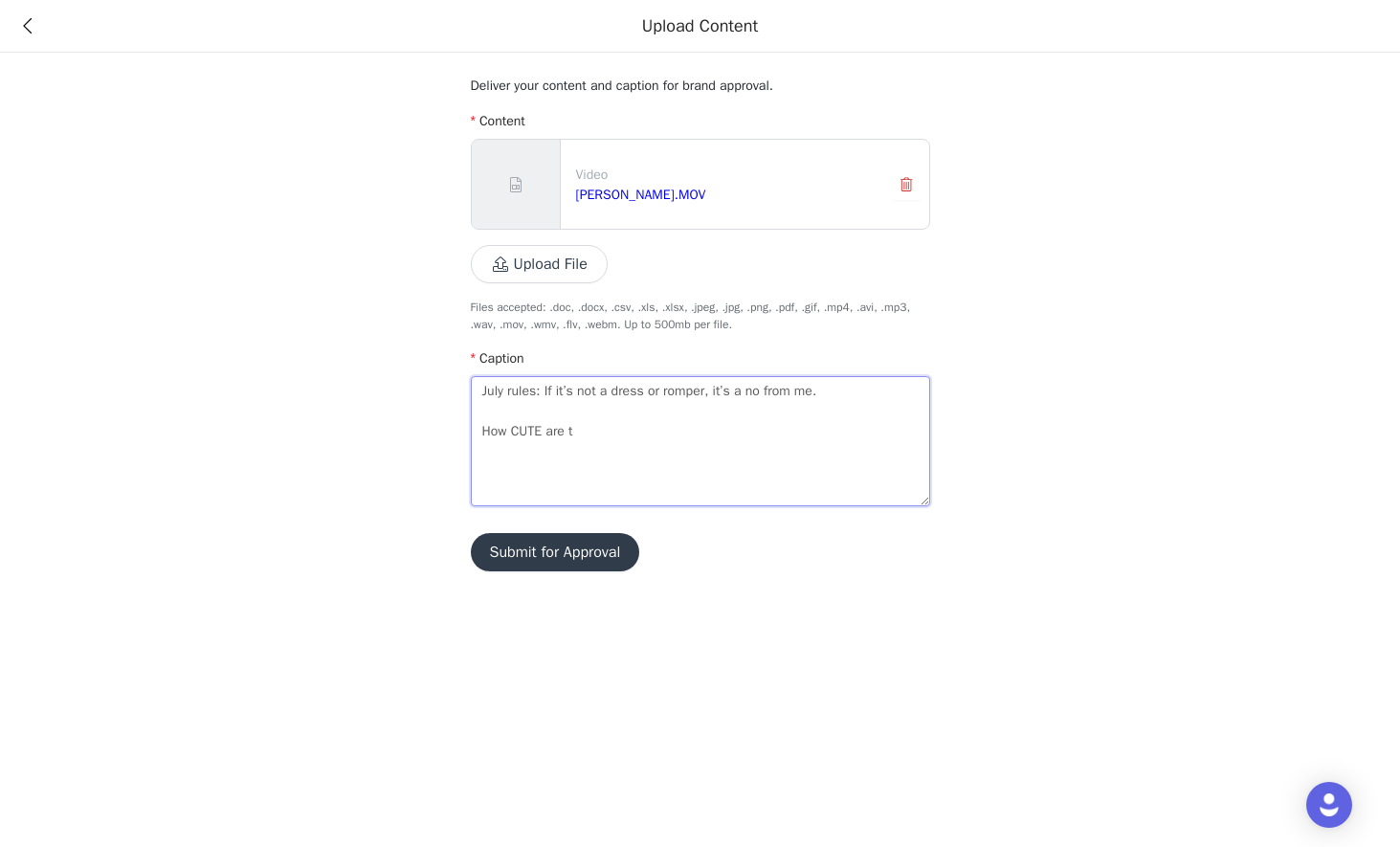 type on "July rules: If it’s not a dress or romper, it’s a no from me.
How CUTE are th" 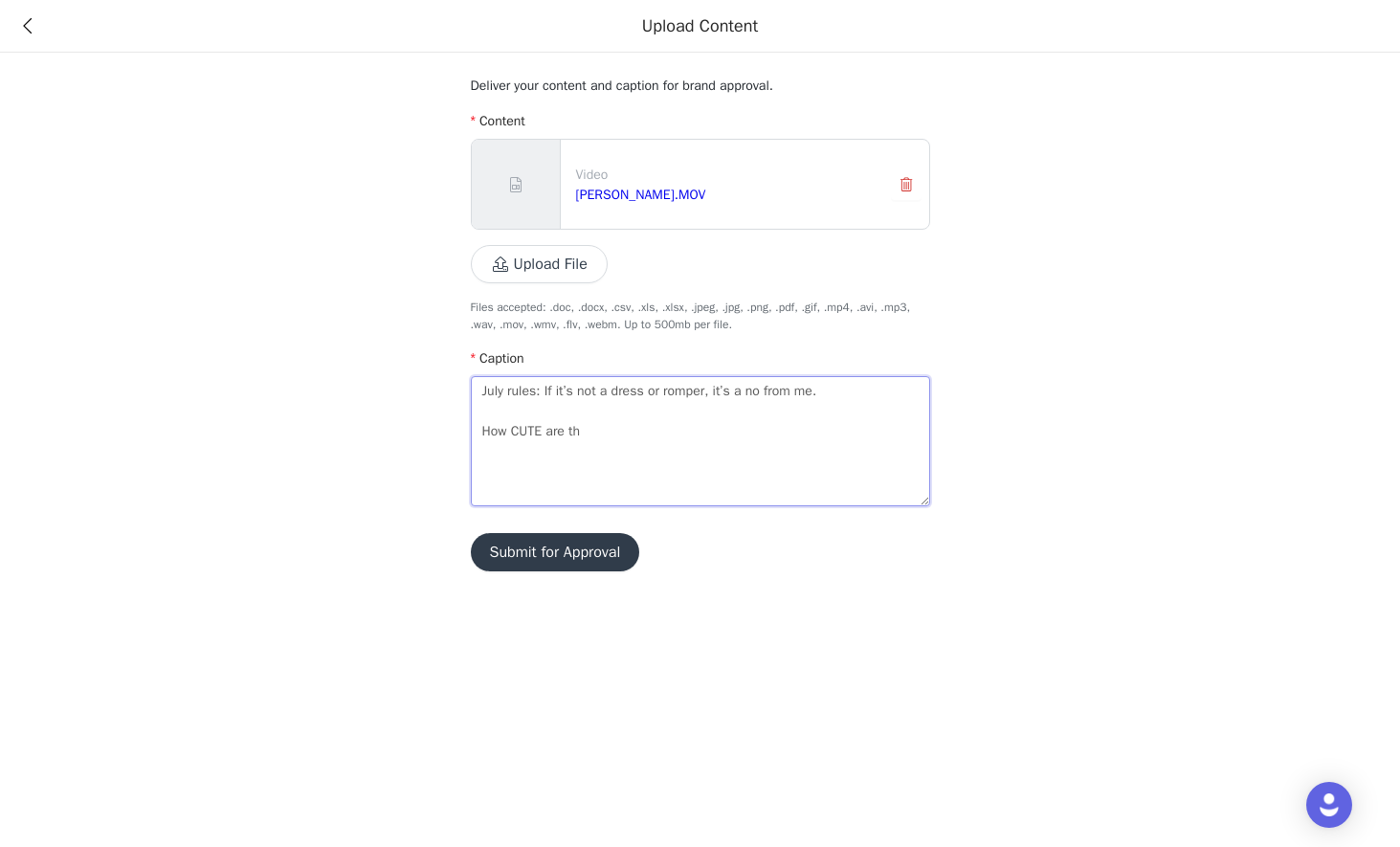 type 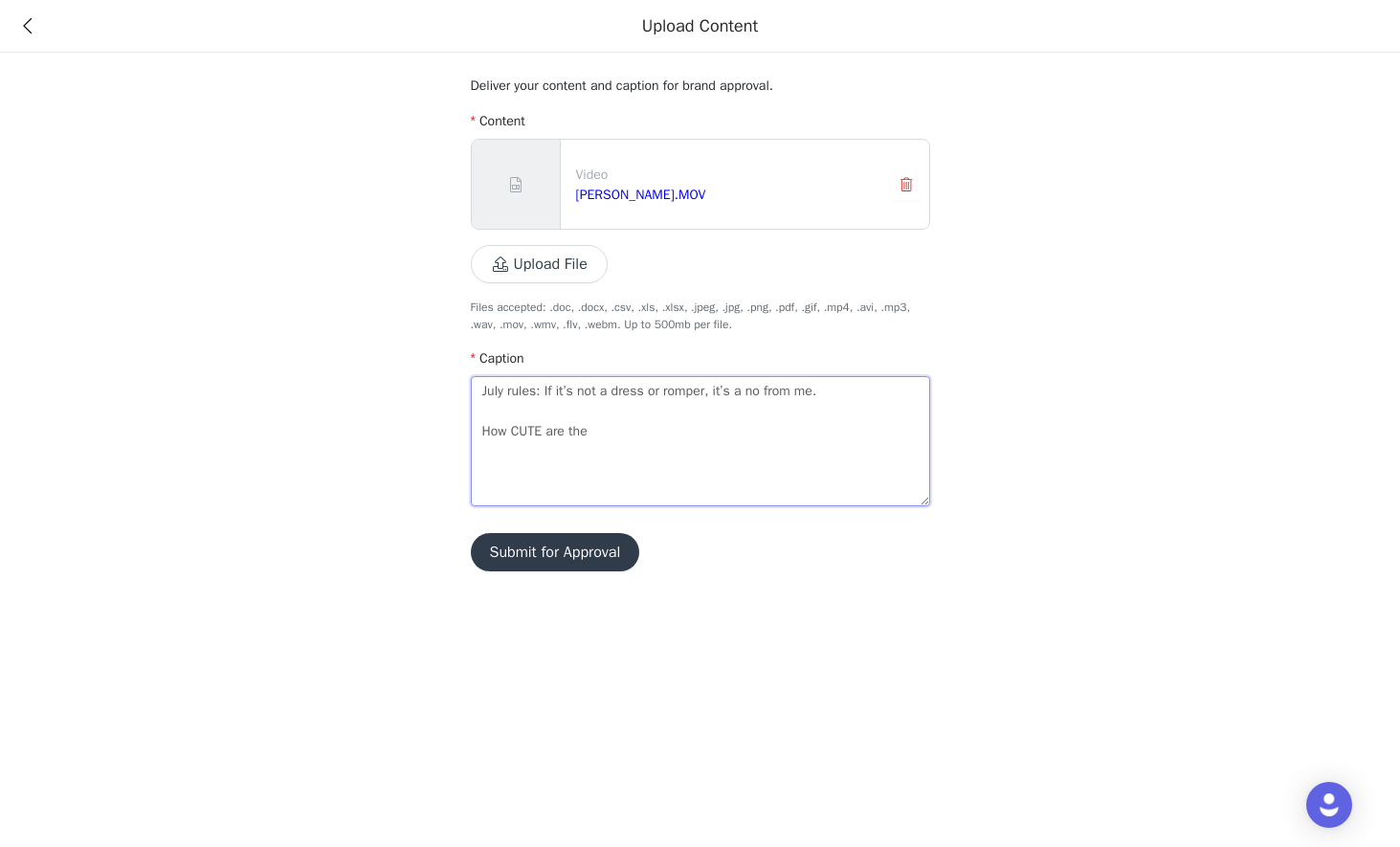 type on "July rules: If it’s not a dress or romper, it’s a no from me.
How CUTE are thes" 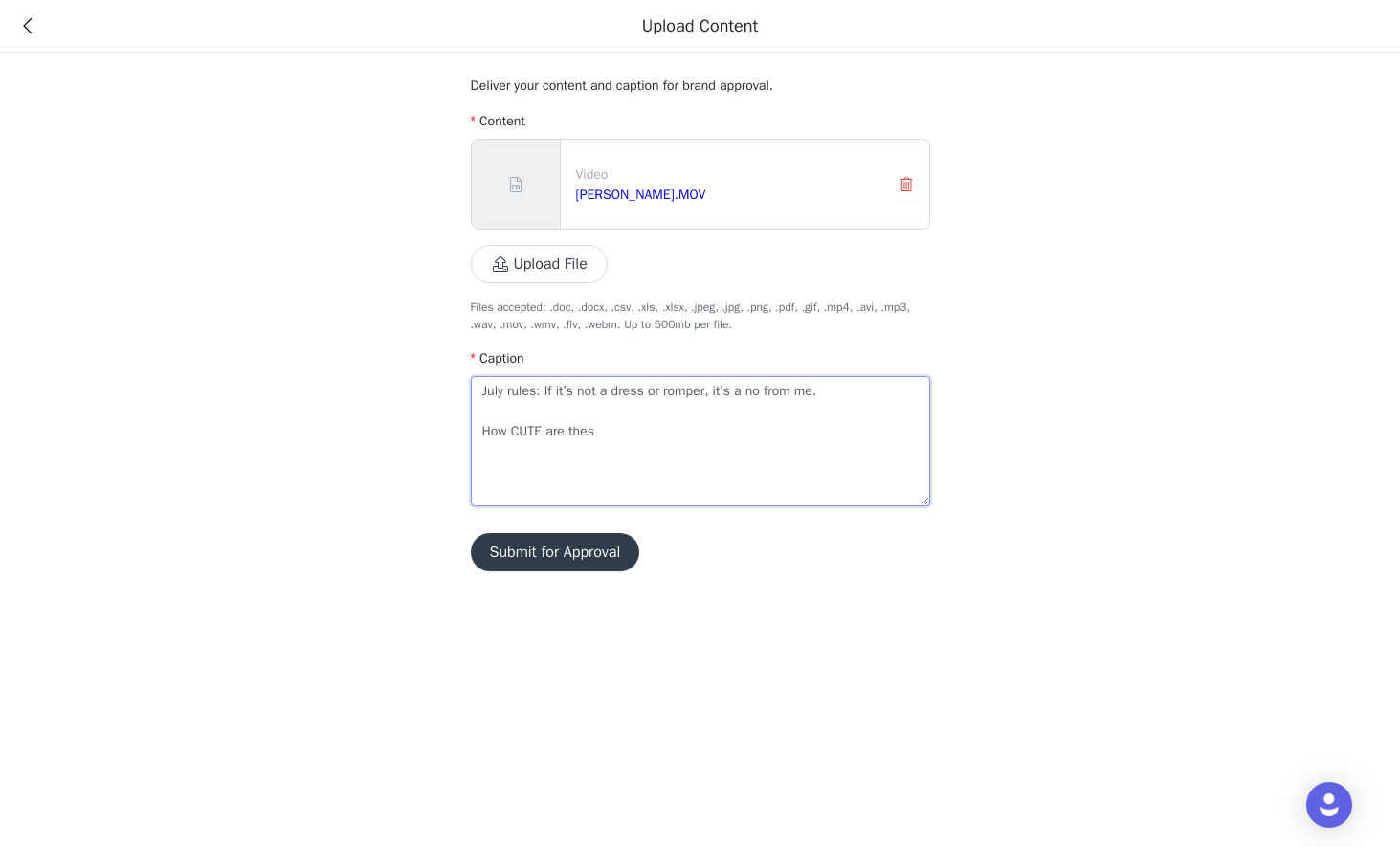type on "July rules: If it’s not a dress or romper, it’s a no from me.
How CUTE are these" 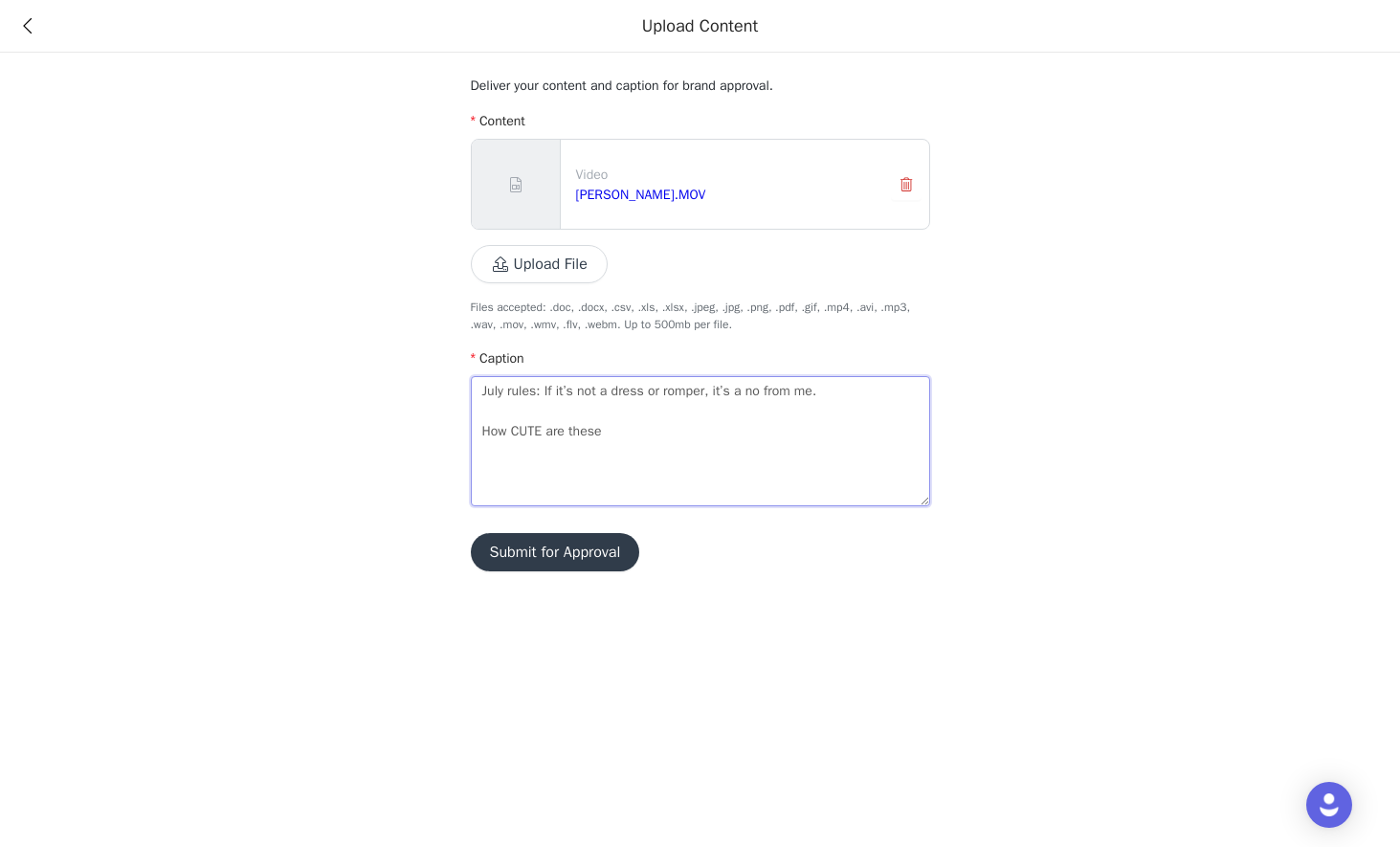 type on "July rules: If it’s not a dress or romper, it’s a no from me.
How CUTE are these" 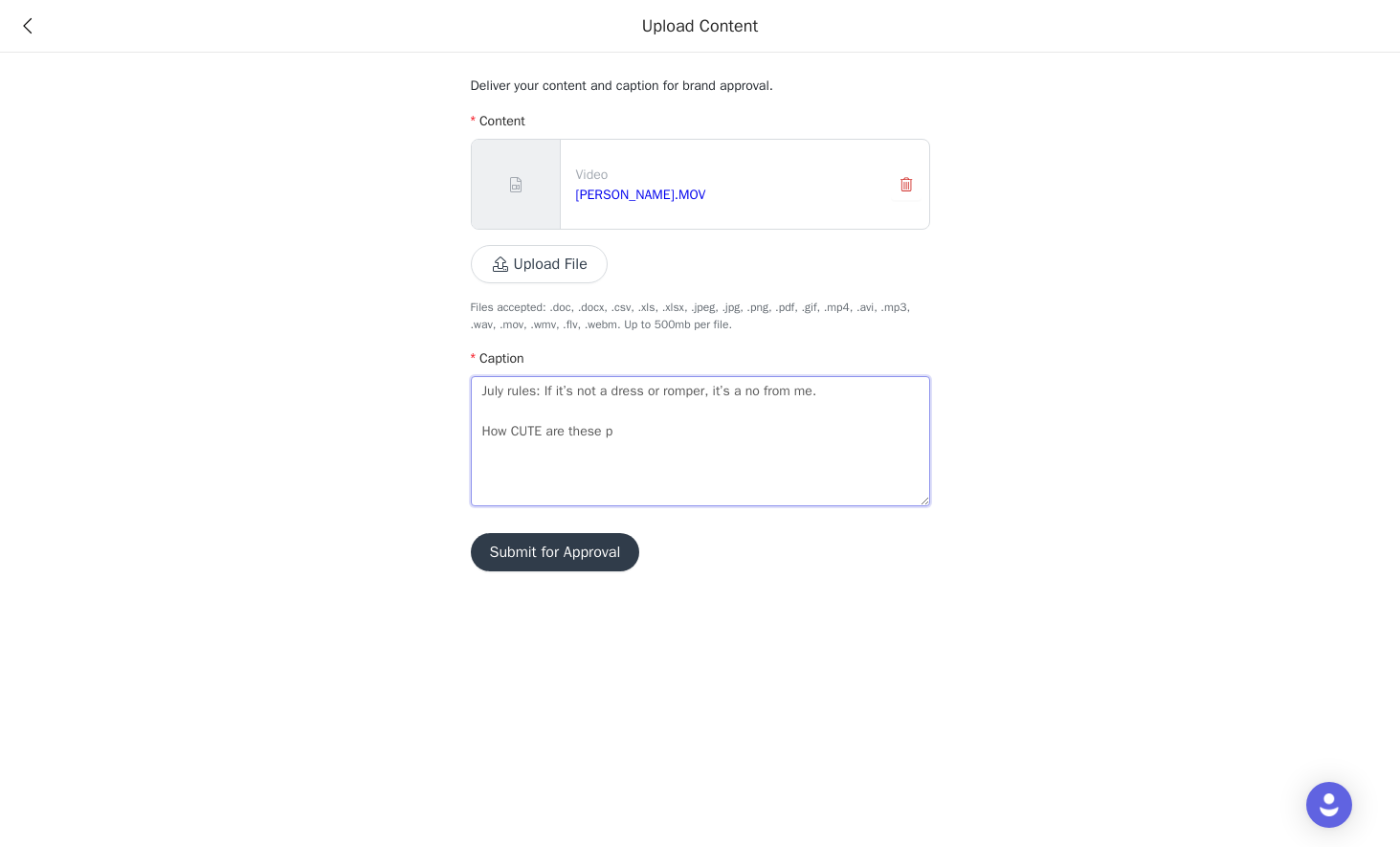type on "July rules: If it’s not a dress or romper, it’s a no from me.
How CUTE are these pi" 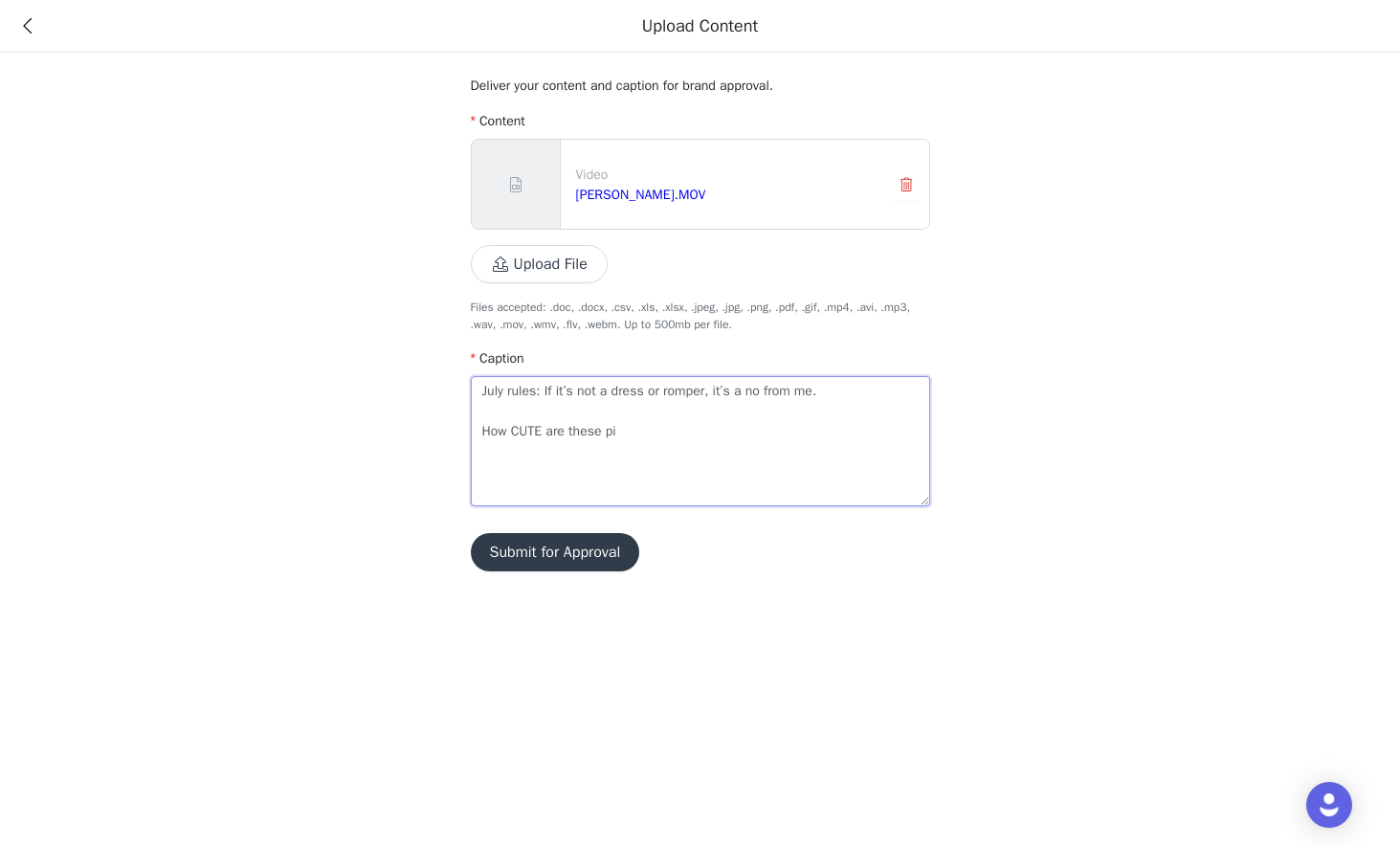 type on "July rules: If it’s not a dress or romper, it’s a no from me.
How CUTE are these pie" 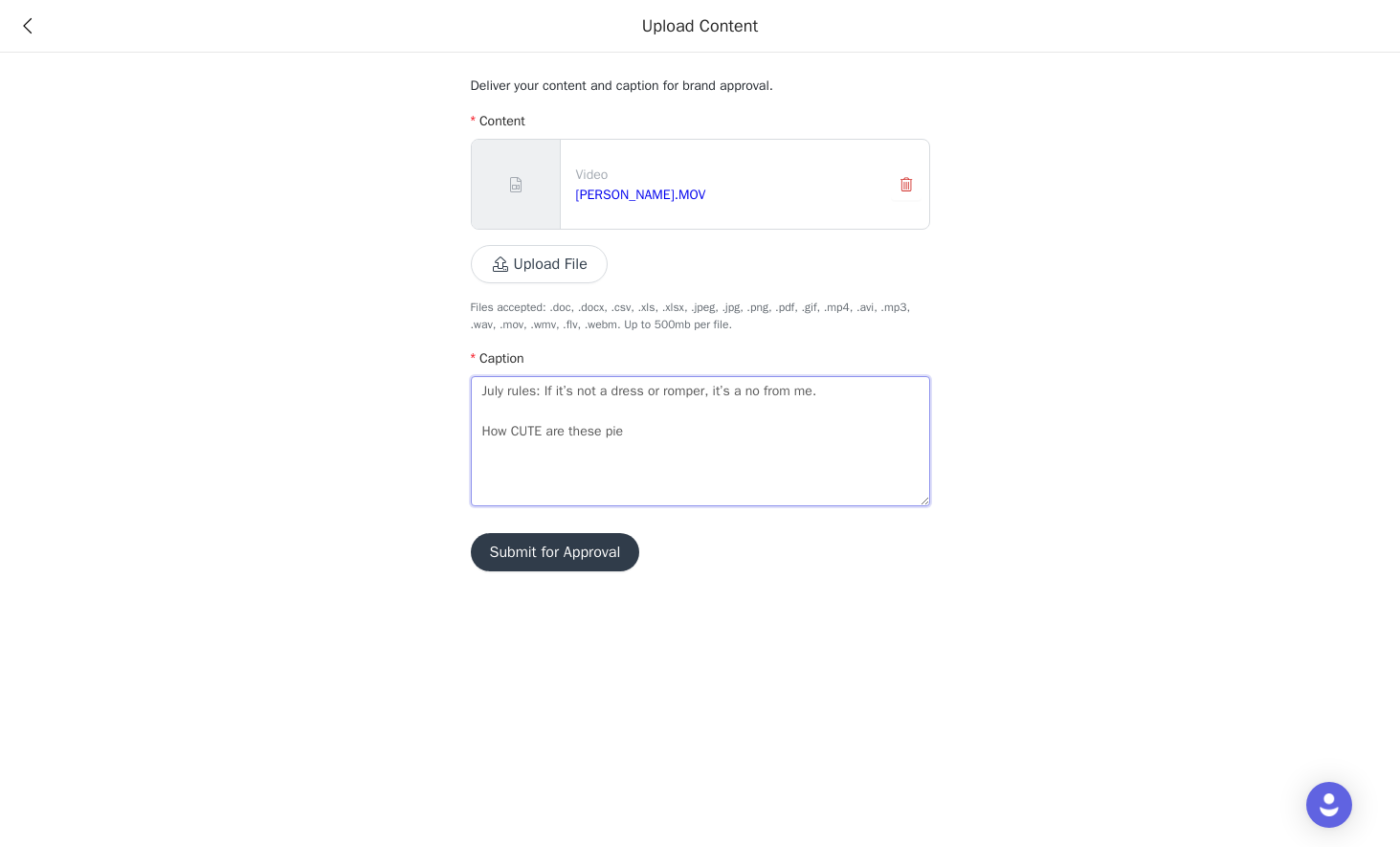type on "July rules: If it’s not a dress or romper, it’s a no from me.
How CUTE are these piec" 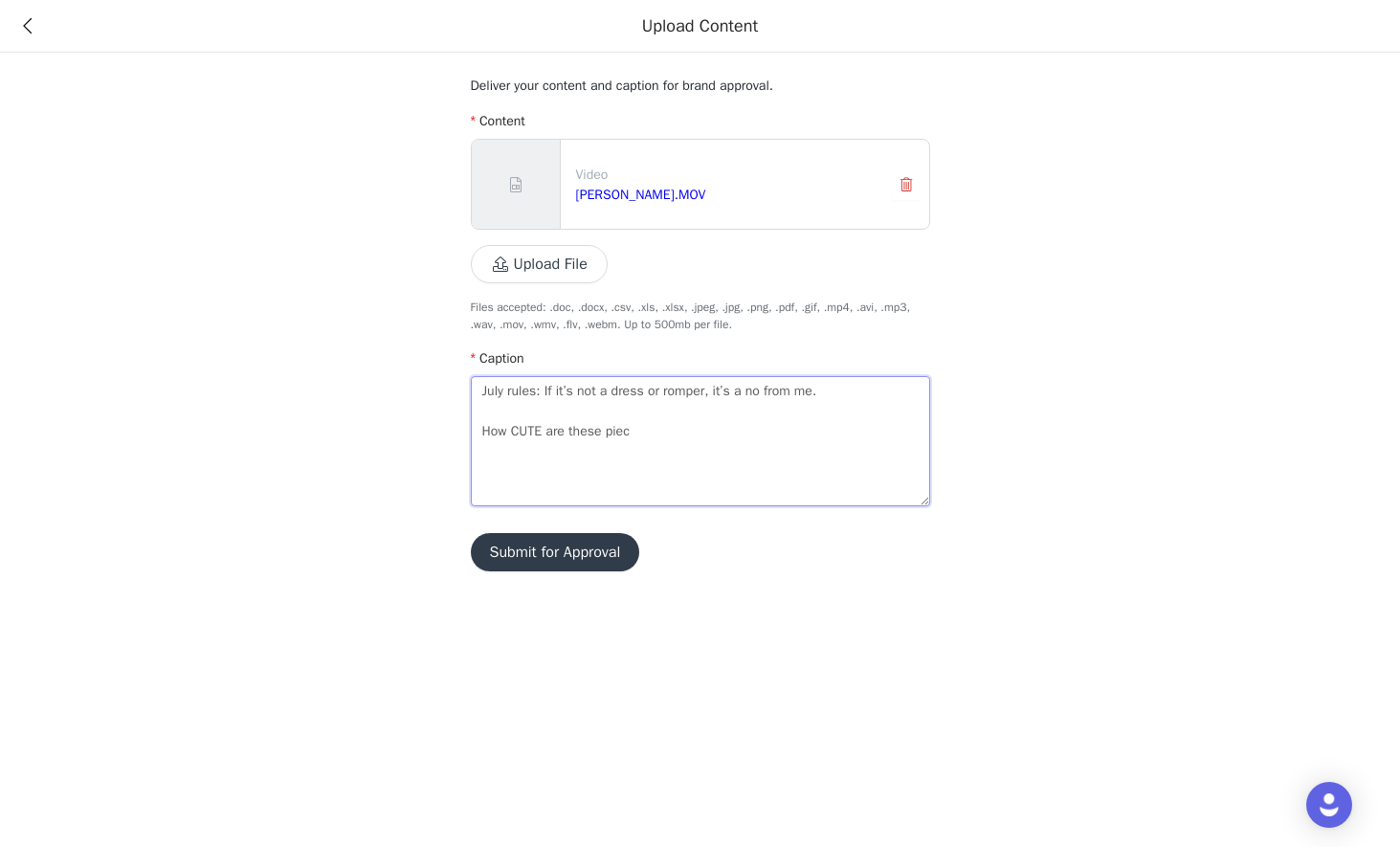 type on "July rules: If it’s not a dress or romper, it’s a no from me.
How CUTE are these piece" 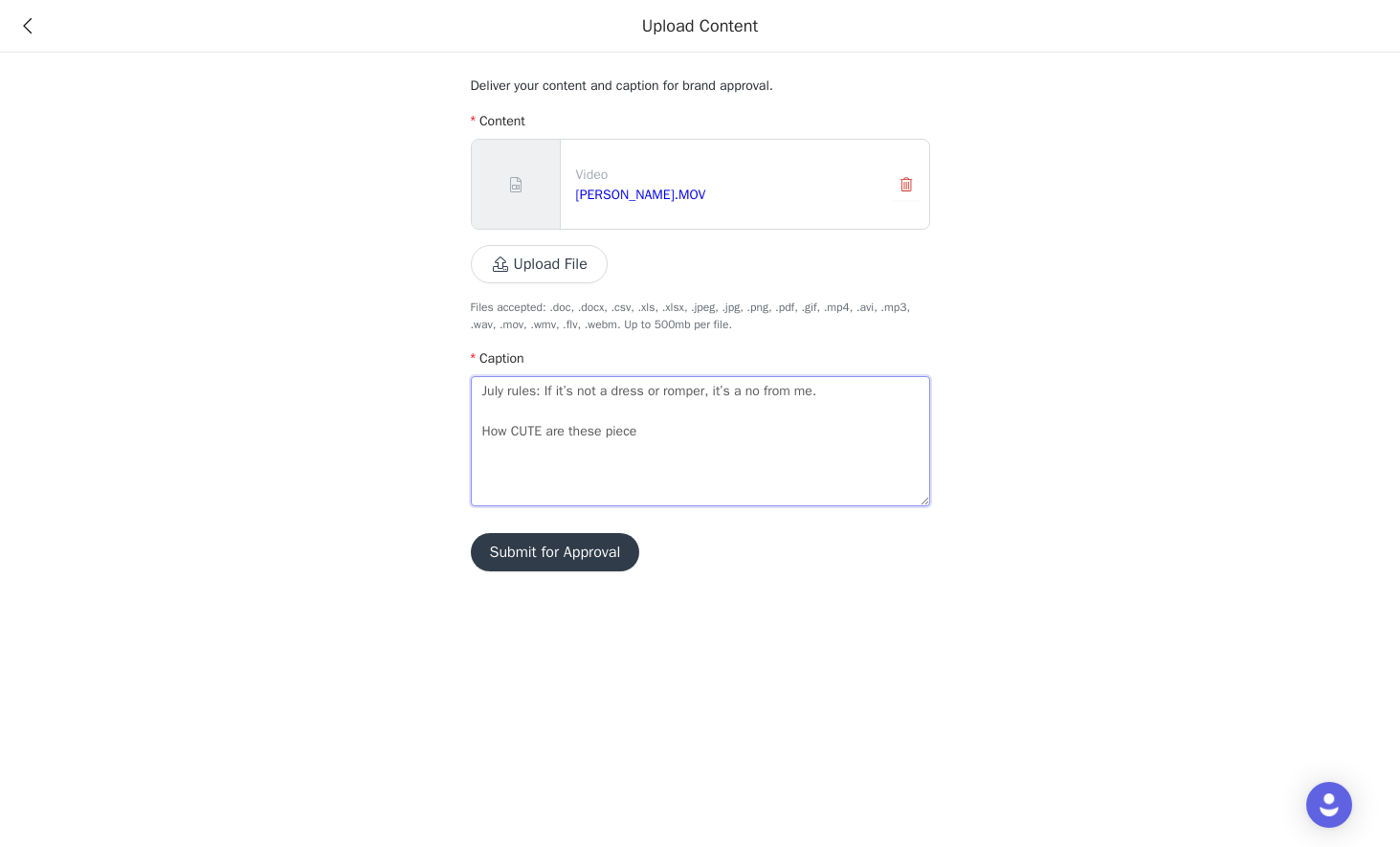 type on "July rules: If it’s not a dress or romper, it’s a no from me.
How CUTE are these pieces" 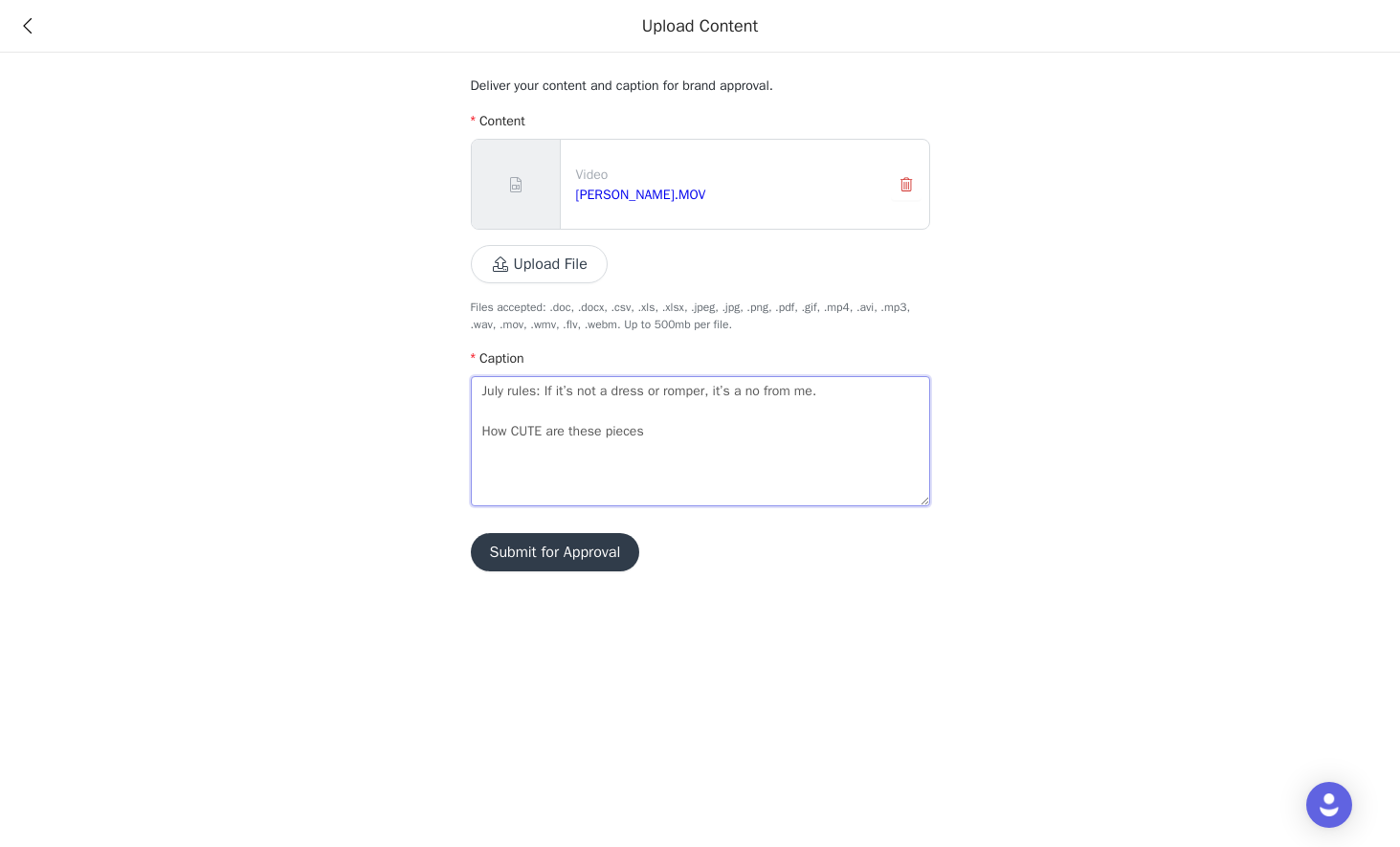 type on "July rules: If it’s not a dress or romper, it’s a no from me.
How CUTE are these pieces" 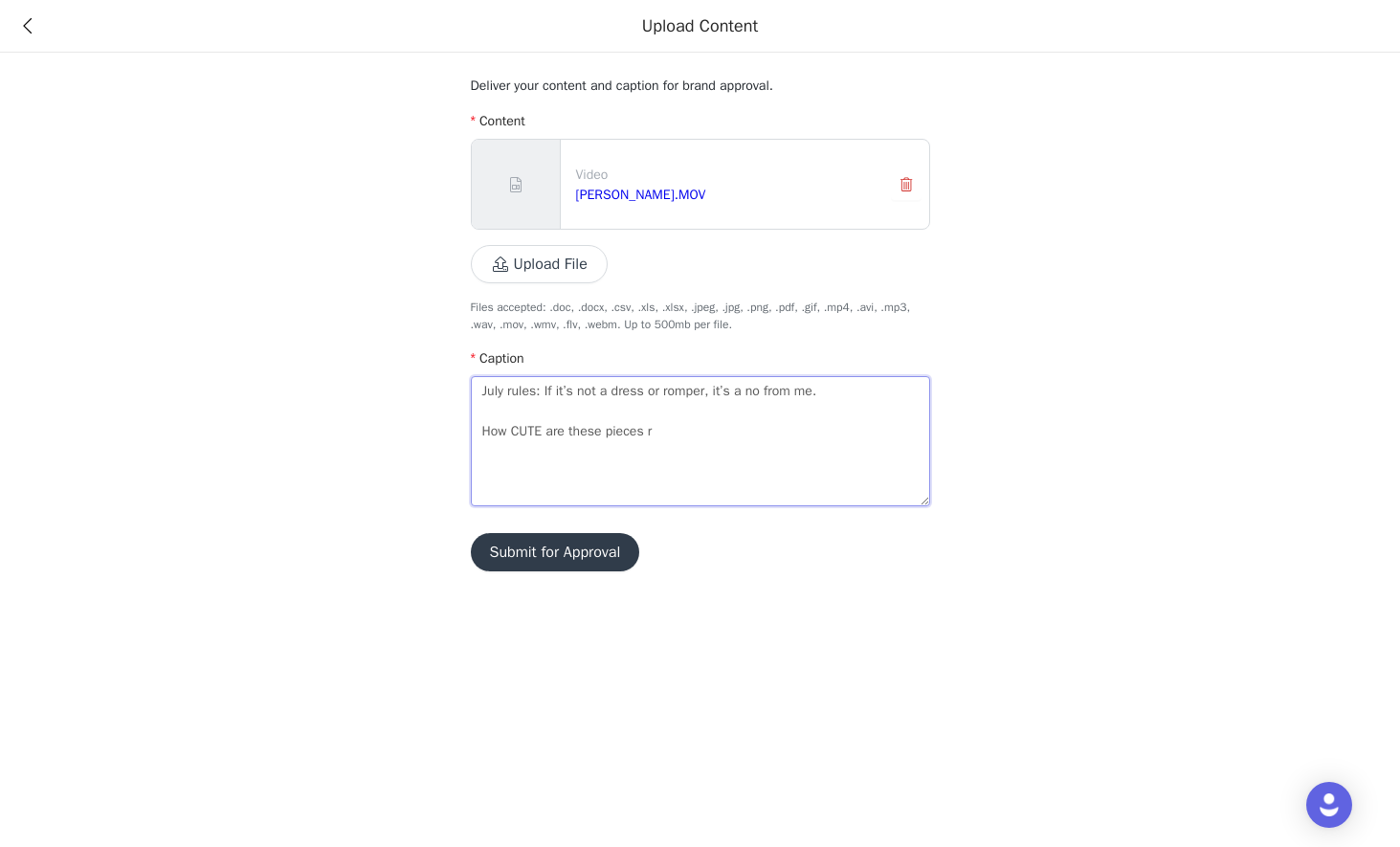 type on "July rules: If it’s not a dress or romper, it’s a no from me.
How CUTE are these pieces" 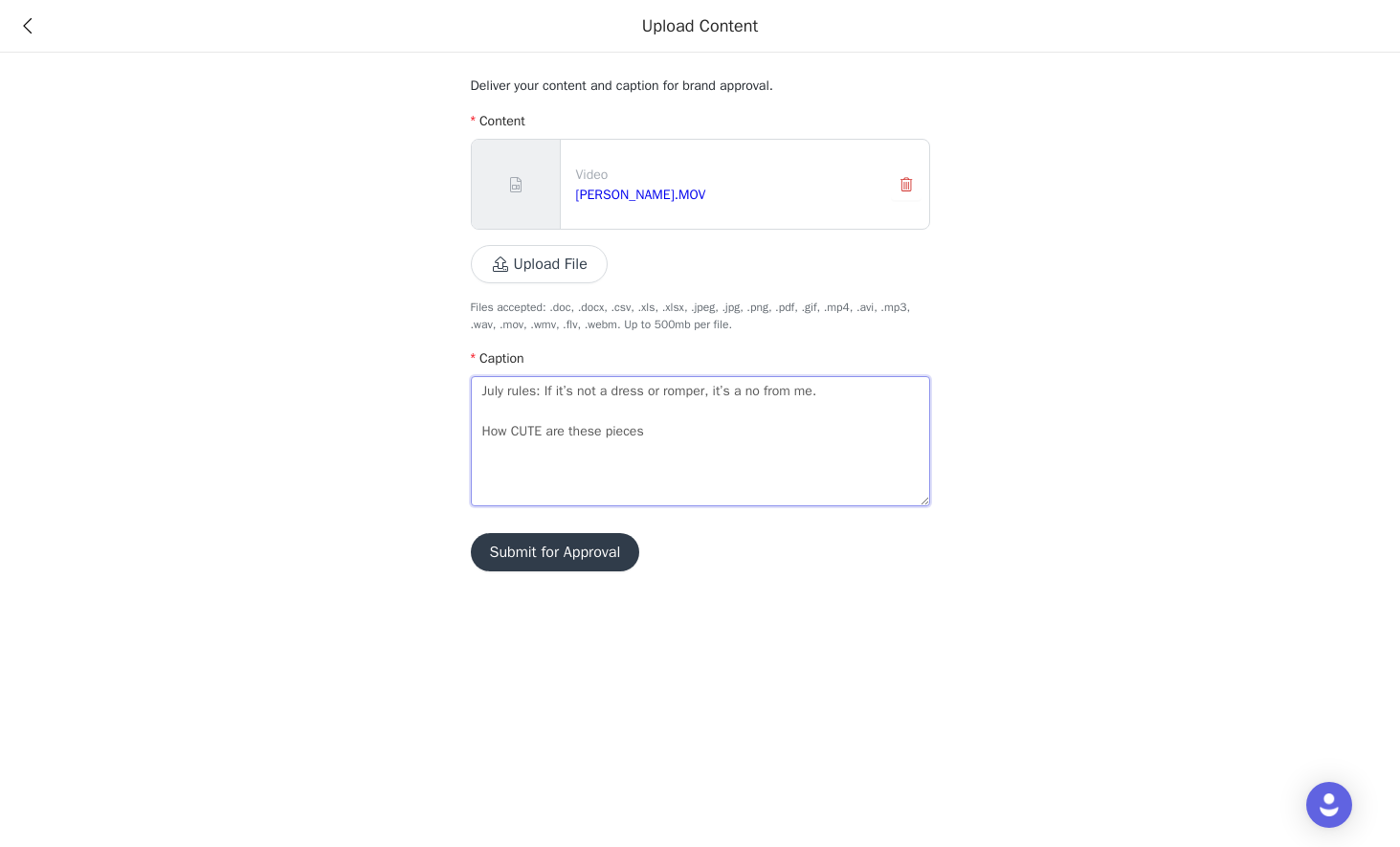type on "July rules: If it’s not a dress or romper, it’s a no from me.
How CUTE are these pieces f" 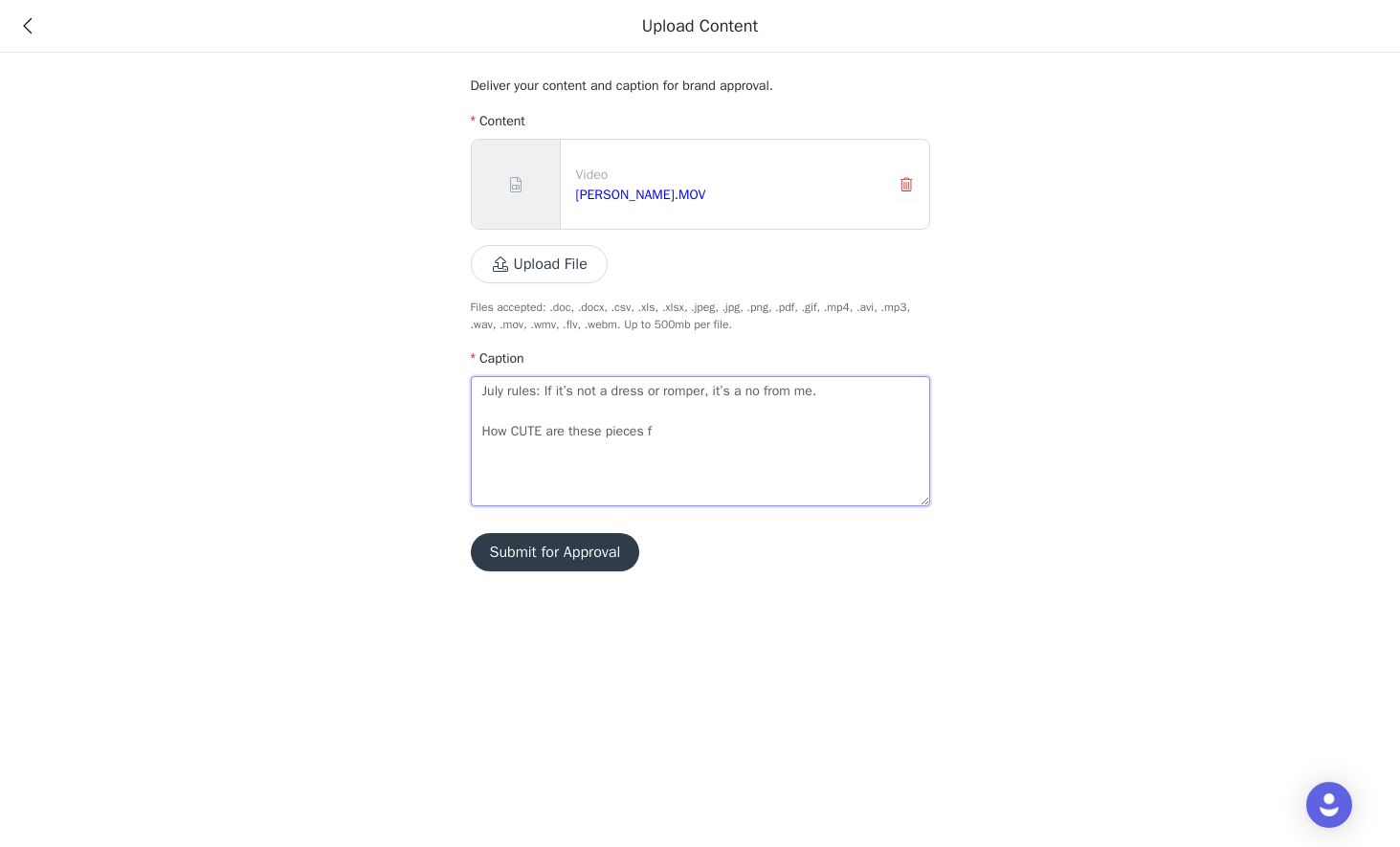 type on "July rules: If it’s not a dress or romper, it’s a no from me.
How CUTE are these pieces fr" 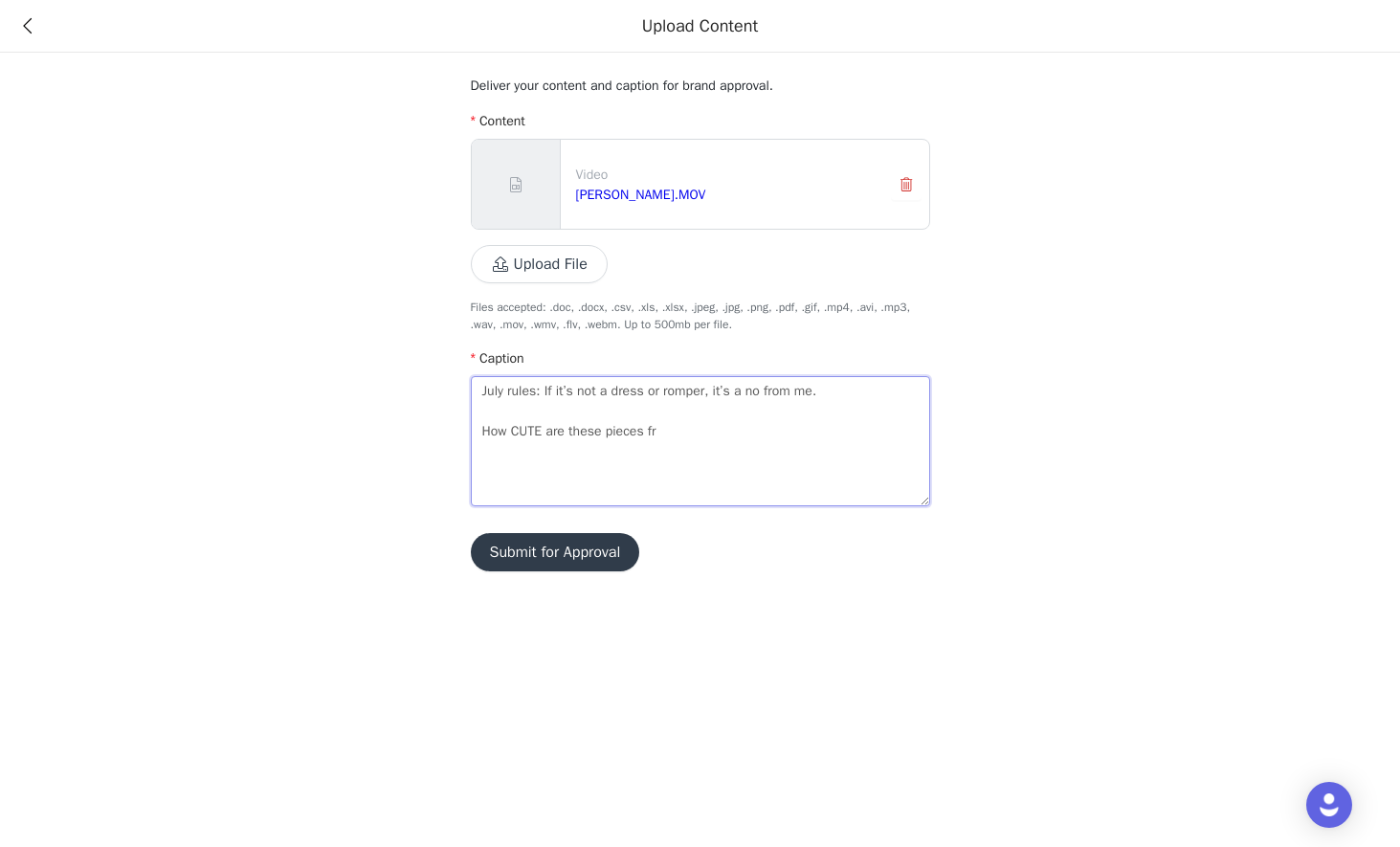 type on "July rules: If it’s not a dress or romper, it’s a no from me.
How CUTE are these pieces fro" 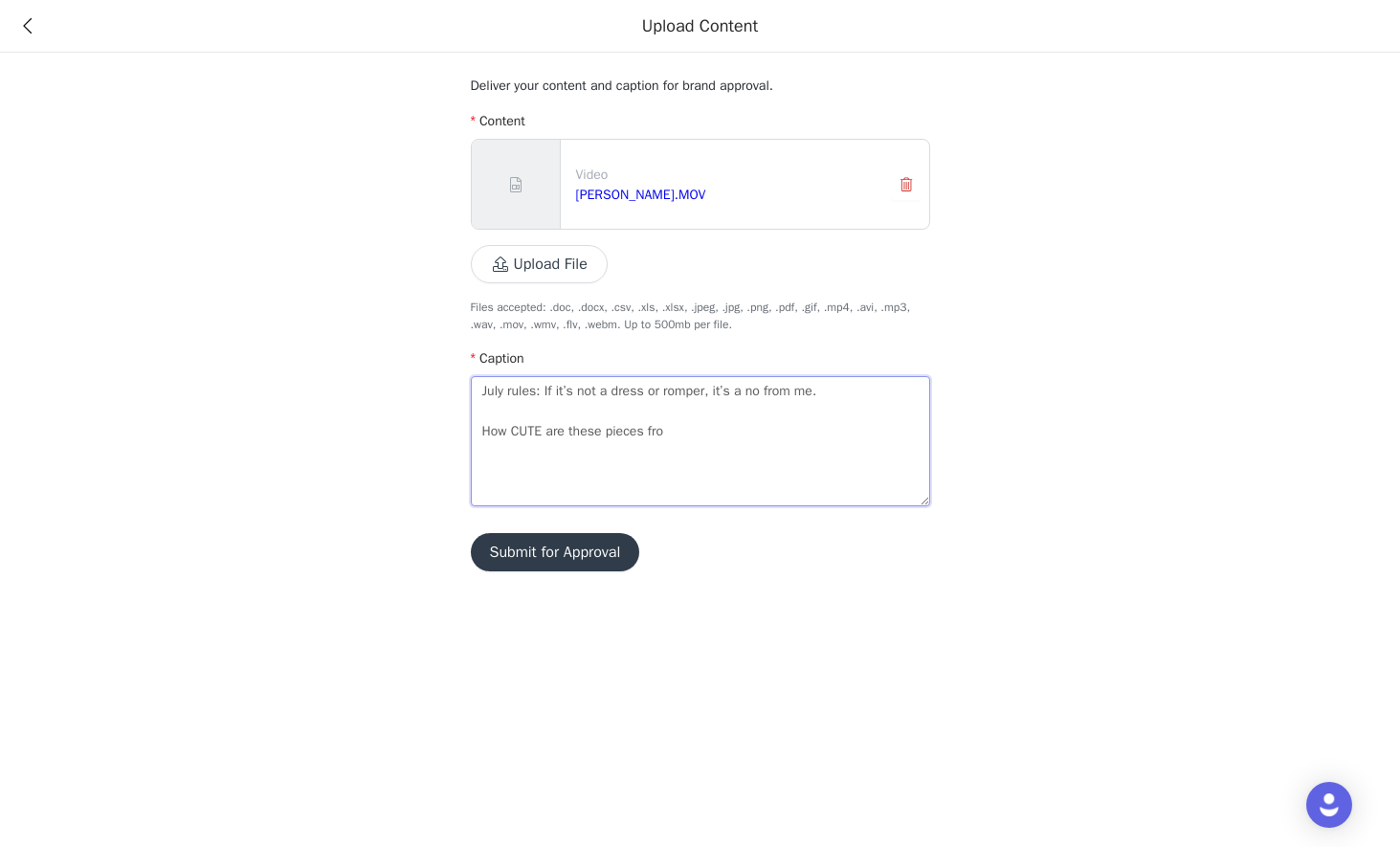 type on "July rules: If it’s not a dress or romper, it’s a no from me.
How CUTE are these pieces from" 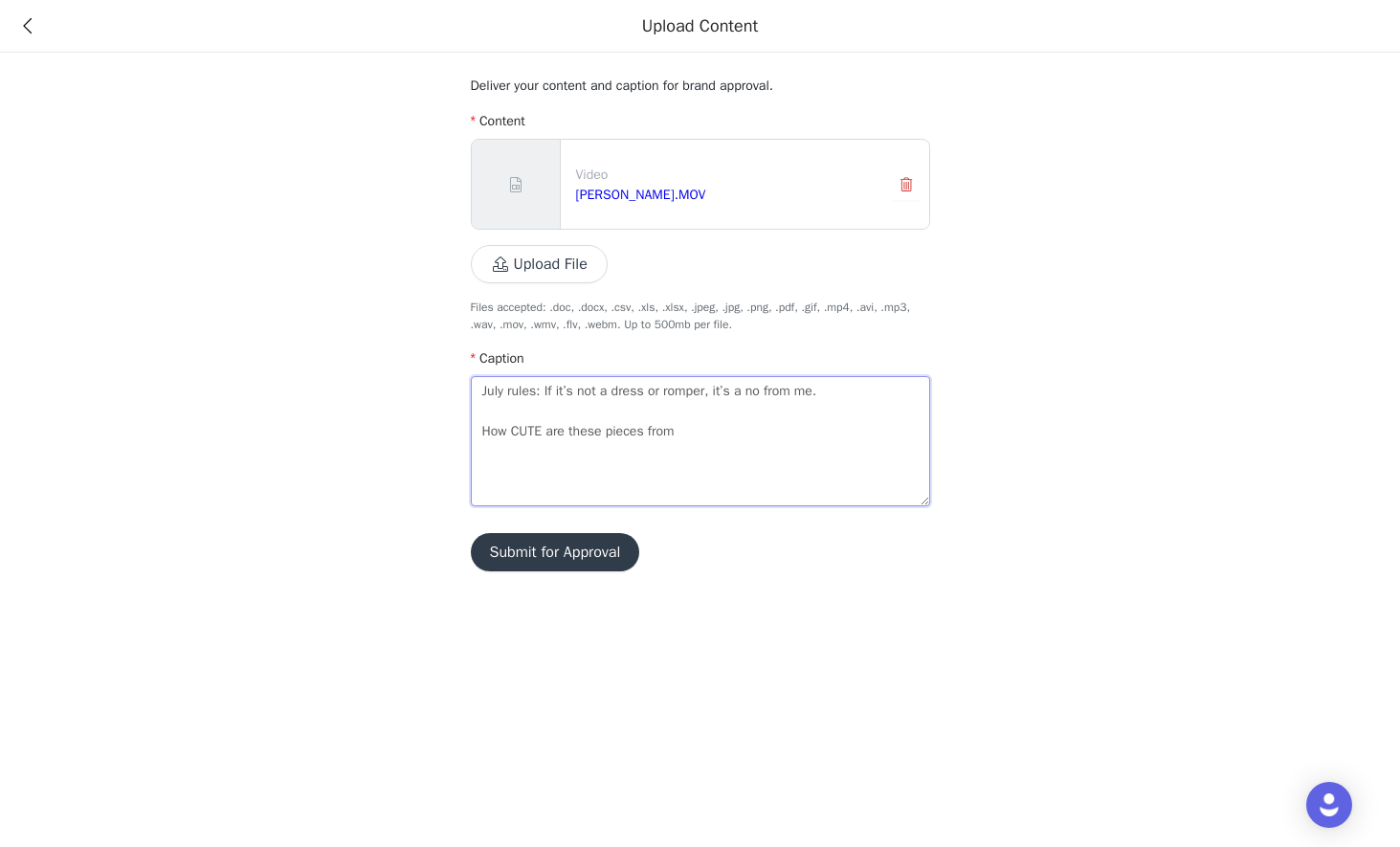 type on "July rules: If it’s not a dress or romper, it’s a no from me.
How CUTE are these pieces from" 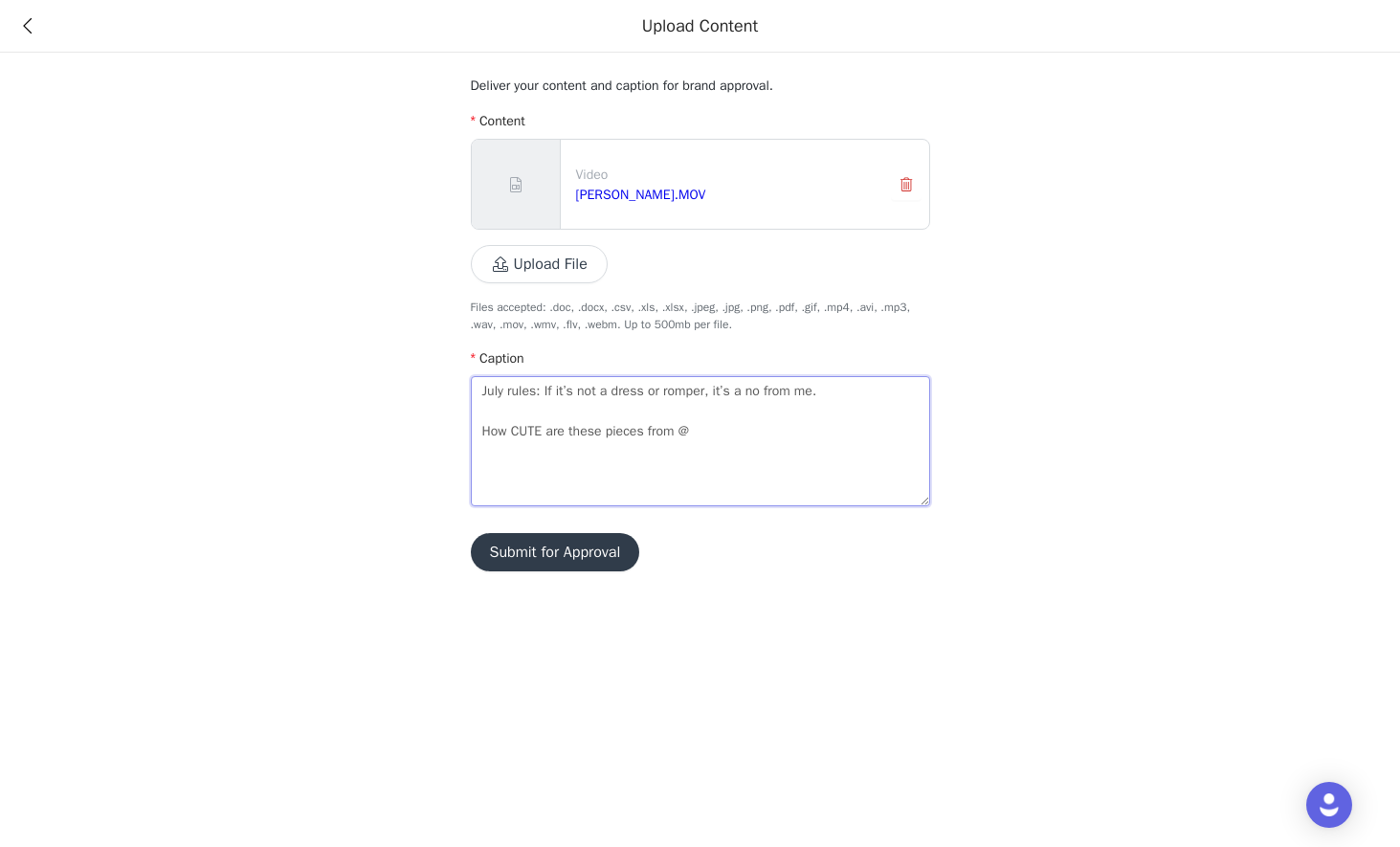 type on "July rules: If it’s not a dress or romper, it’s a no from me.
How CUTE are these pieces from @b" 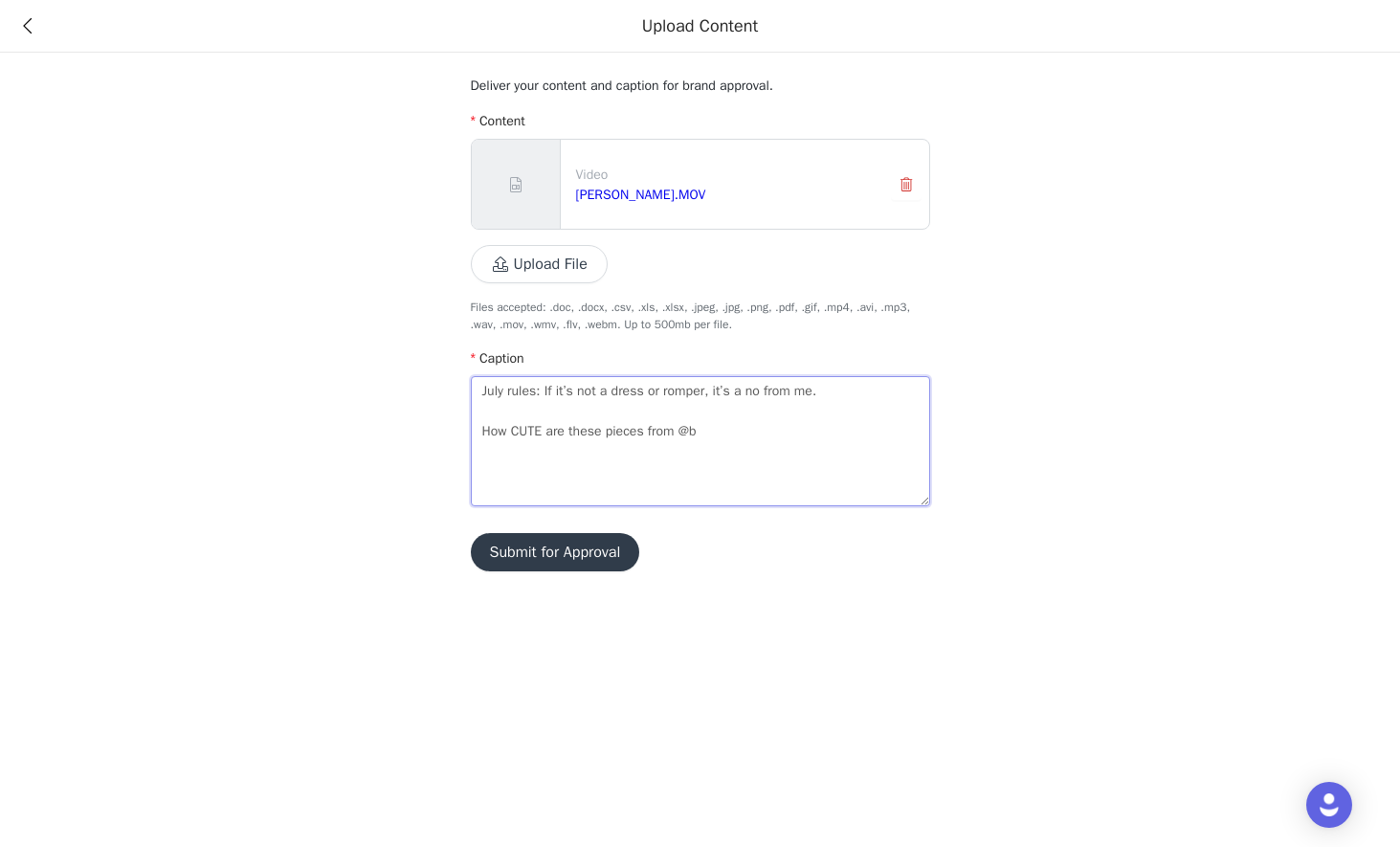 type on "July rules: If it’s not a dress or romper, it’s a no from me.
How CUTE are these pieces from @ba" 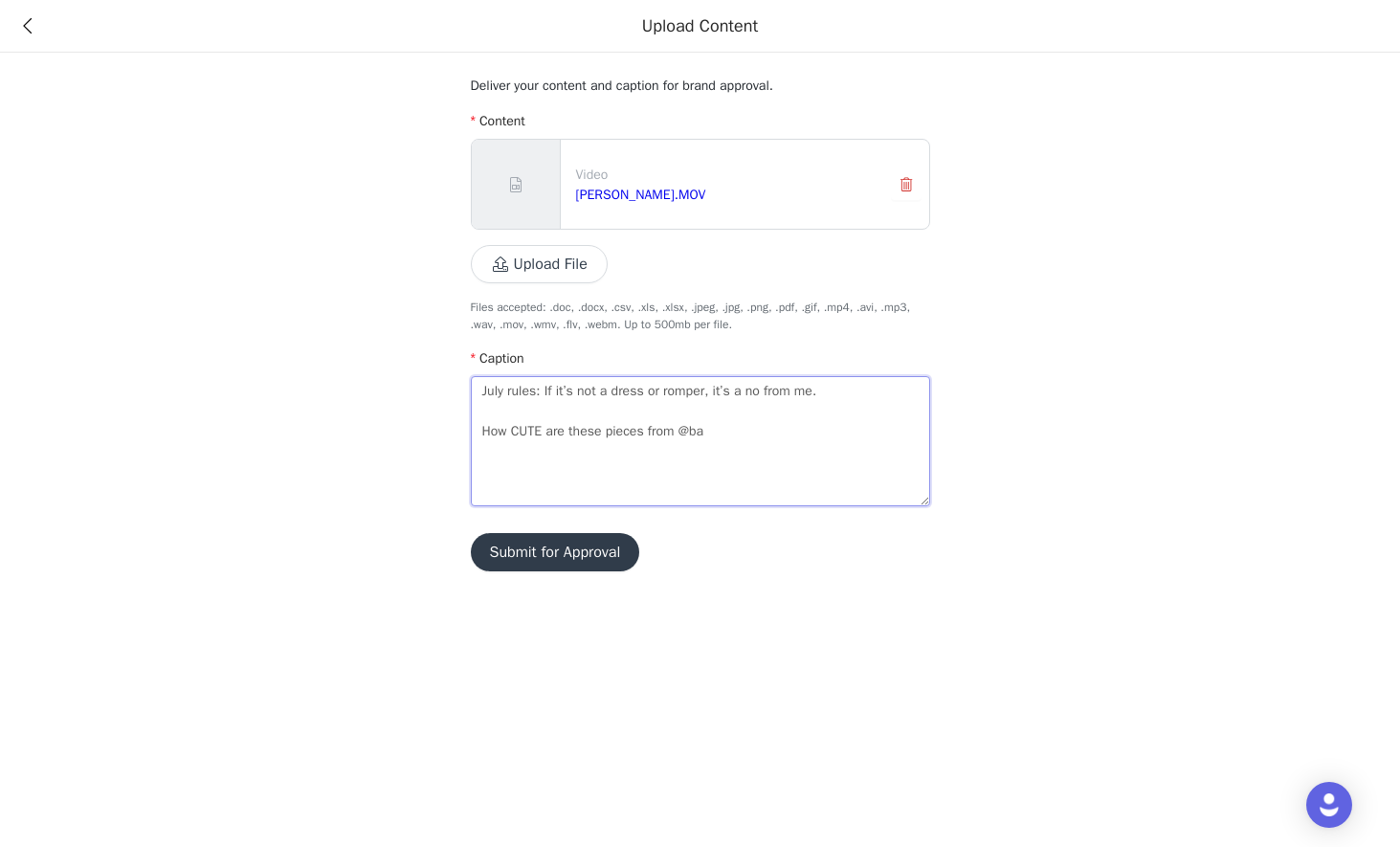 type on "July rules: If it’s not a dress or romper, it’s a no from me.
How CUTE are these pieces from @[MEDICAL_DATA]" 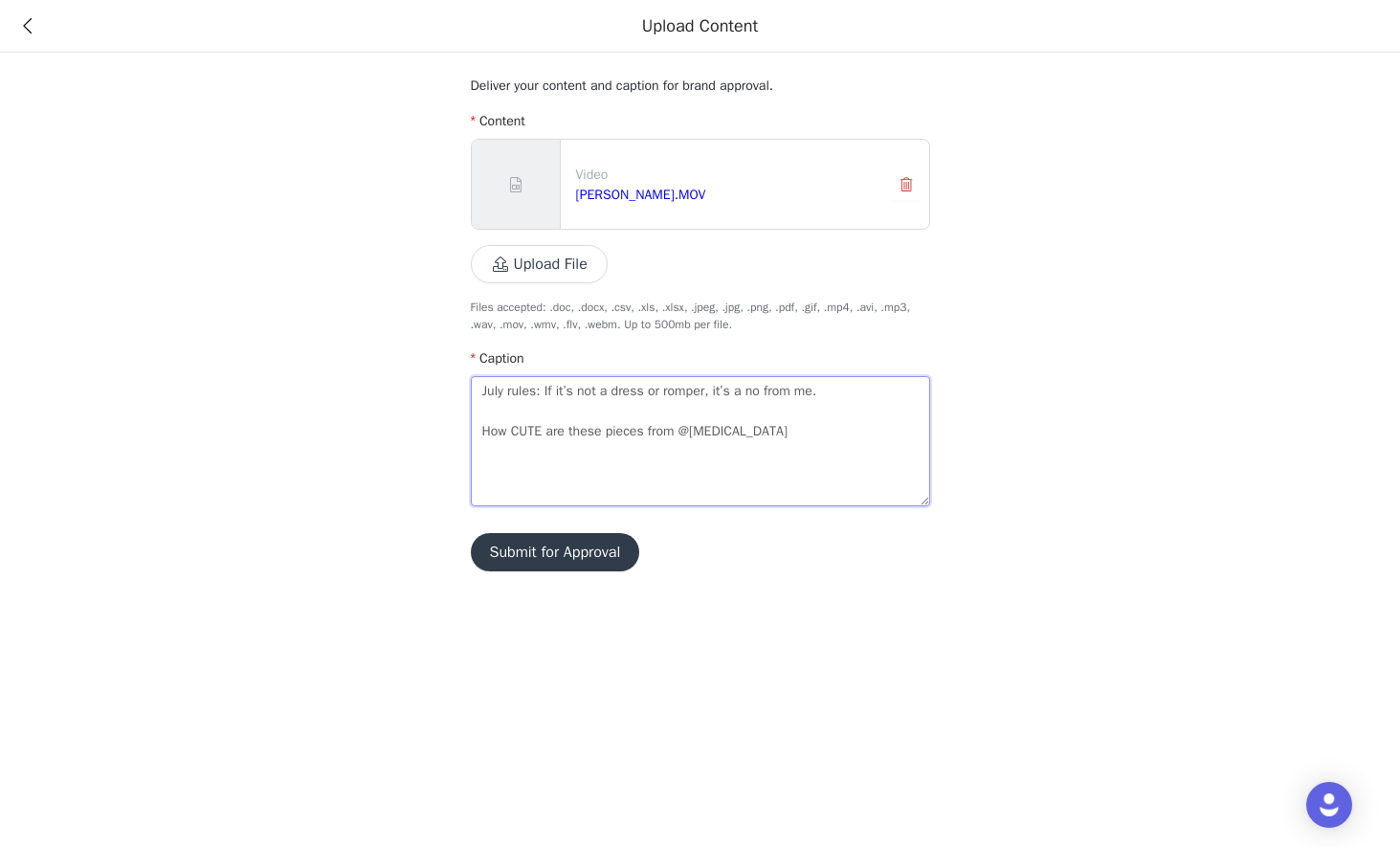 type on "July rules: If it’s not a dress or romper, it’s a no from me.
How CUTE are these pieces from @balt" 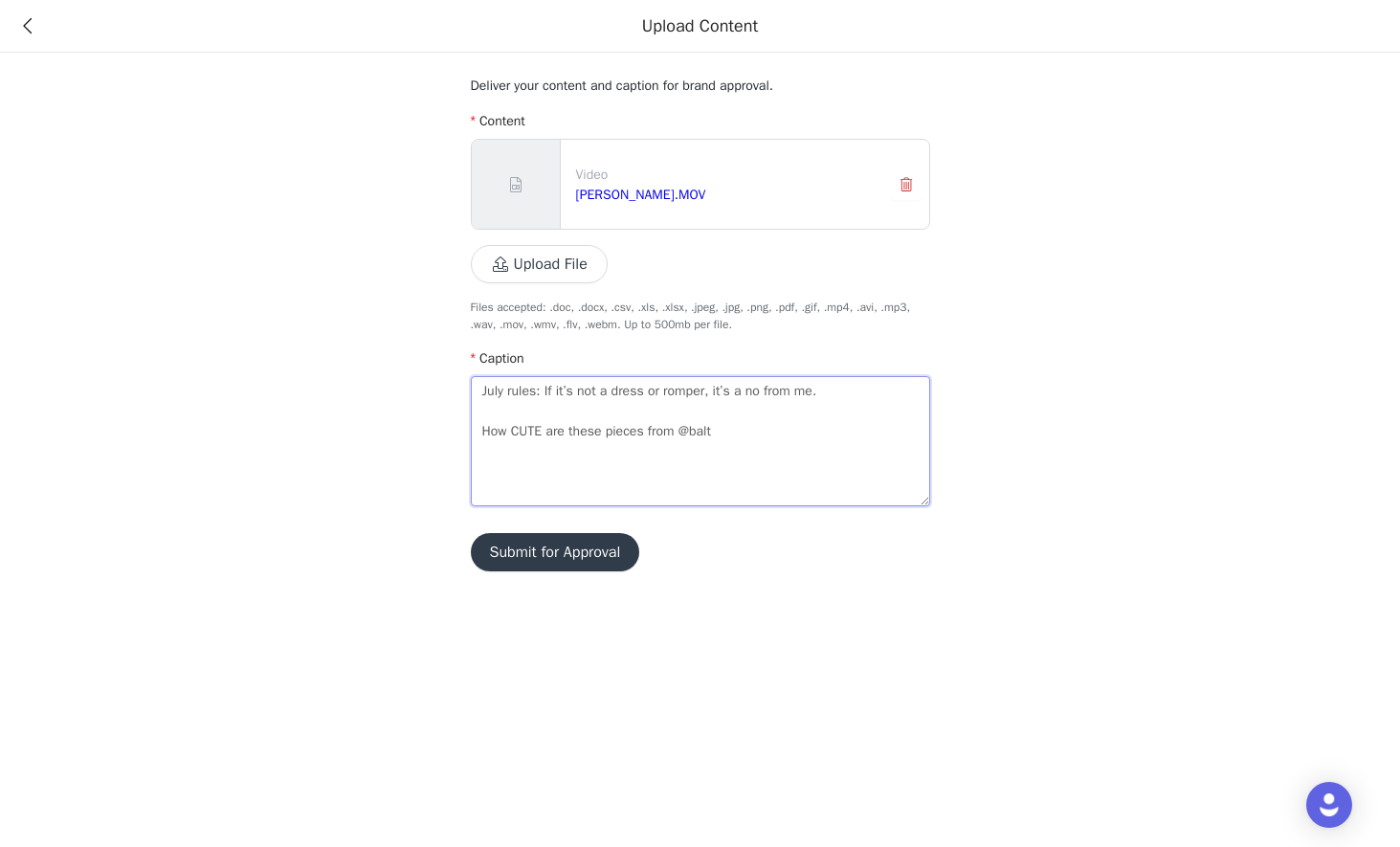 type 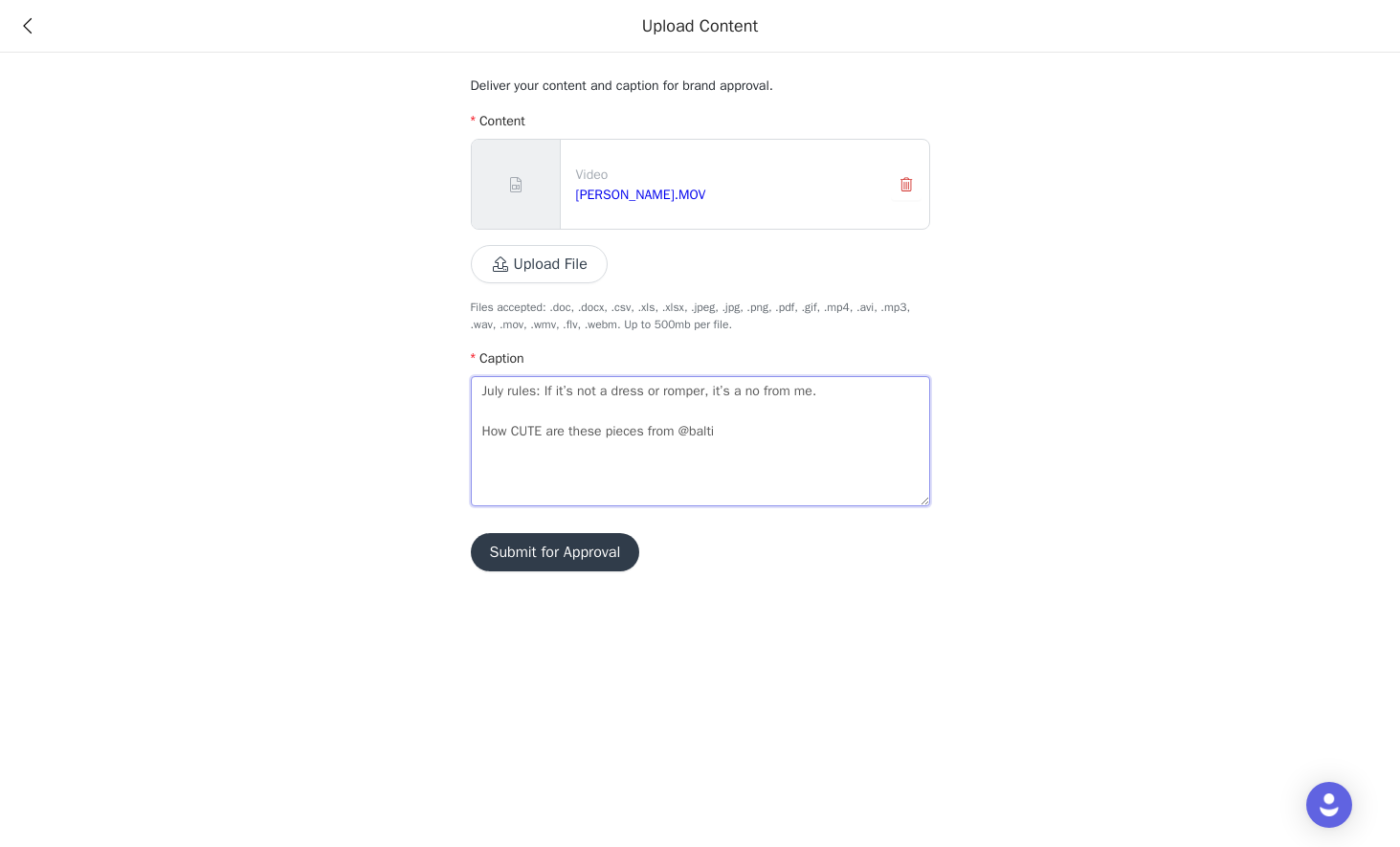 type on "July rules: If it’s not a dress or romper, it’s a no from me.
How CUTE are these pieces from @[GEOGRAPHIC_DATA]" 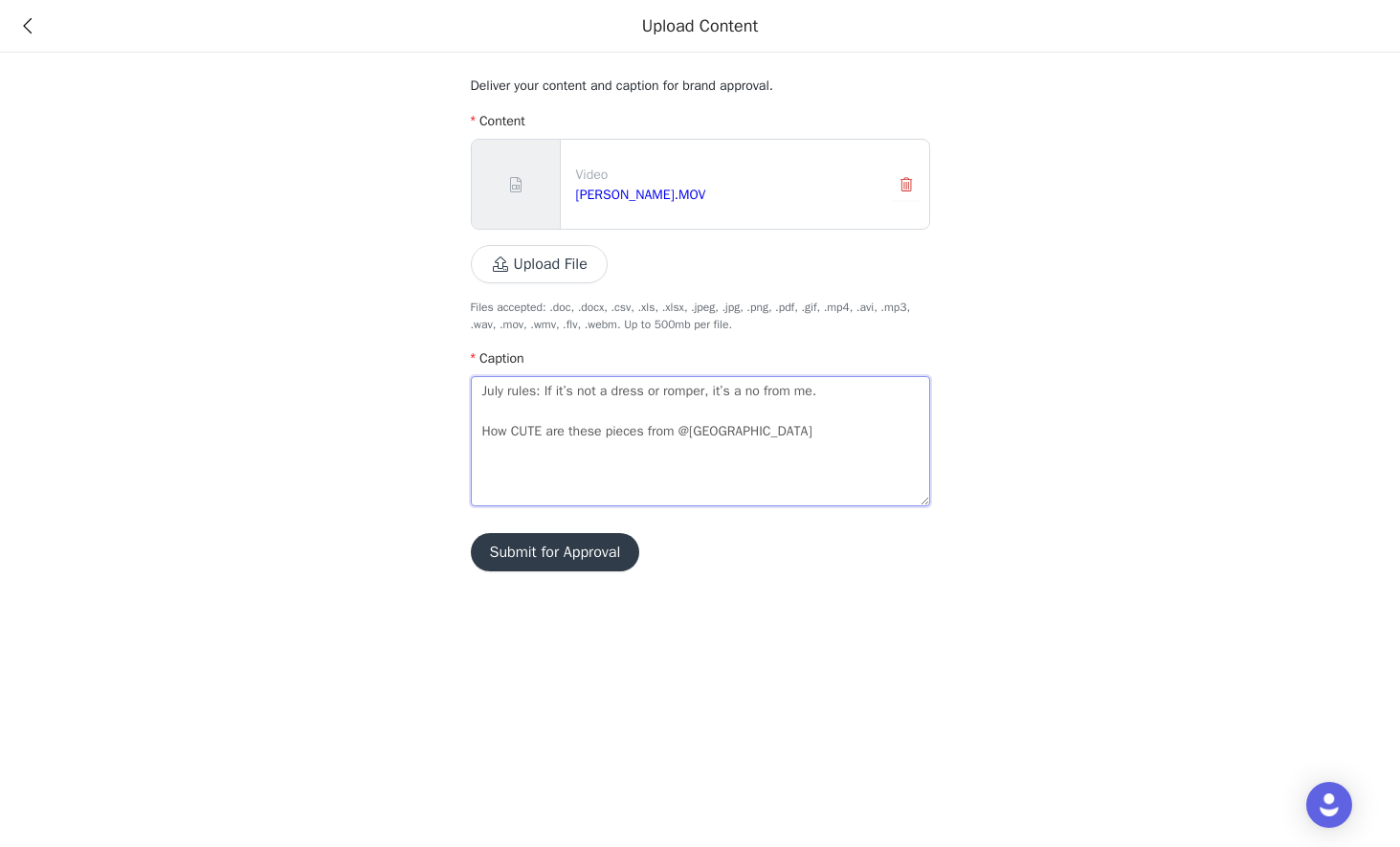 type on "July rules: If it’s not a dress or romper, it’s a no from me.
How CUTE are these pieces from @balticb" 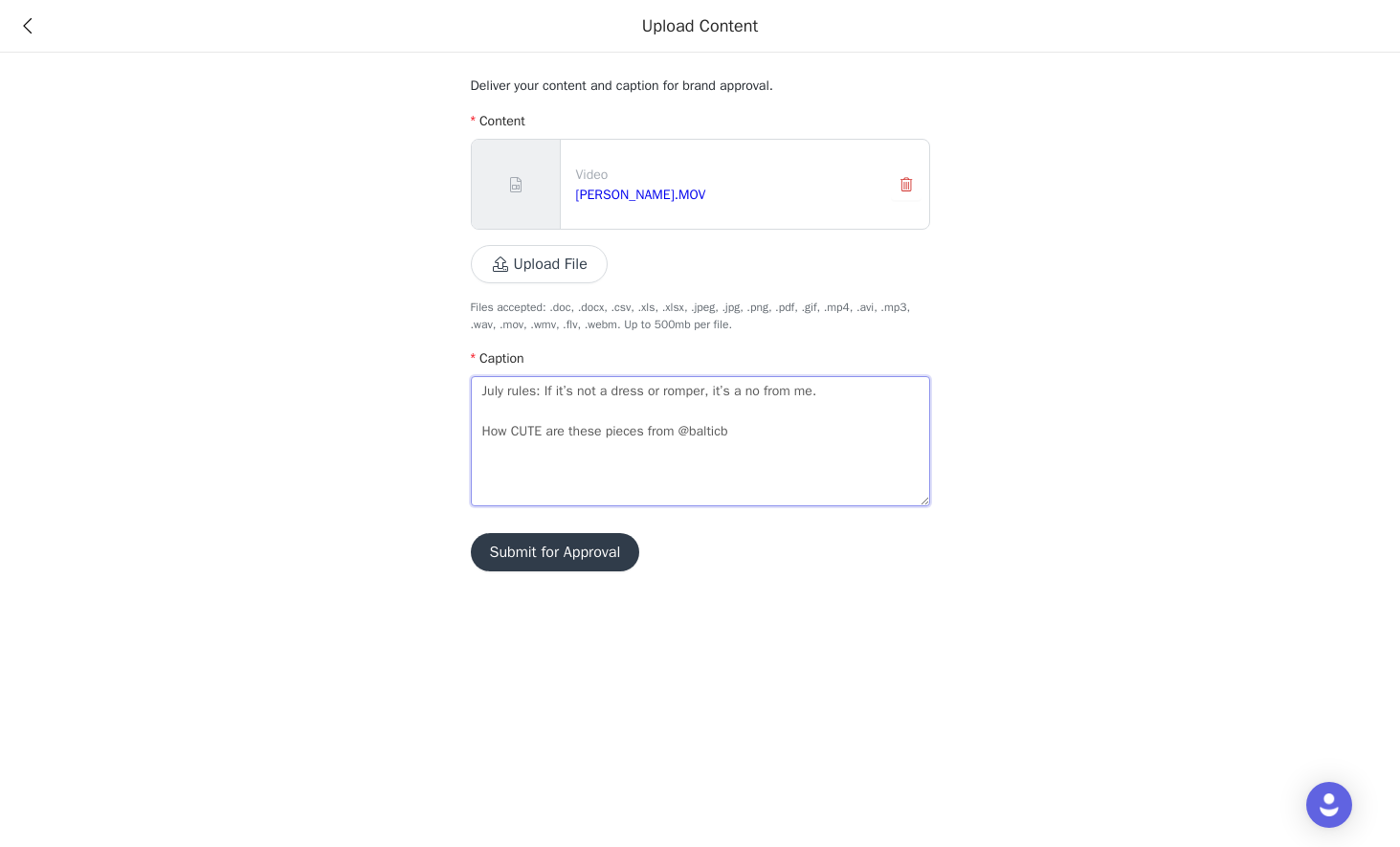 type on "July rules: If it’s not a dress or romper, it’s a no from me.
How CUTE are these pieces from @balticbo" 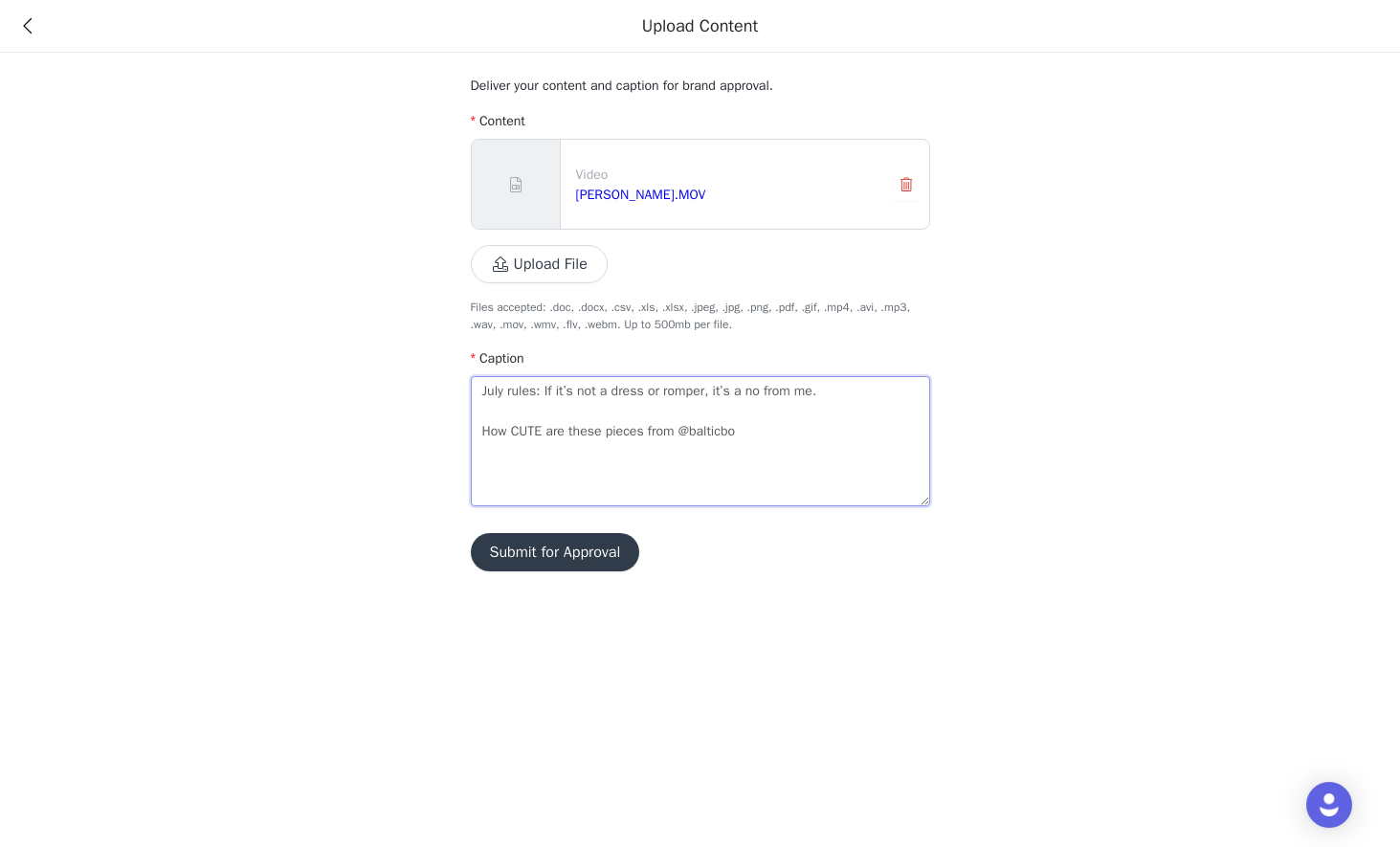 type on "July rules: If it’s not a dress or romper, it’s a no from me.
How CUTE are these pieces from @balticbor" 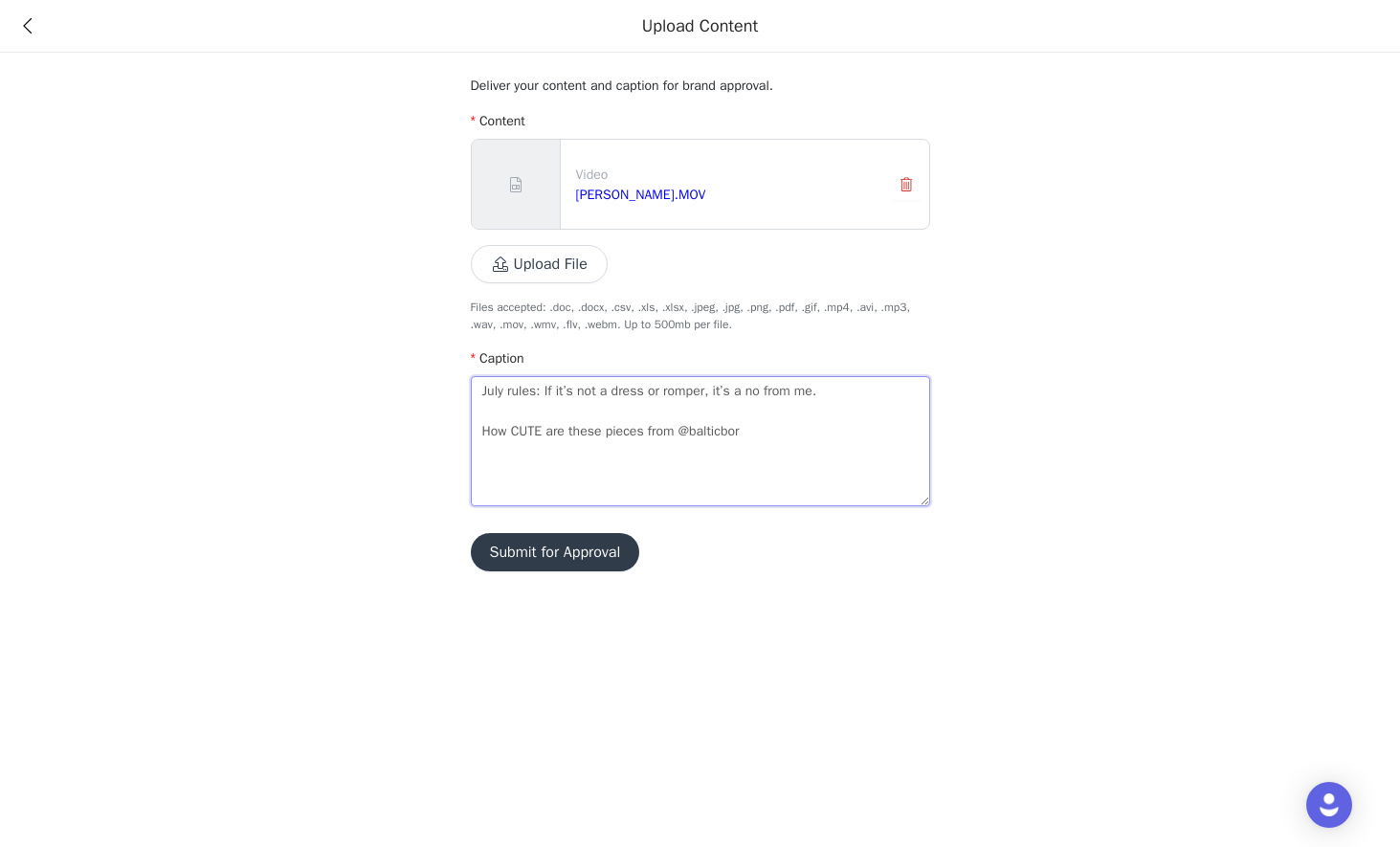 type on "July rules: If it’s not a dress or romper, it’s a no from me.
How CUTE are these pieces from @balticborn" 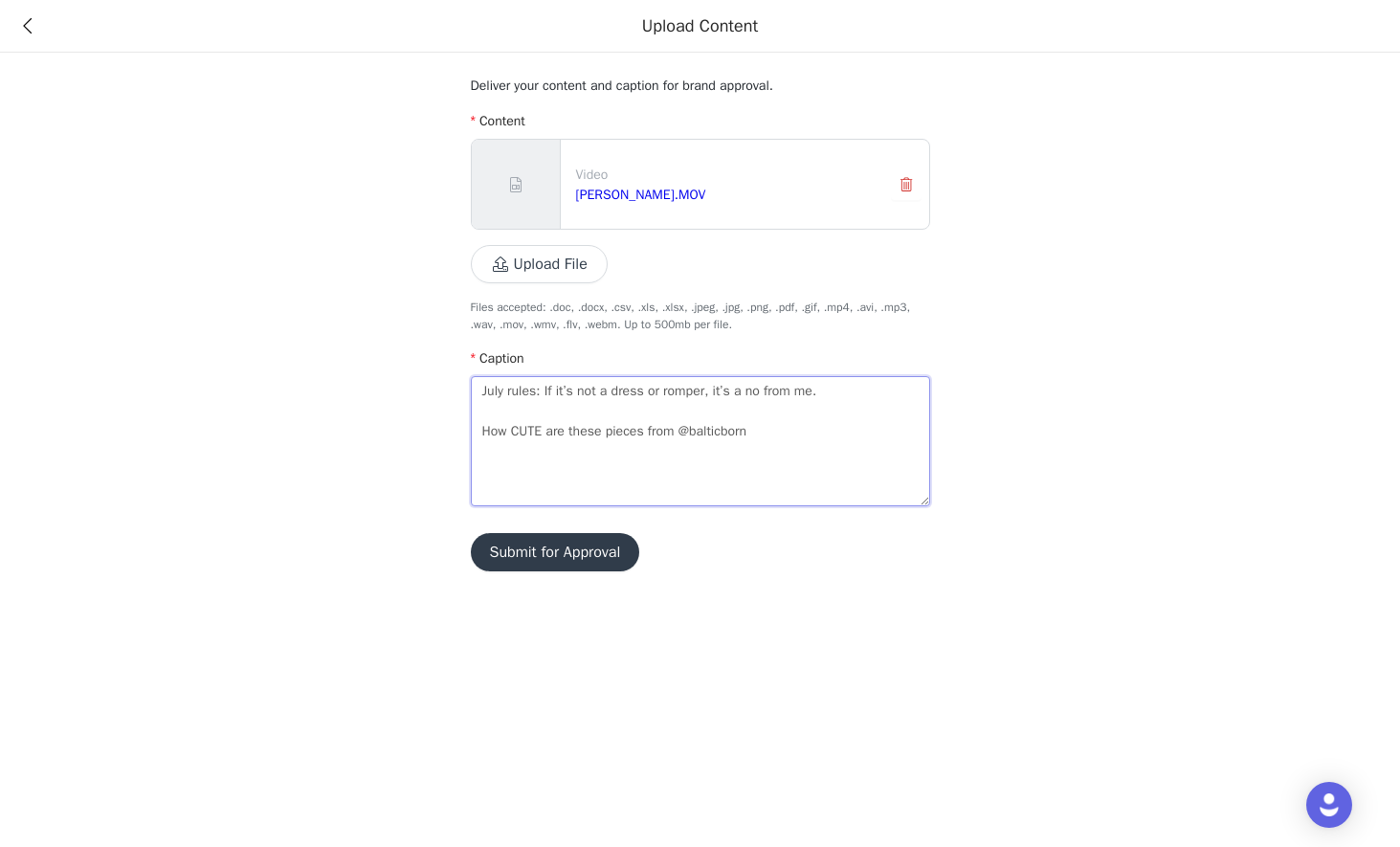 type on "July rules: If it’s not a dress or romper, it’s a no from me.
How CUTE are these pieces from @balticbornc" 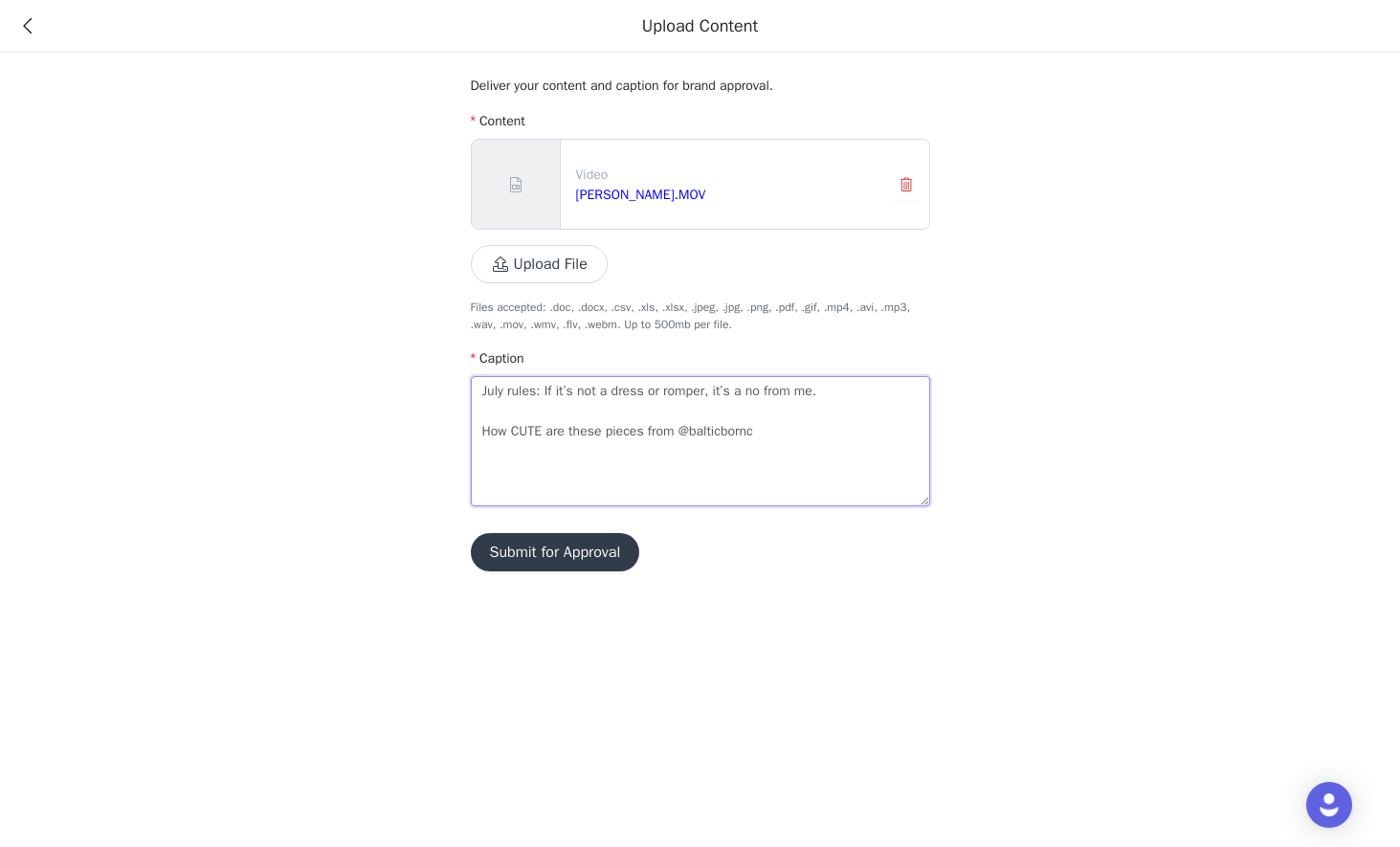 type on "July rules: If it’s not a dress or romper, it’s a no from me.
How CUTE are these pieces from @balticbornco" 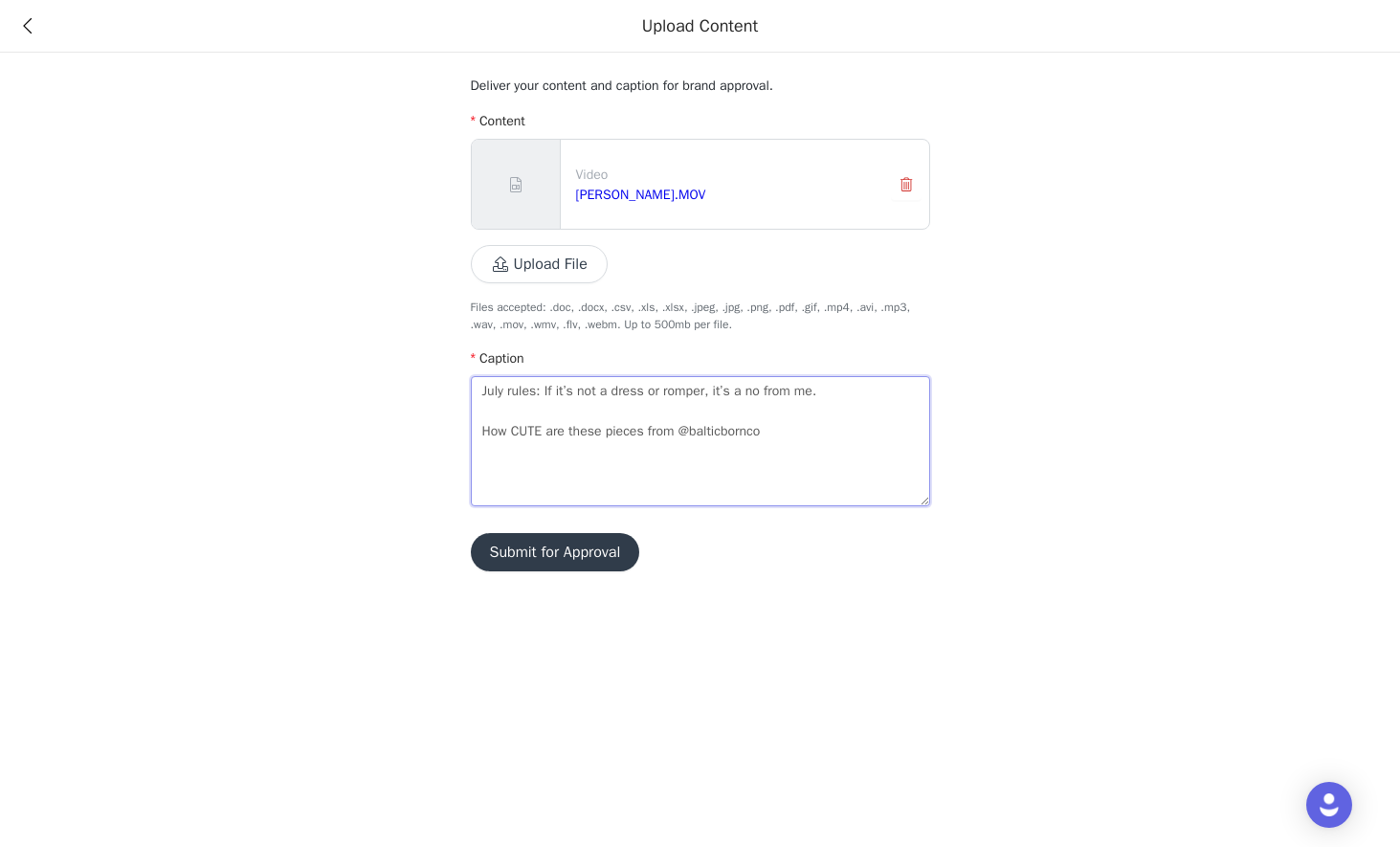 type on "July rules: If it’s not a dress or romper, it’s a no from me.
How CUTE are these pieces from @balticbornc" 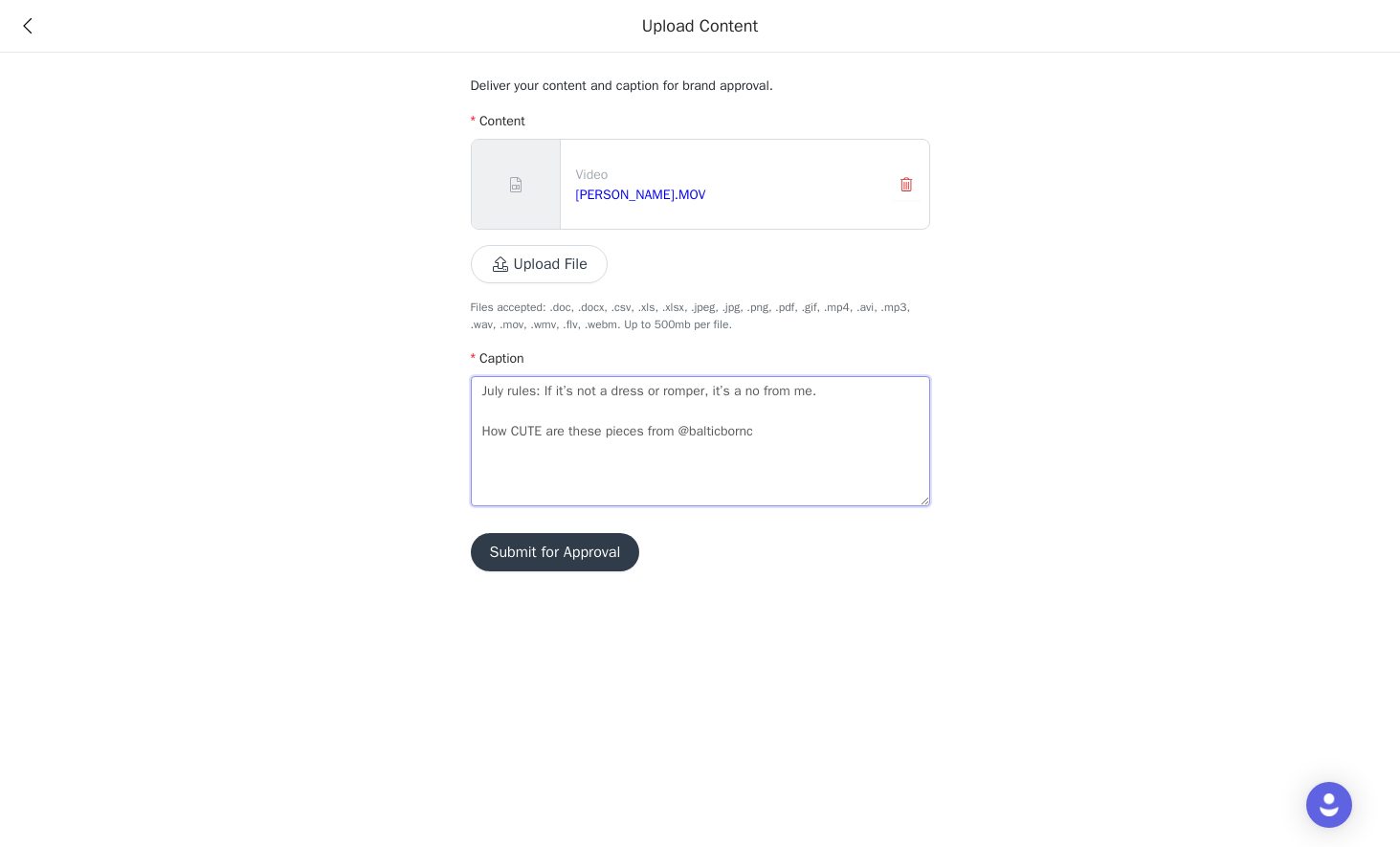 type on "July rules: If it’s not a dress or romper, it’s a no from me.
How CUTE are these pieces from @balticborncl" 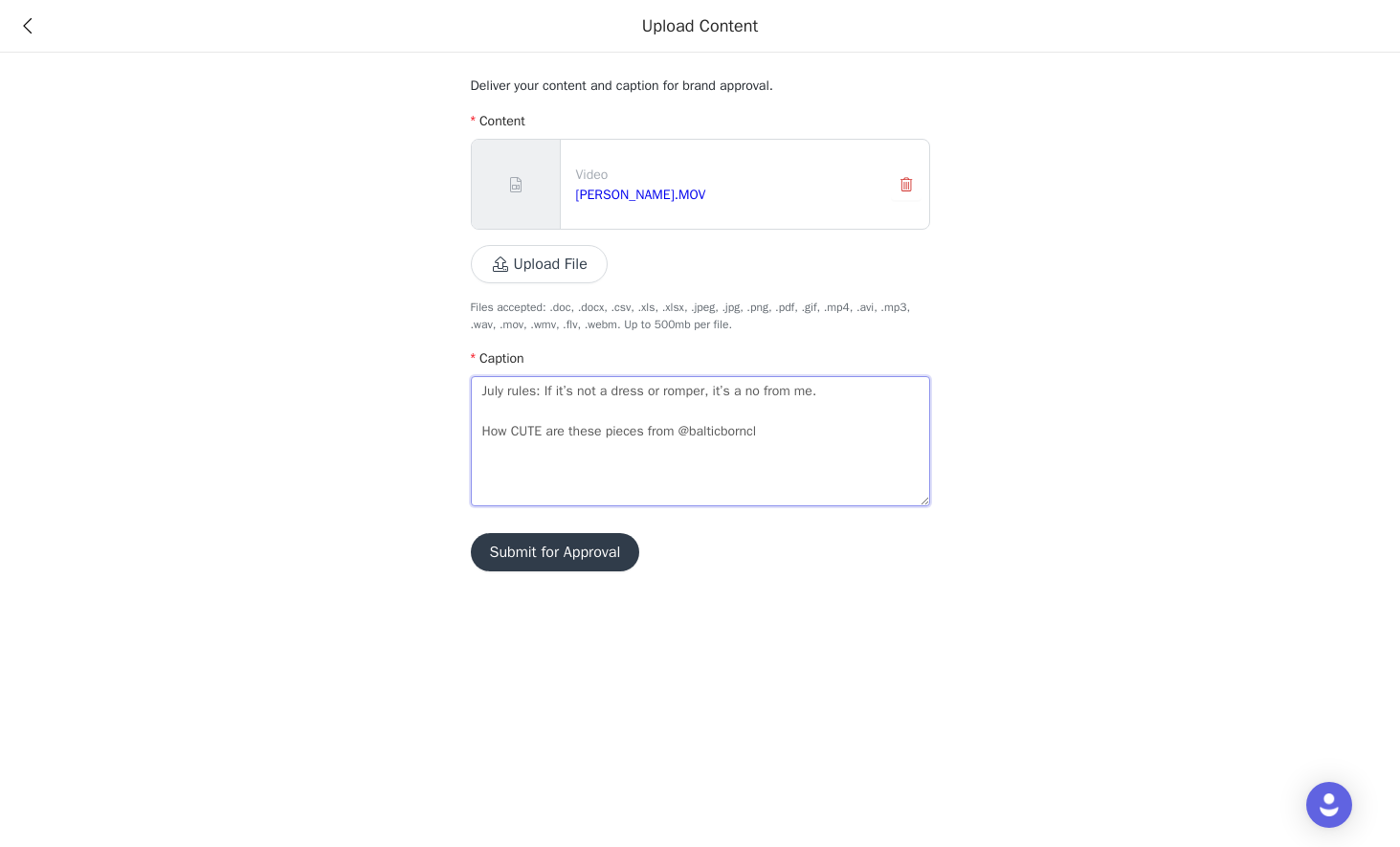 type on "July rules: If it’s not a dress or romper, it’s a no from me.
How CUTE are these pieces from @balticbornclo" 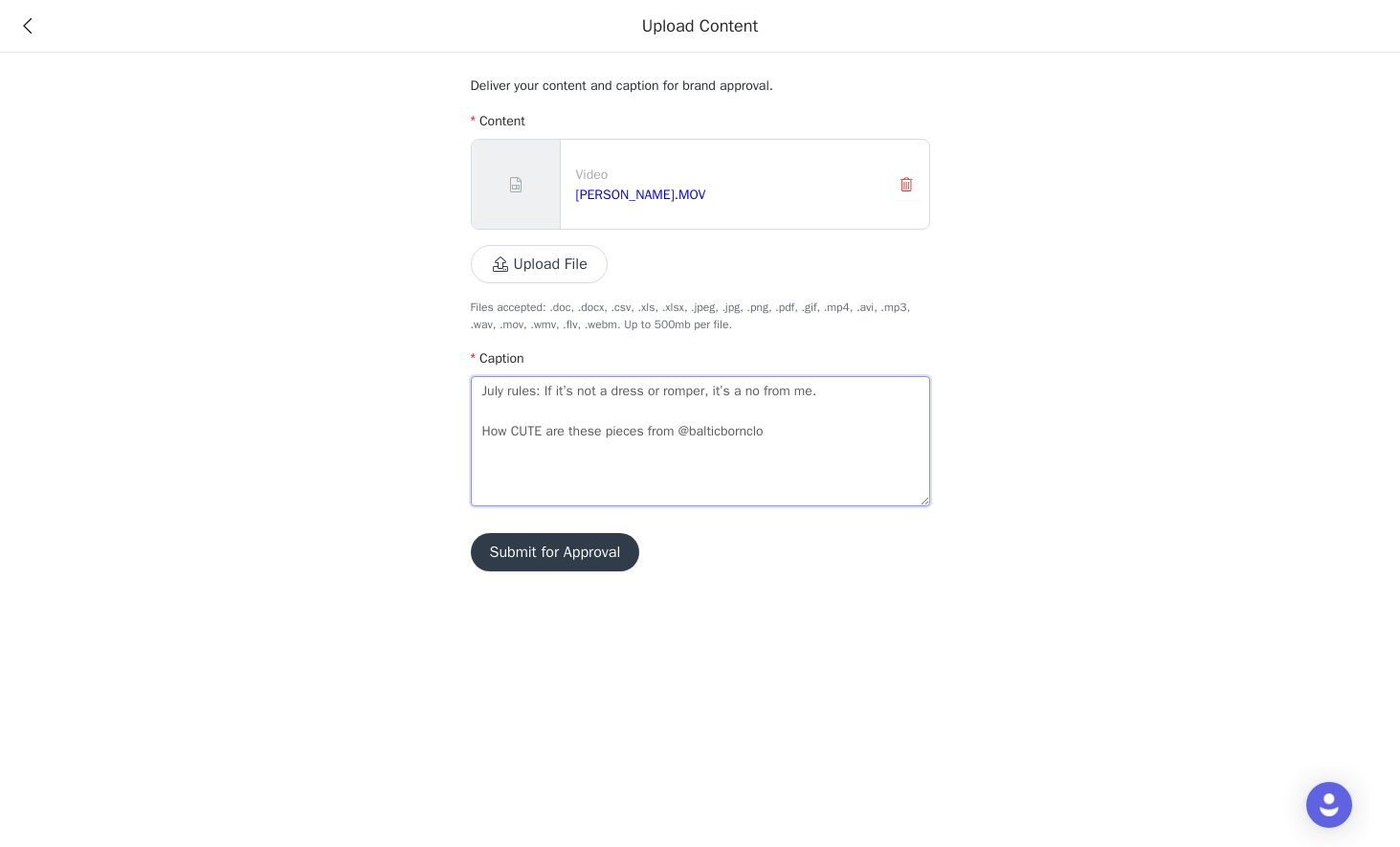 type 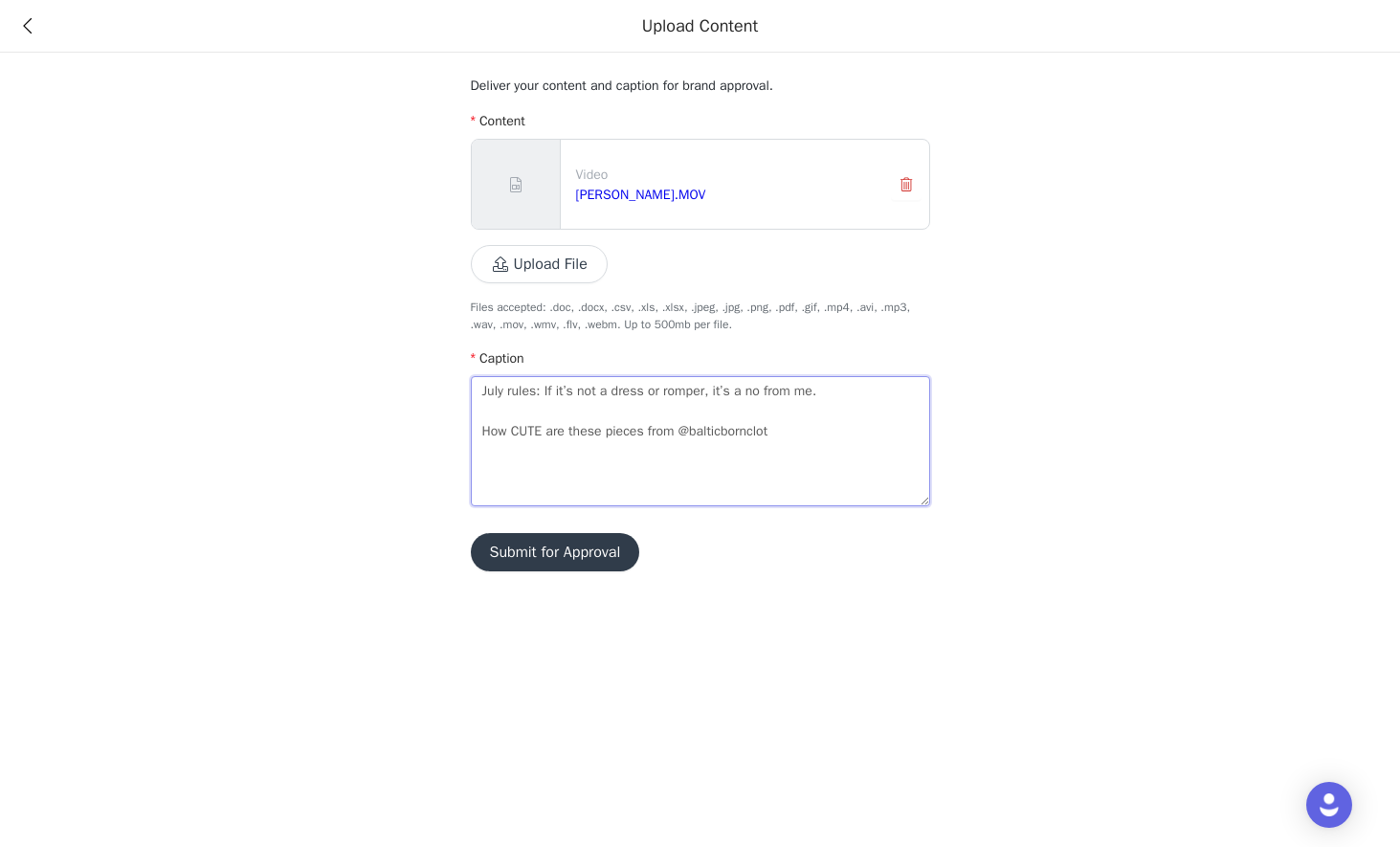 type on "July rules: If it’s not a dress or romper, it’s a no from me.
How CUTE are these pieces from @balticborncloth" 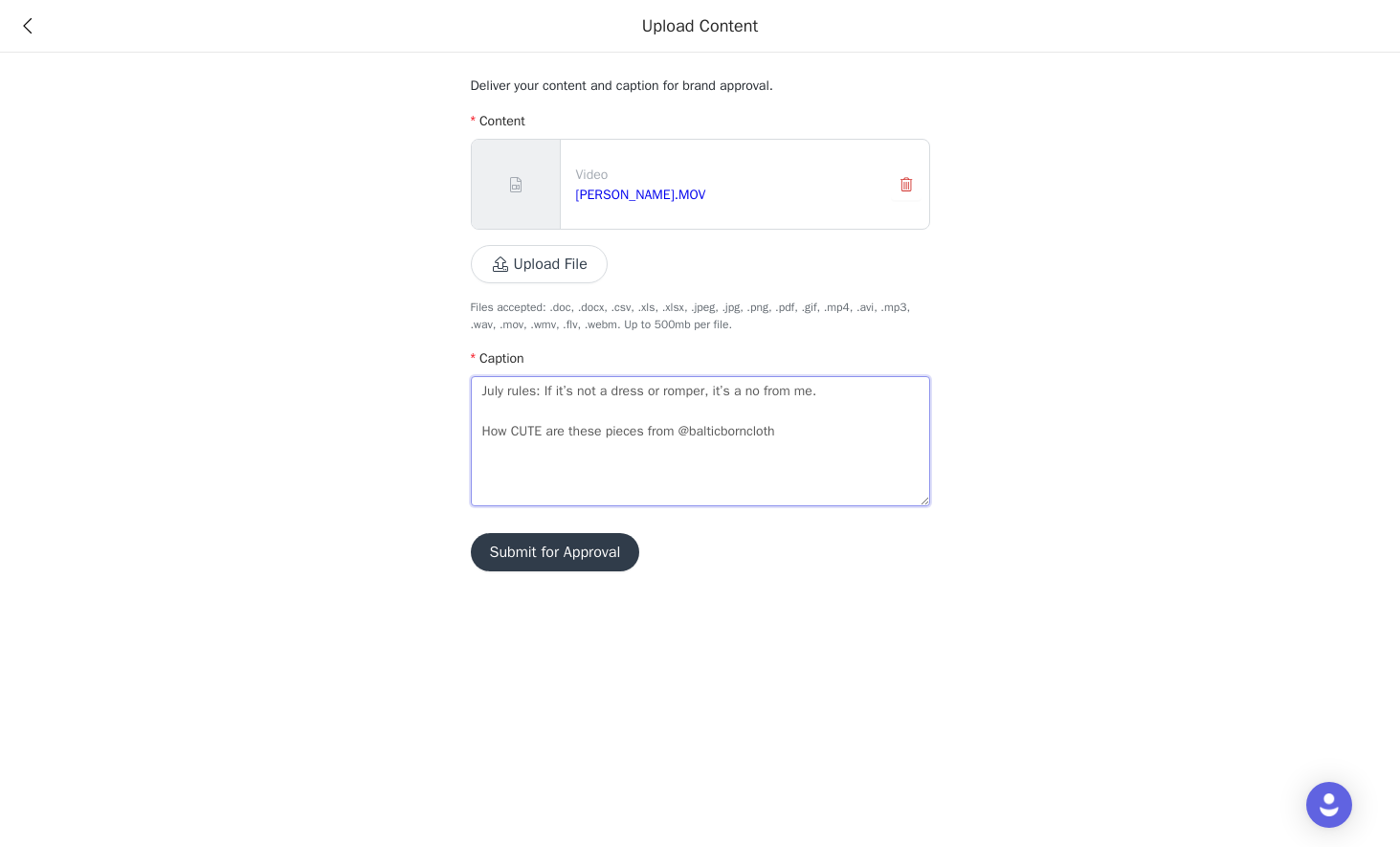 type on "July rules: If it’s not a dress or romper, it’s a no from me.
How CUTE are these pieces from @balticbornclothi" 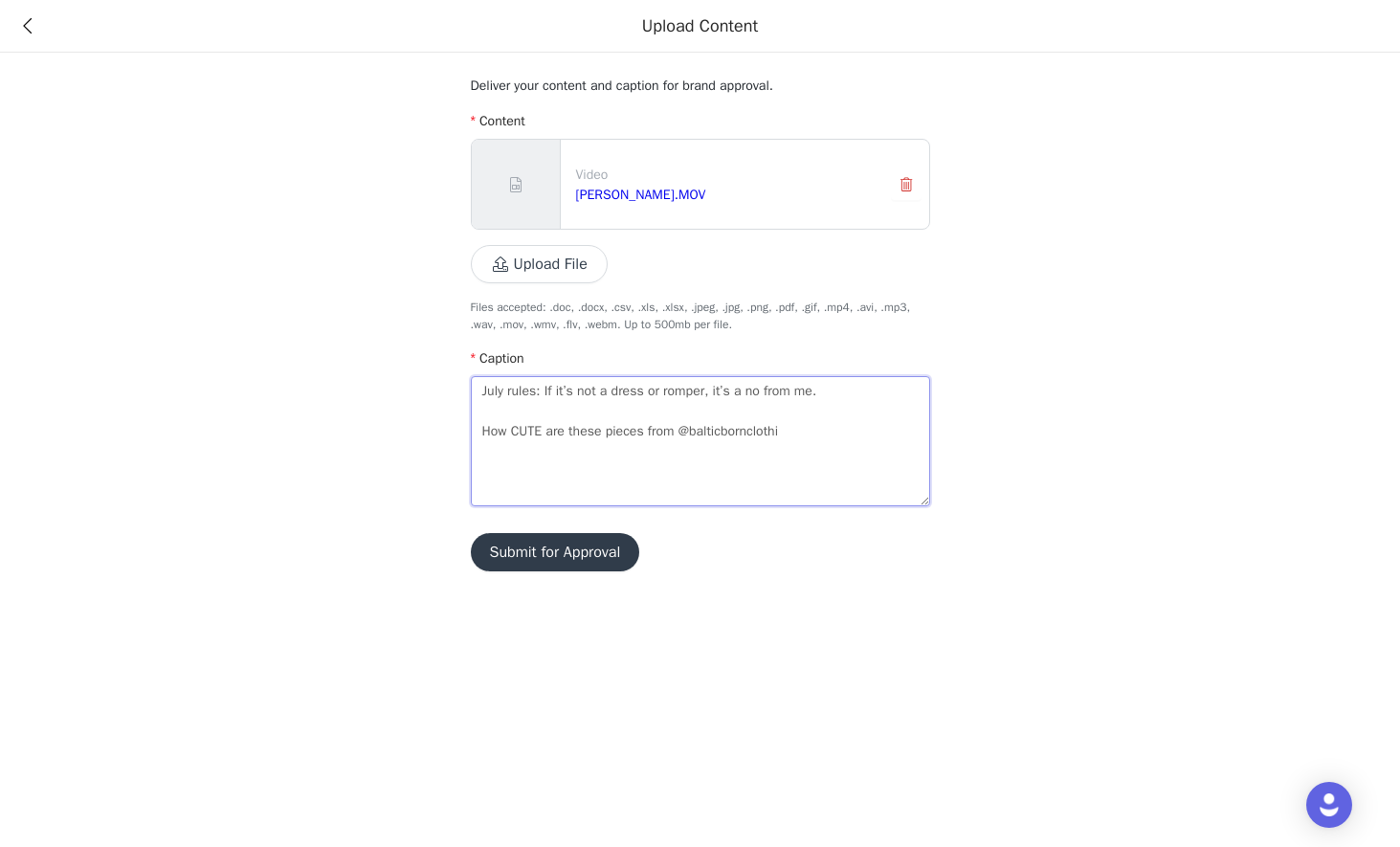 type on "July rules: If it’s not a dress or romper, it’s a no from me.
How CUTE are these pieces from @balticbornclothin" 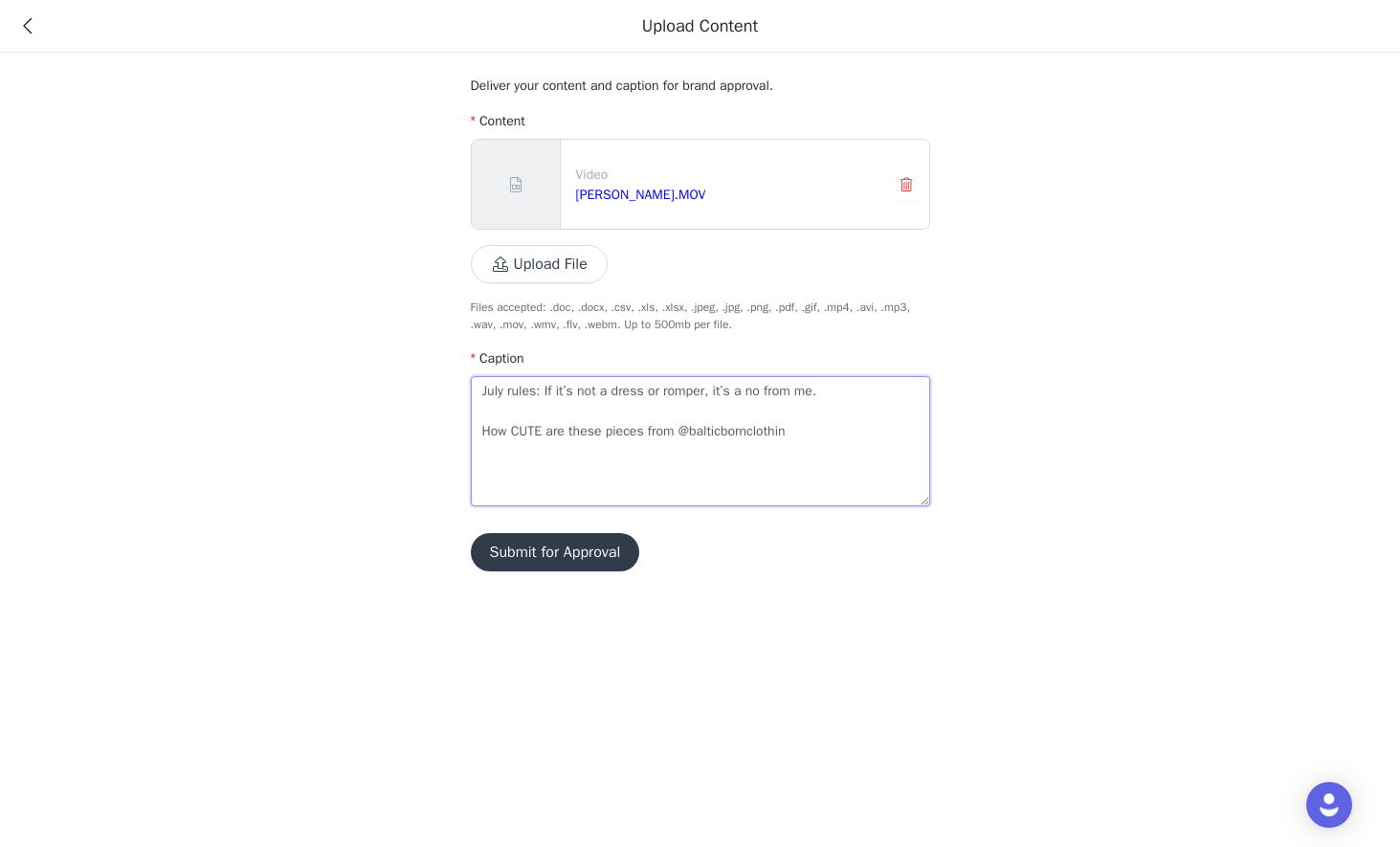 type on "July rules: If it’s not a dress or romper, it’s a no from me.
How CUTE are these pieces from @balticbornclothing" 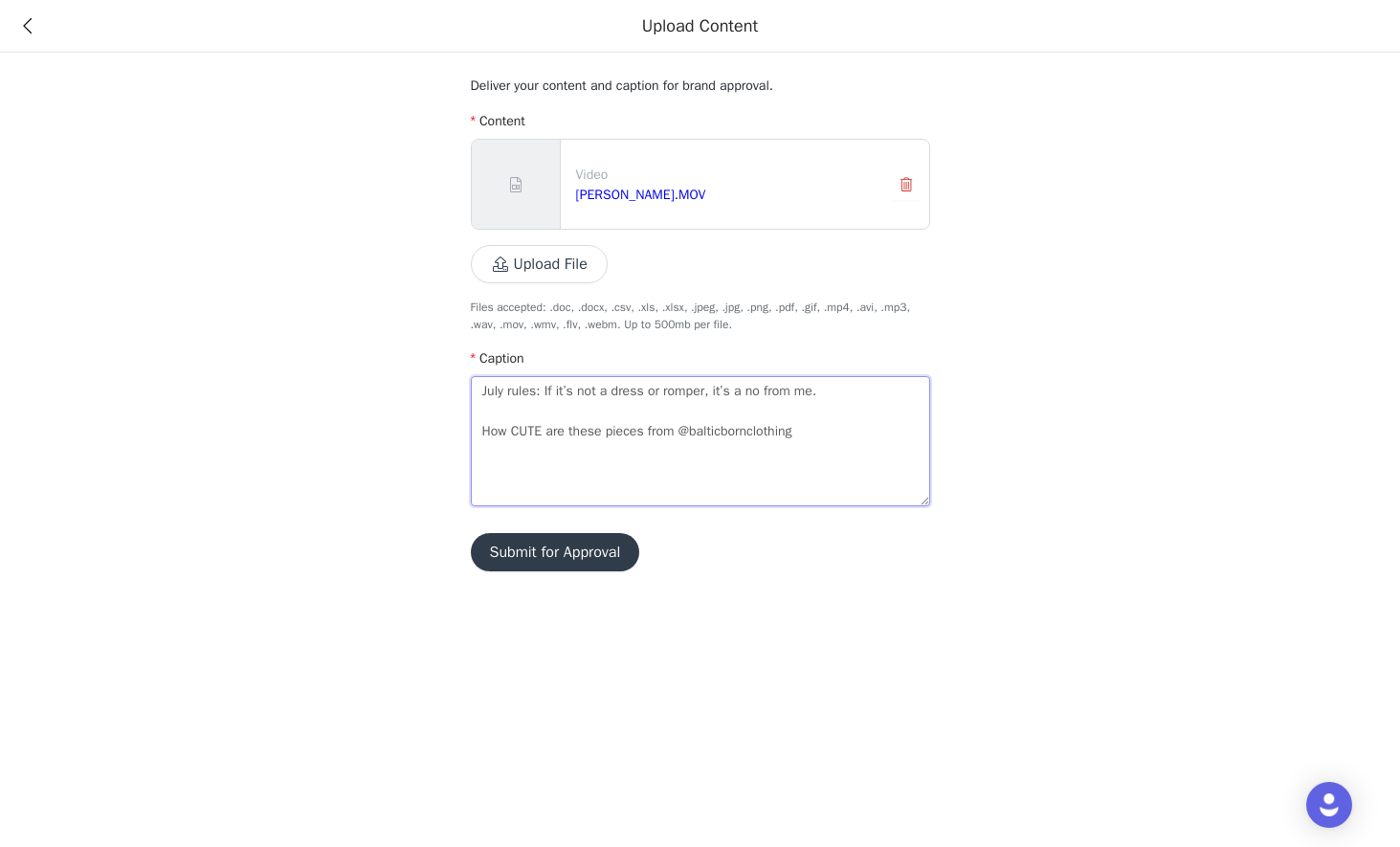 type on "July rules: If it’s not a dress or romper, it’s a no from me.
How CUTE are these pieces from @balticbornclothing?" 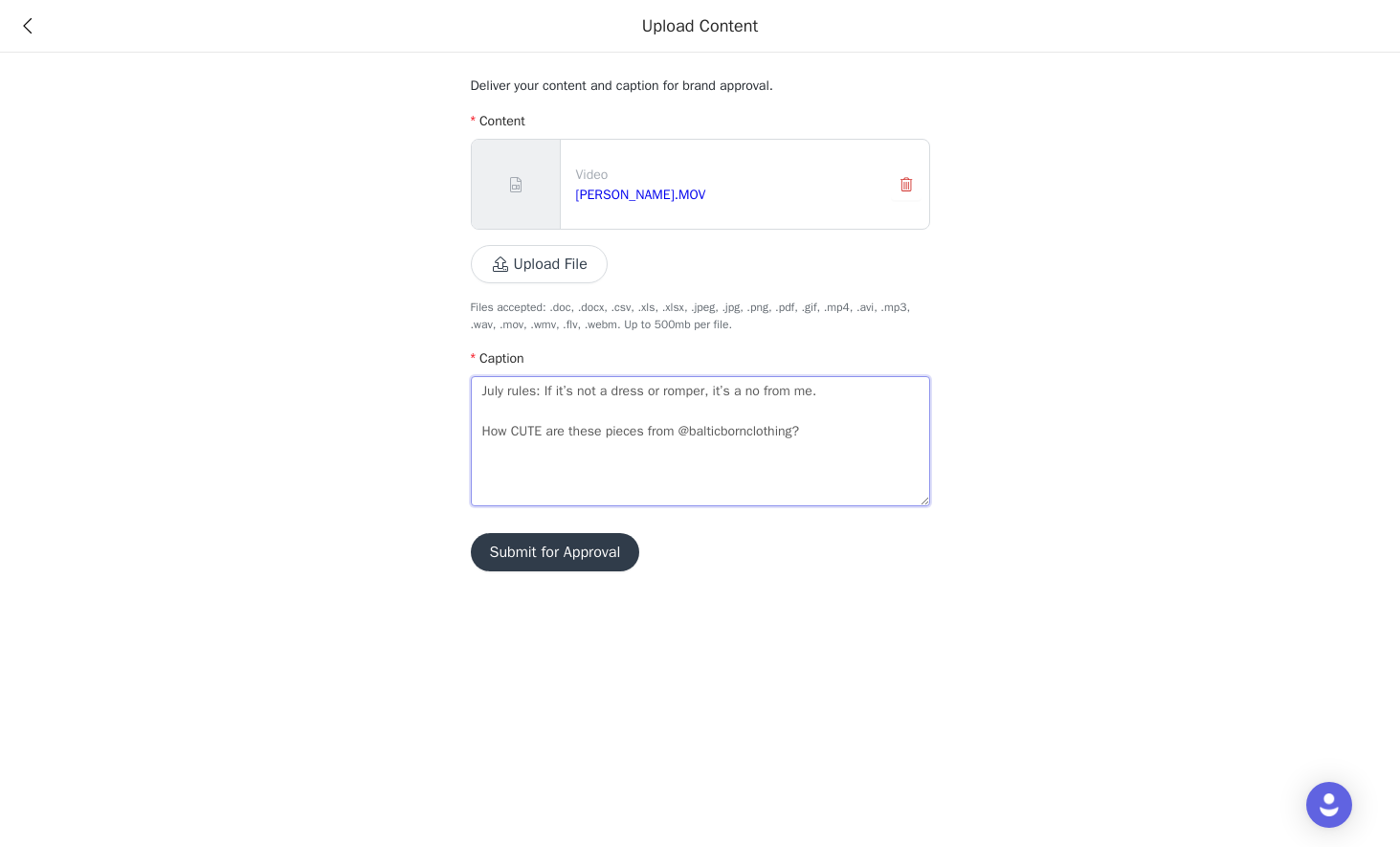 type on "July rules: If it’s not a dress or romper, it’s a no from me.
How CUTE are these pieces from @balticbornclothing?!" 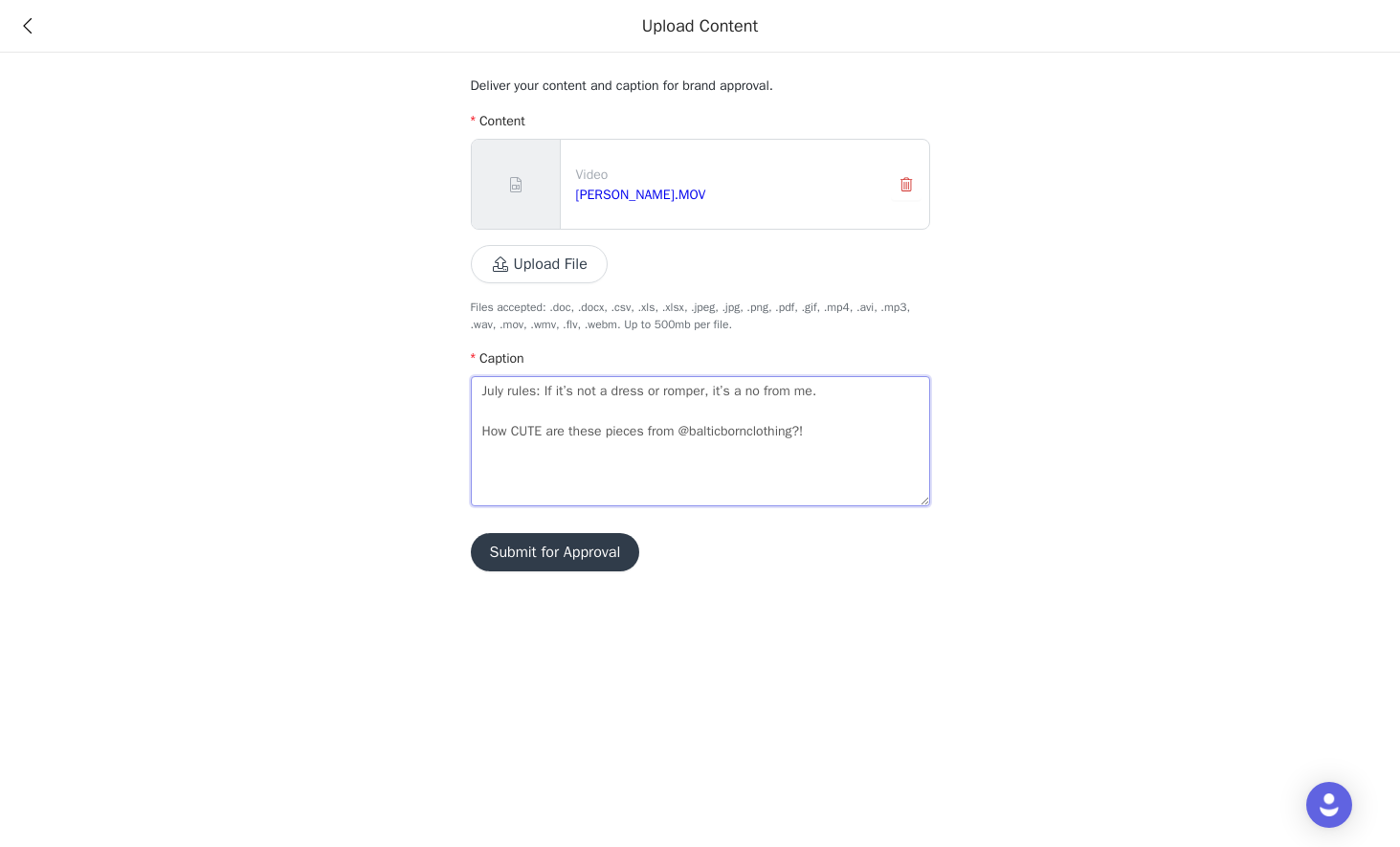 type on "July rules: If it’s not a dress or romper, it’s a no from me.
How CUTE are these pieces from @balticbornclothing?!" 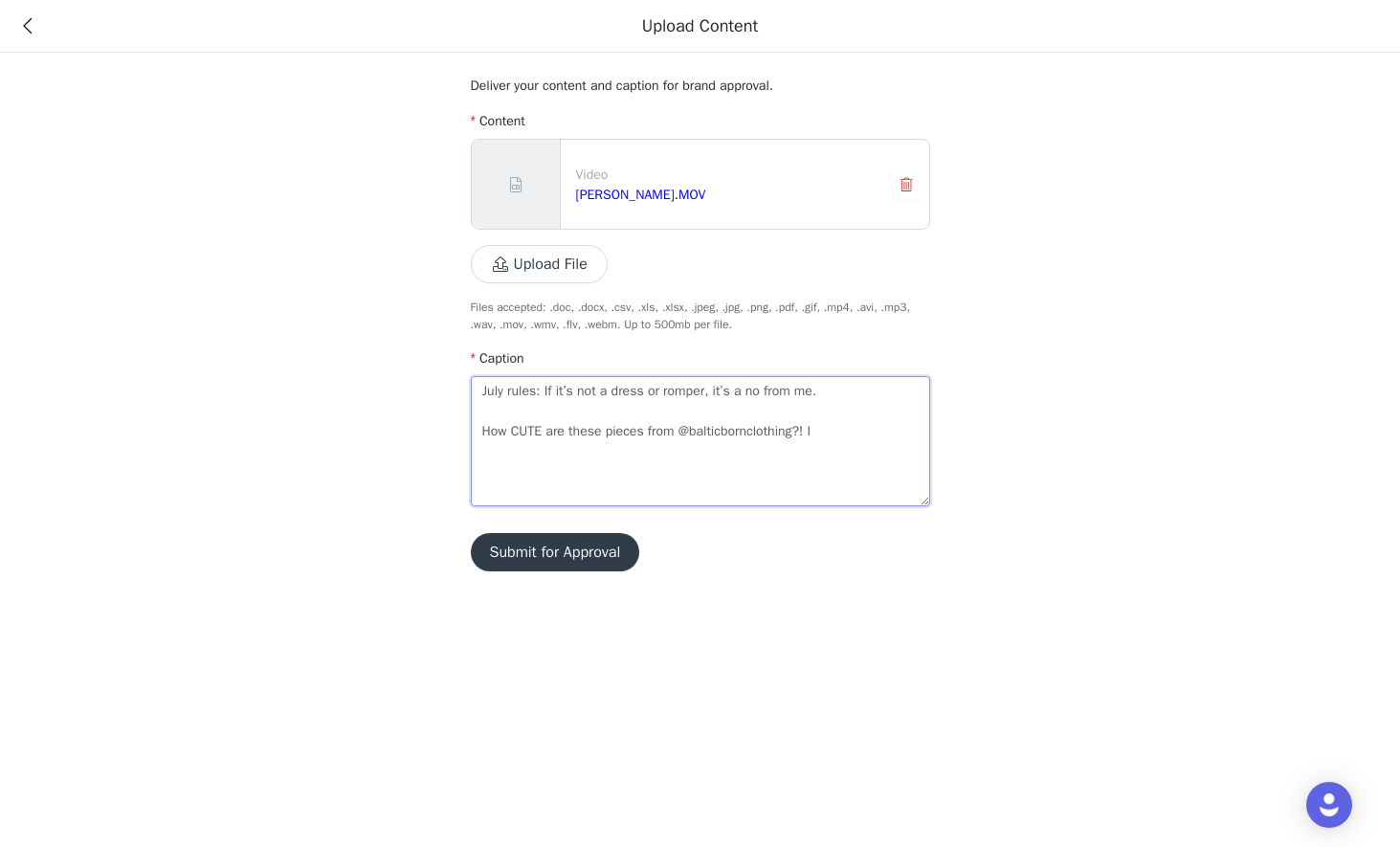 type on "July rules: If it’s not a dress or romper, it’s a no from me.
How CUTE are these pieces from @balticbornclothing?! I" 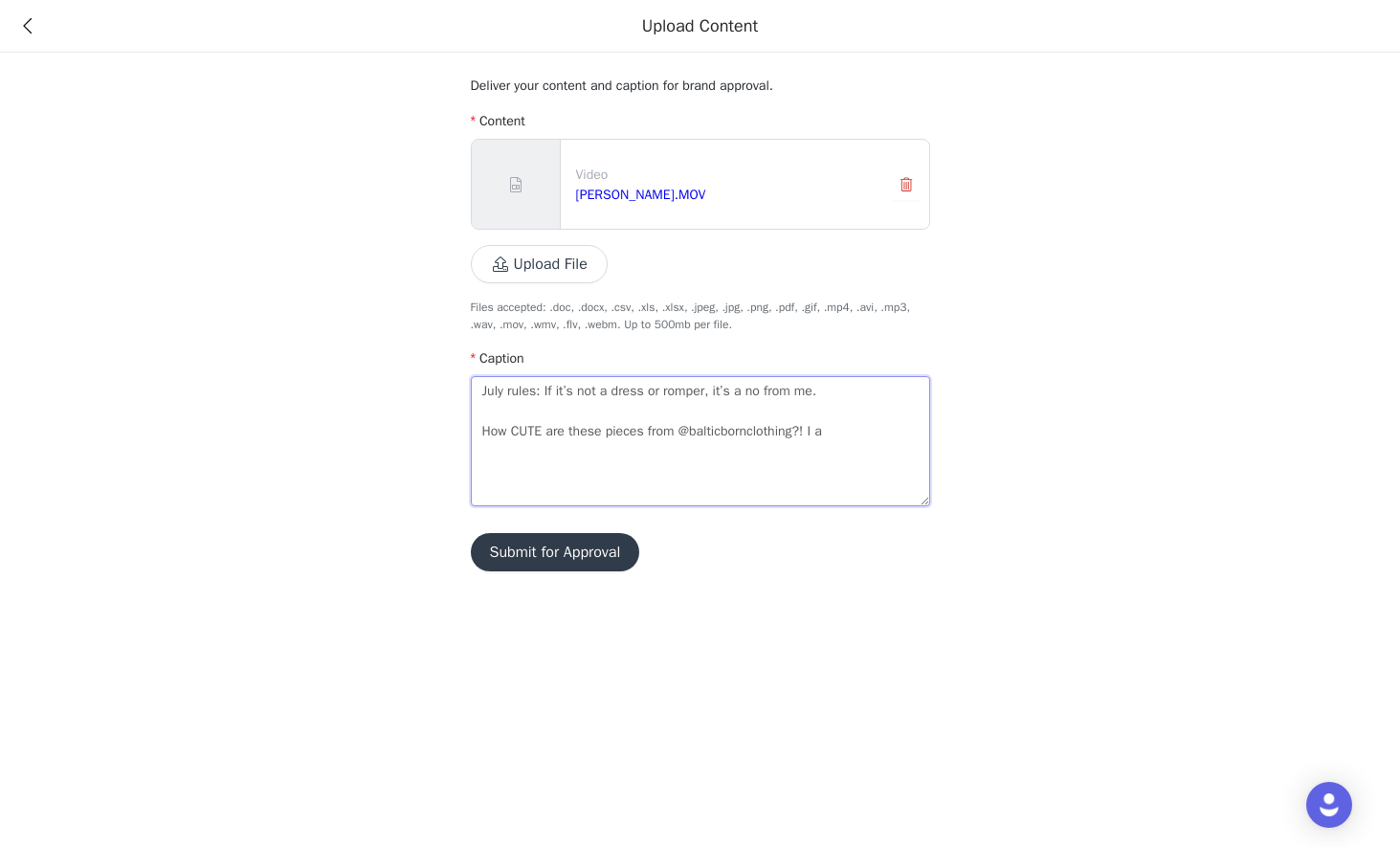 type on "July rules: If it’s not a dress or romper, it’s a no from me.
How CUTE are these pieces from @balticbornclothing?! I am" 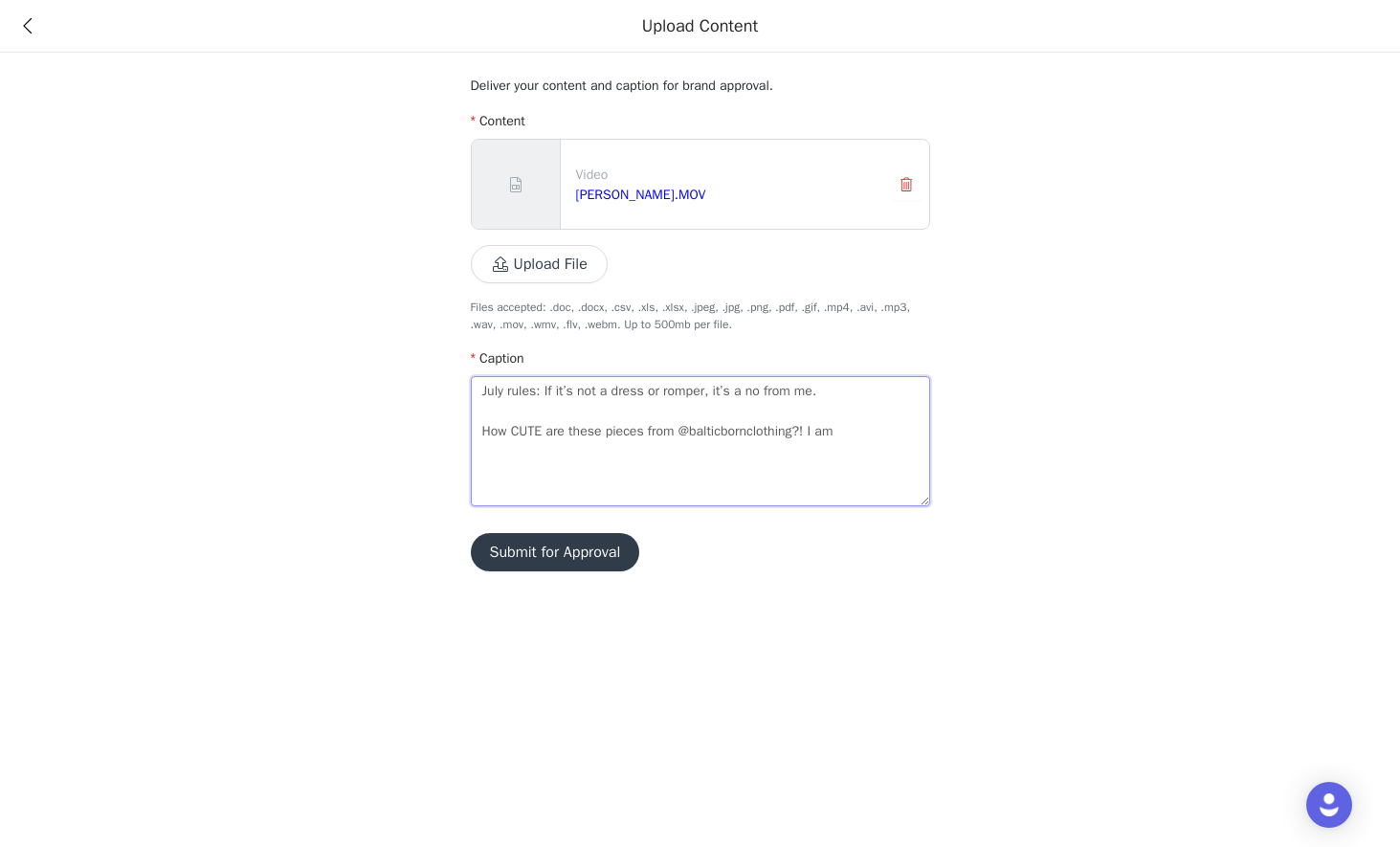 type on "July rules: If it’s not a dress or romper, it’s a no from me.
How CUTE are these pieces from @balticbornclothing?! I am" 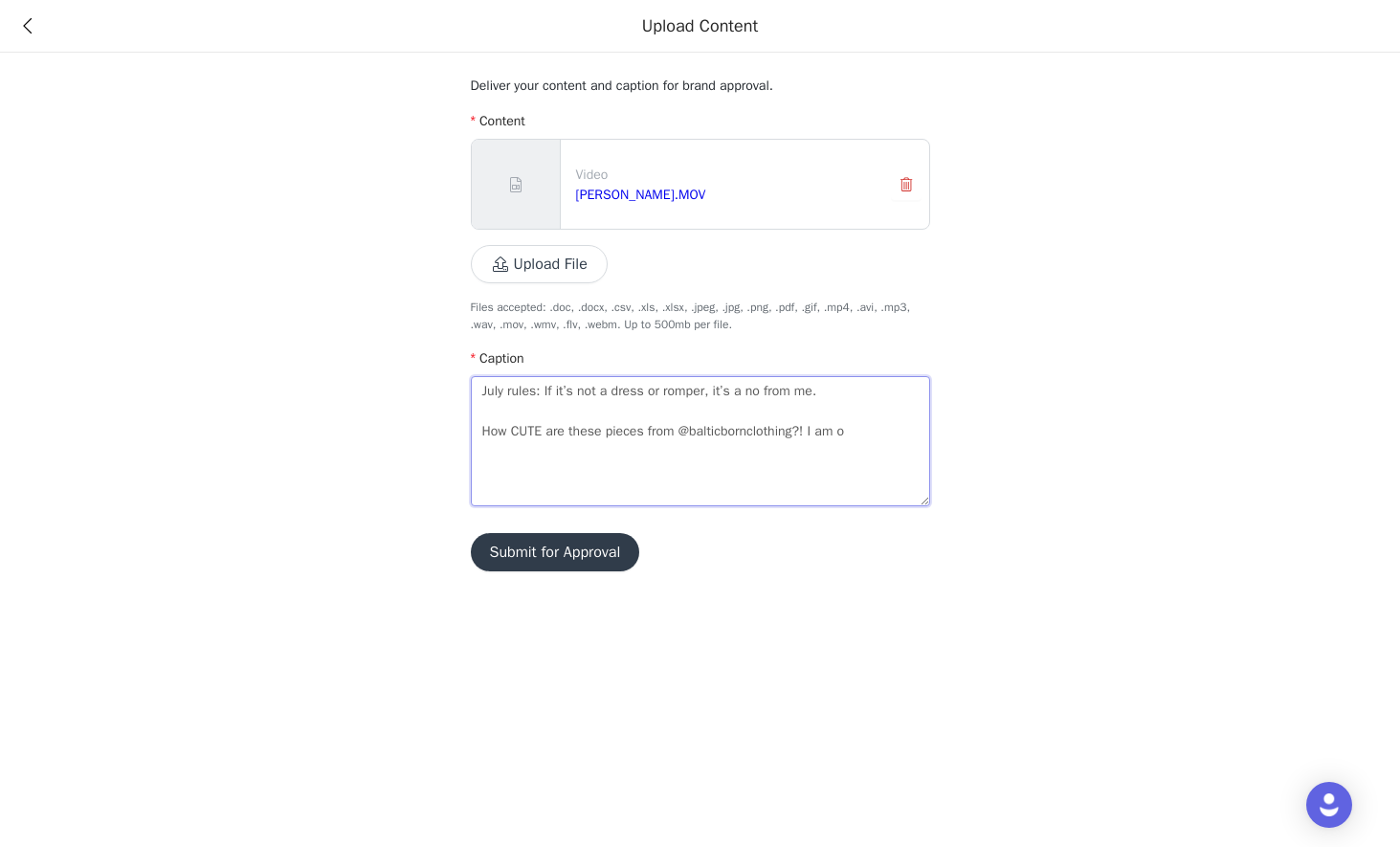 type 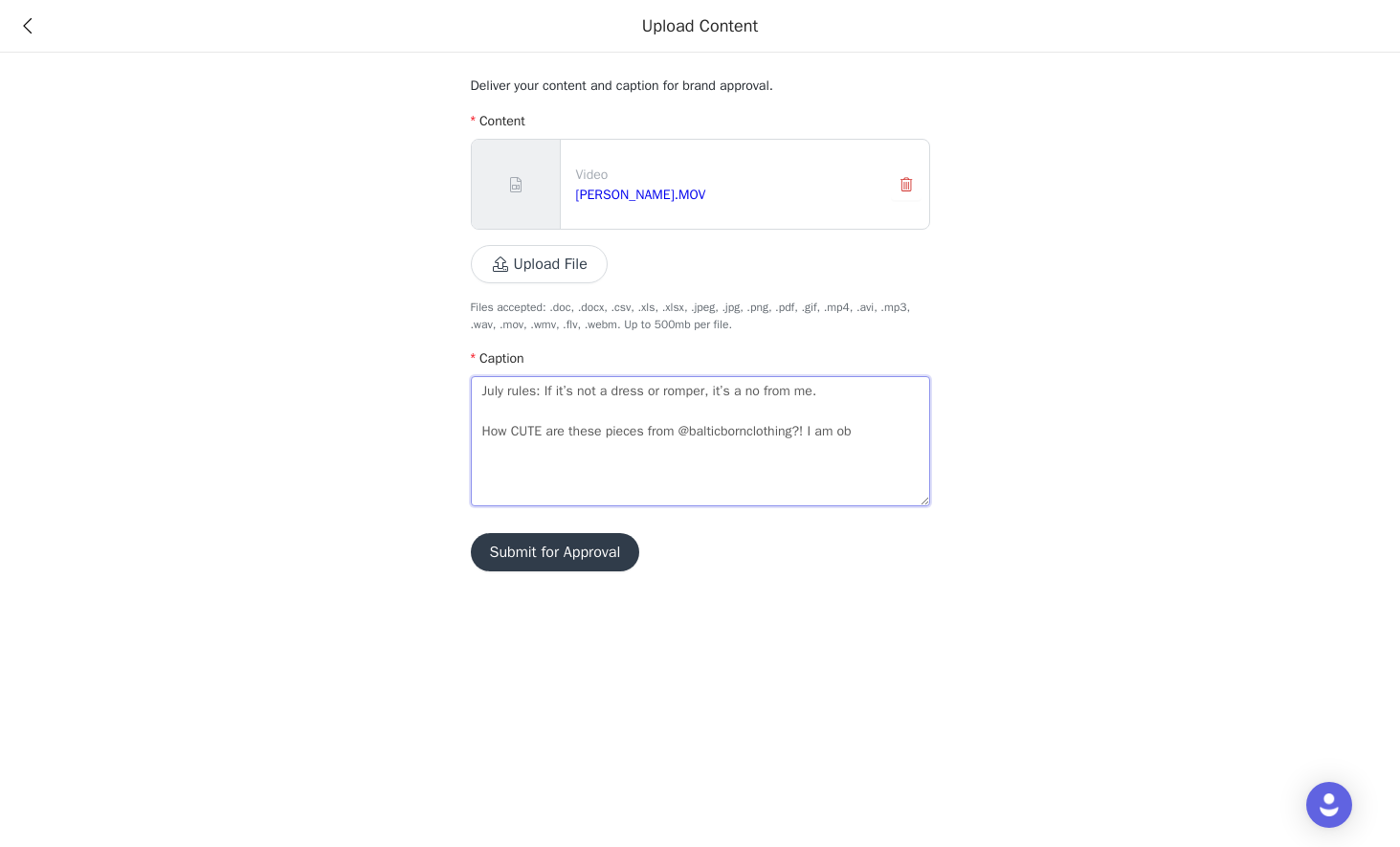 type on "July rules: If it’s not a dress or romper, it’s a no from me.
How CUTE are these pieces from @balticbornclothing?! I am obs" 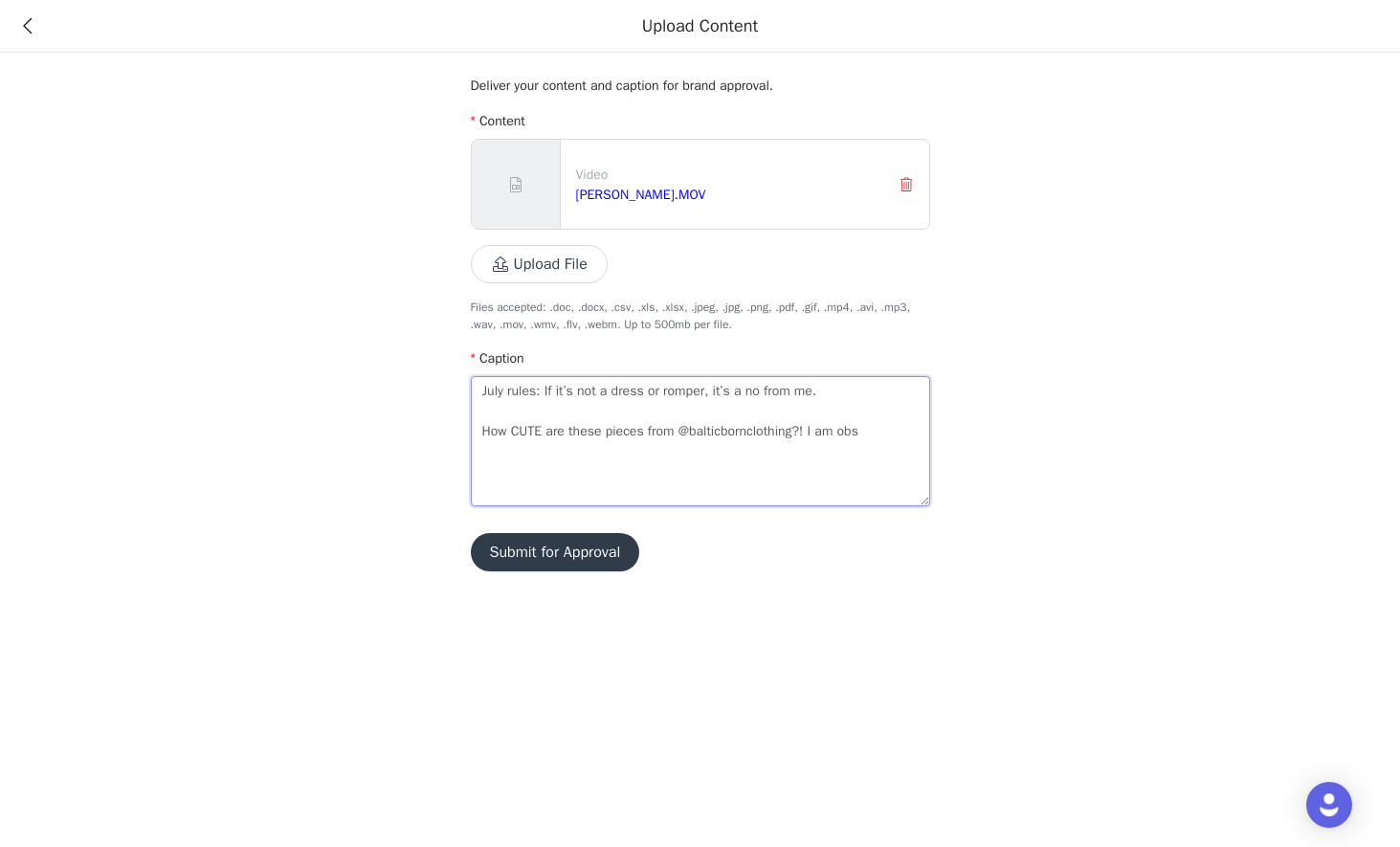 type on "July rules: If it’s not a dress or romper, it’s a no from me.
How CUTE are these pieces from @balticbornclothing?! I am obse" 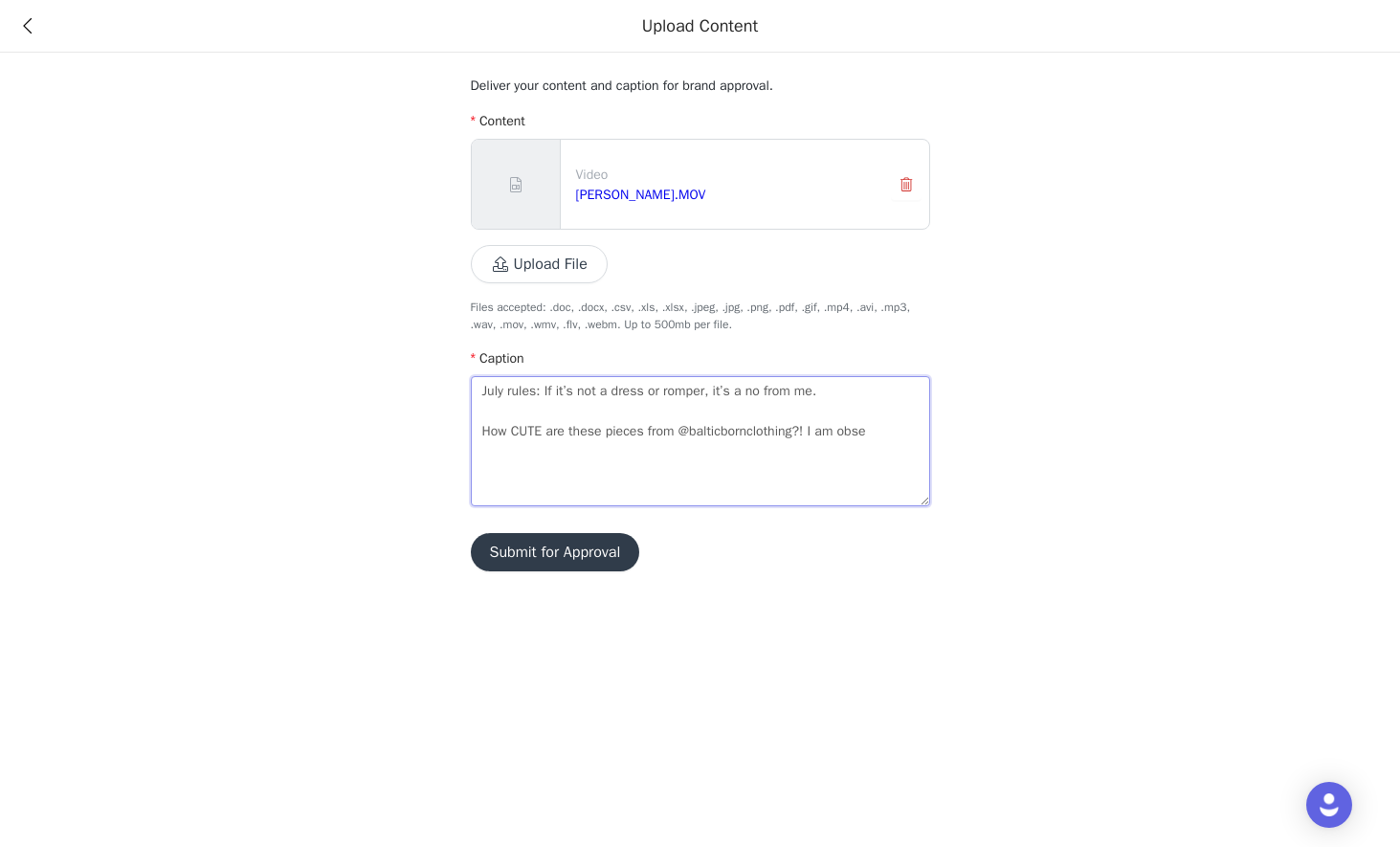 type on "July rules: If it’s not a dress or romper, it’s a no from me.
How CUTE are these pieces from @balticbornclothing?! I am obses" 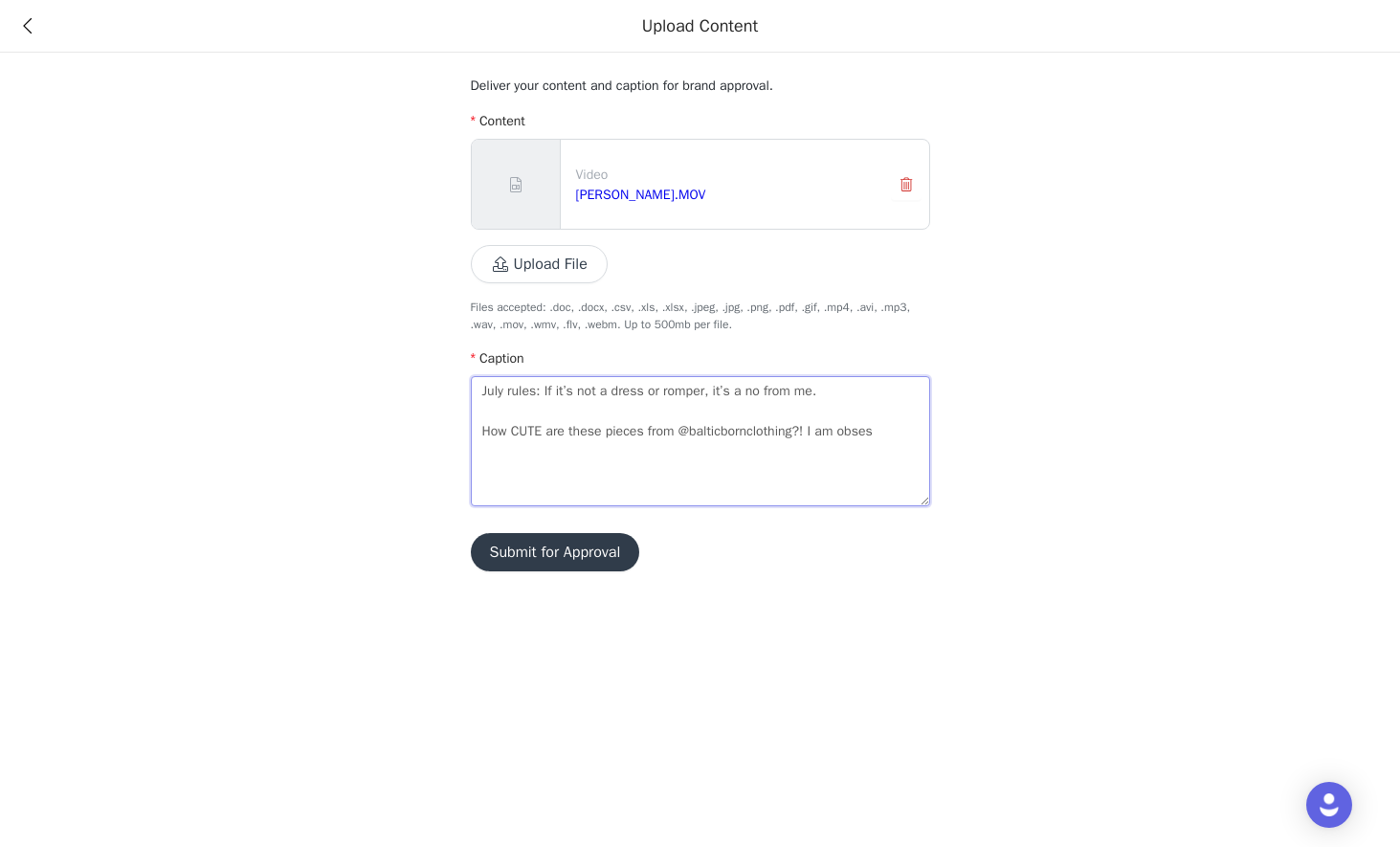 type on "July rules: If it’s not a dress or romper, it’s a no from me.
How CUTE are these pieces from @balticbornclothing?! I am obsess" 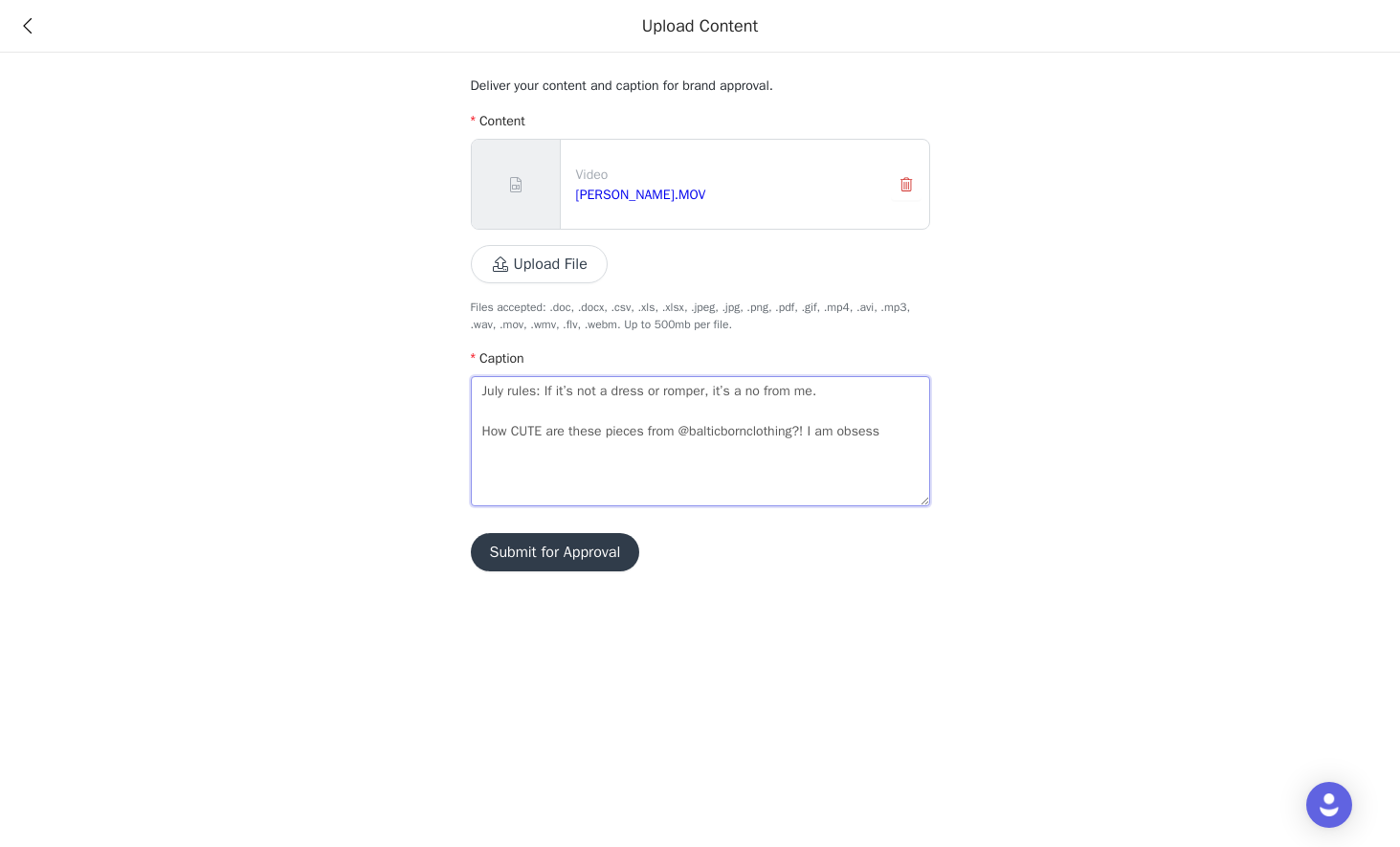 type on "July rules: If it’s not a dress or romper, it’s a no from me.
How CUTE are these pieces from @balticbornclothing?! I am obsesse" 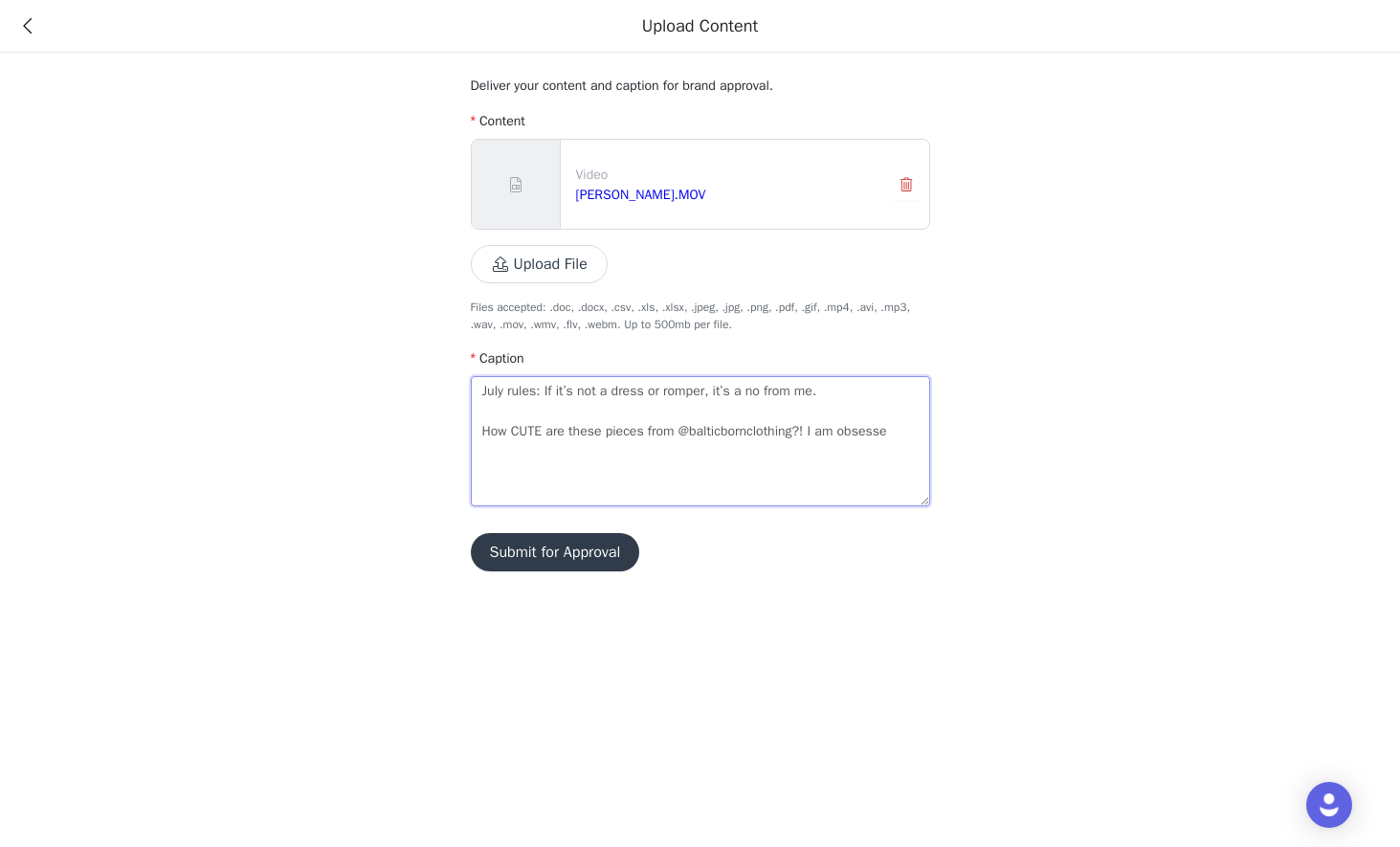 type on "July rules: If it’s not a dress or romper, it’s a no from me.
How CUTE are these pieces from @balticbornclothing?! I am obsessed" 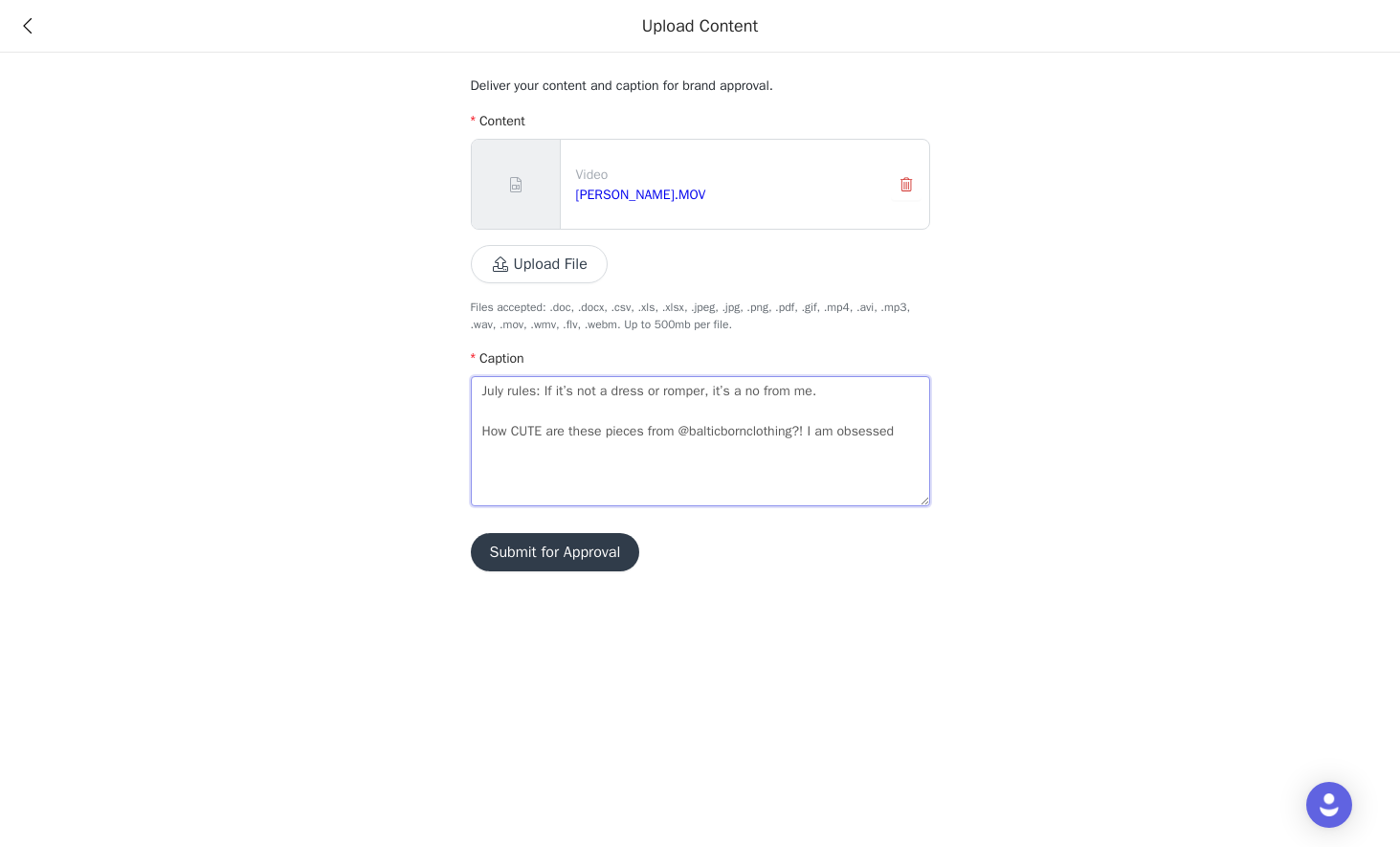 type on "July rules: If it’s not a dress or romper, it’s a no from me.
How CUTE are these pieces from @balticbornclothing?! I am obsessed" 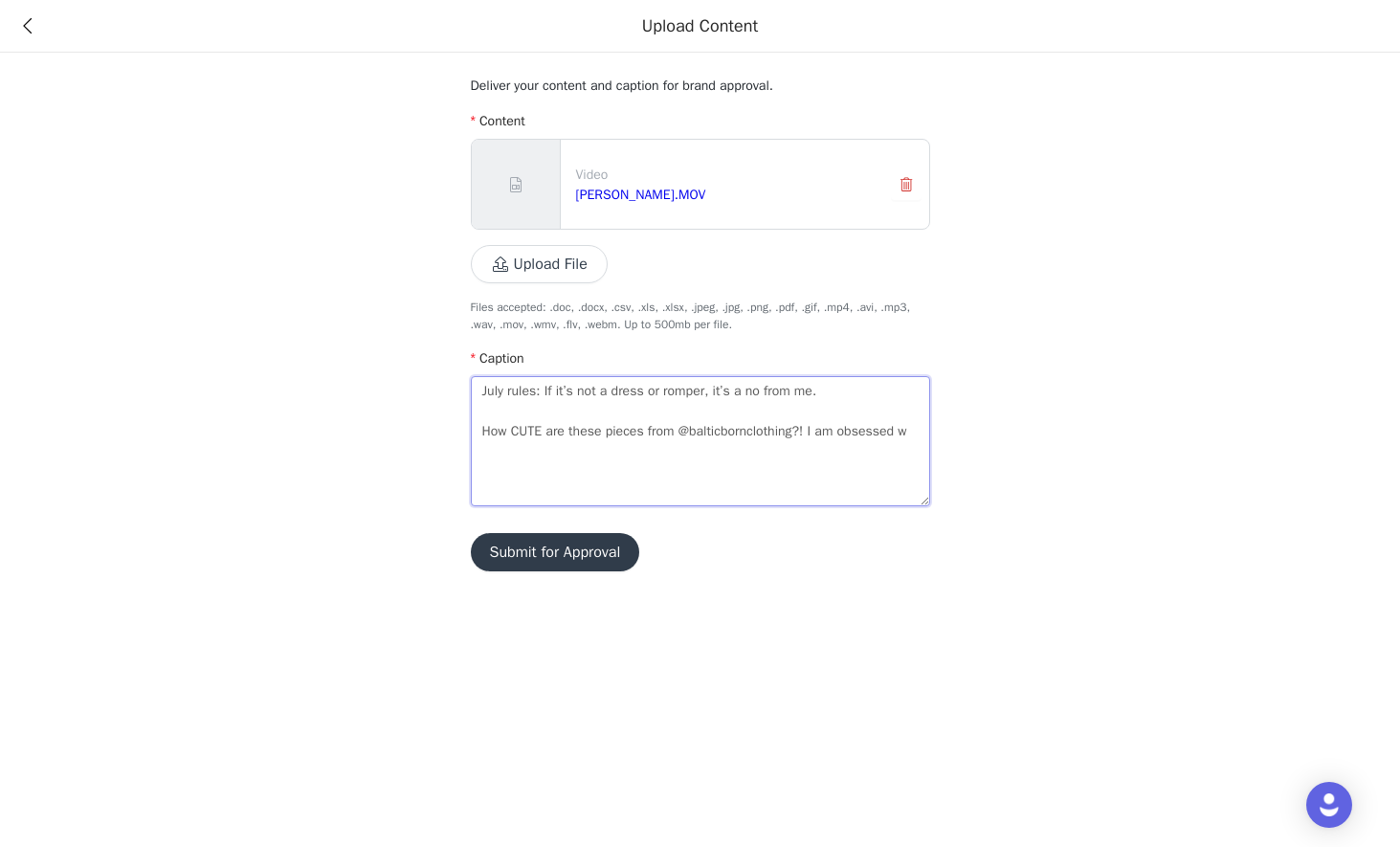type on "July rules: If it’s not a dress or romper, it’s a no from me.
How CUTE are these pieces from @balticbornclothing?! I am obsessed wi" 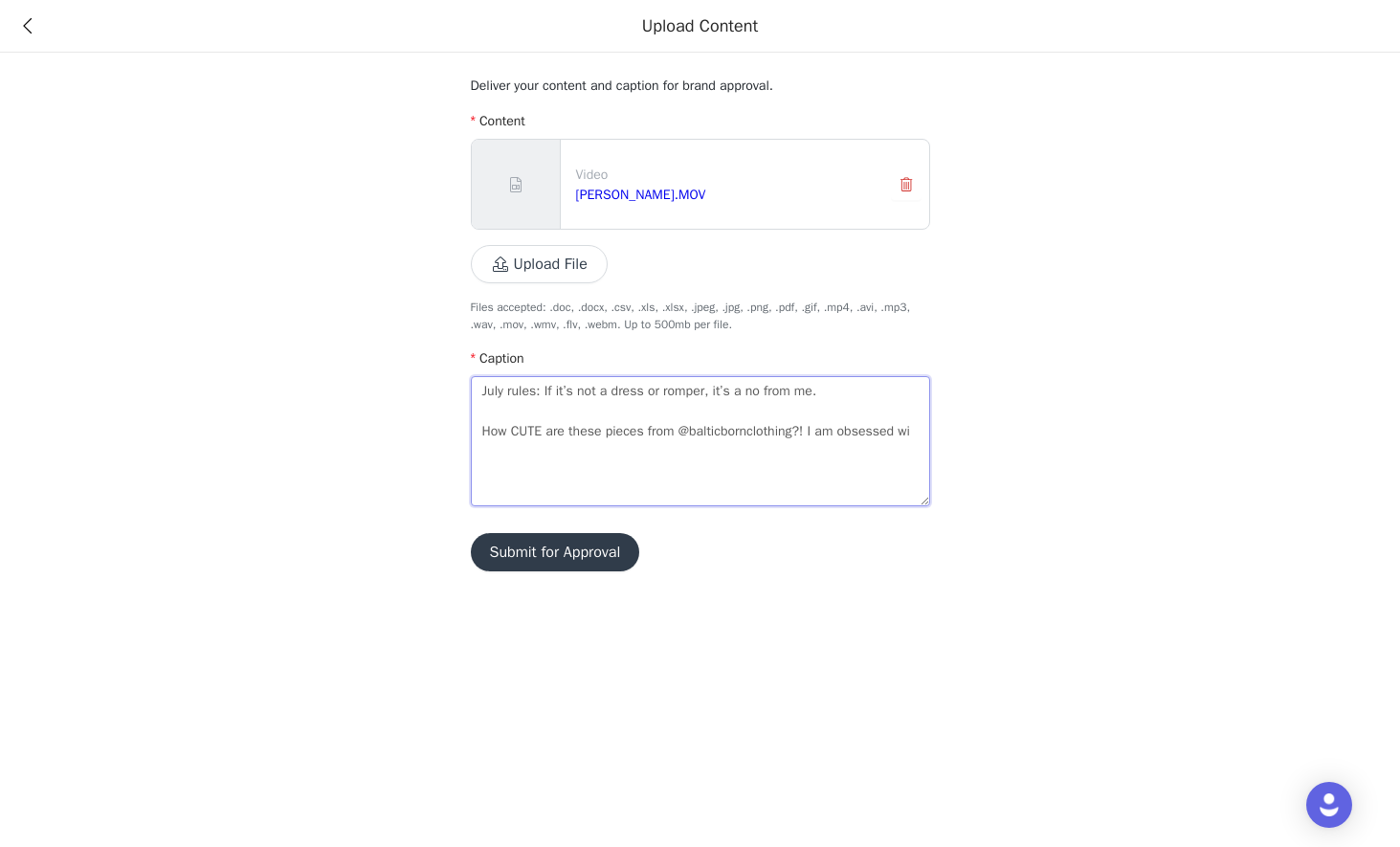 type on "July rules: If it’s not a dress or romper, it’s a no from me.
How CUTE are these pieces from @balticbornclothing?! I am obsessed wit" 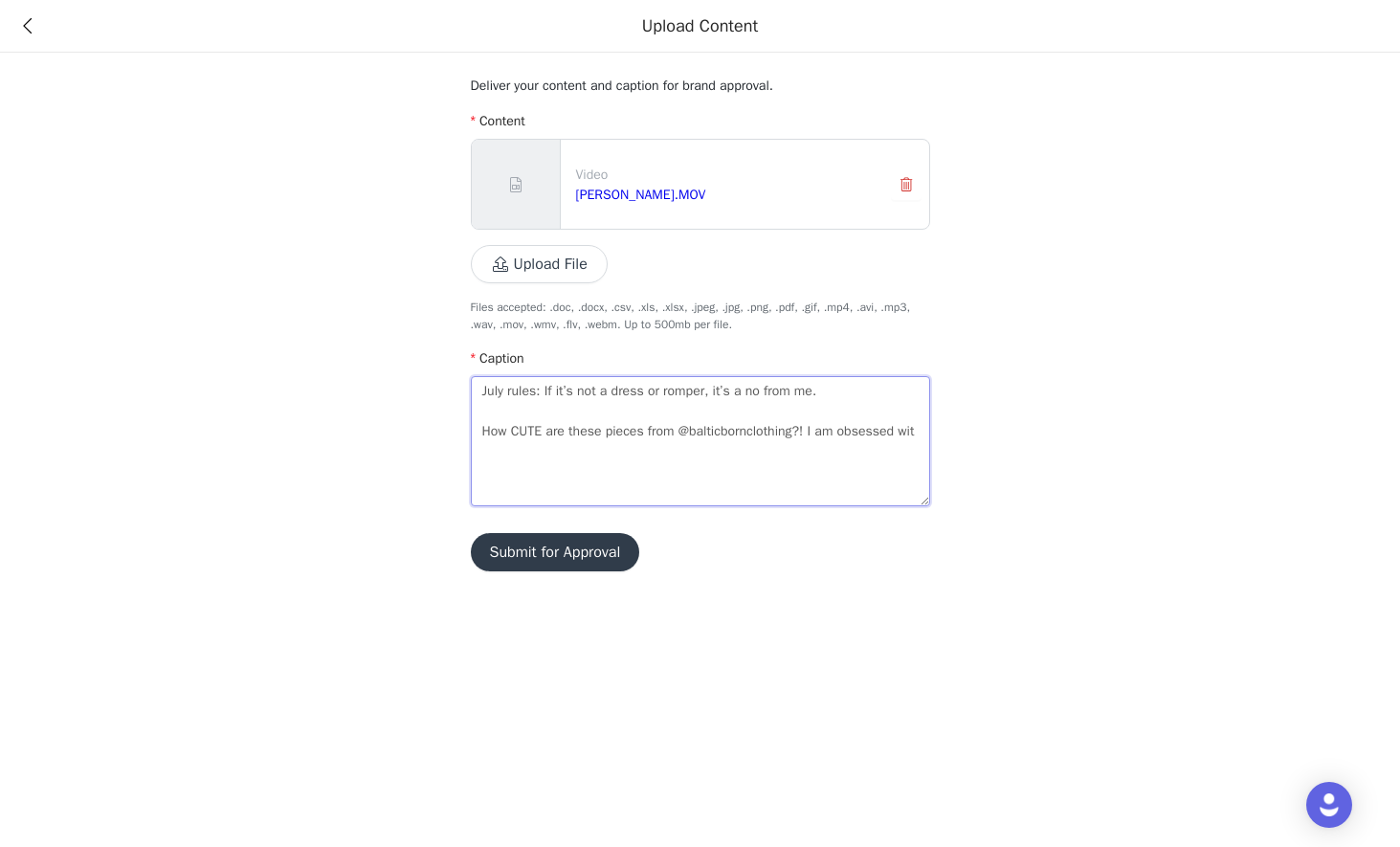 type on "July rules: If it’s not a dress or romper, it’s a no from me.
How CUTE are these pieces from @balticbornclothing?! I am obsessed with" 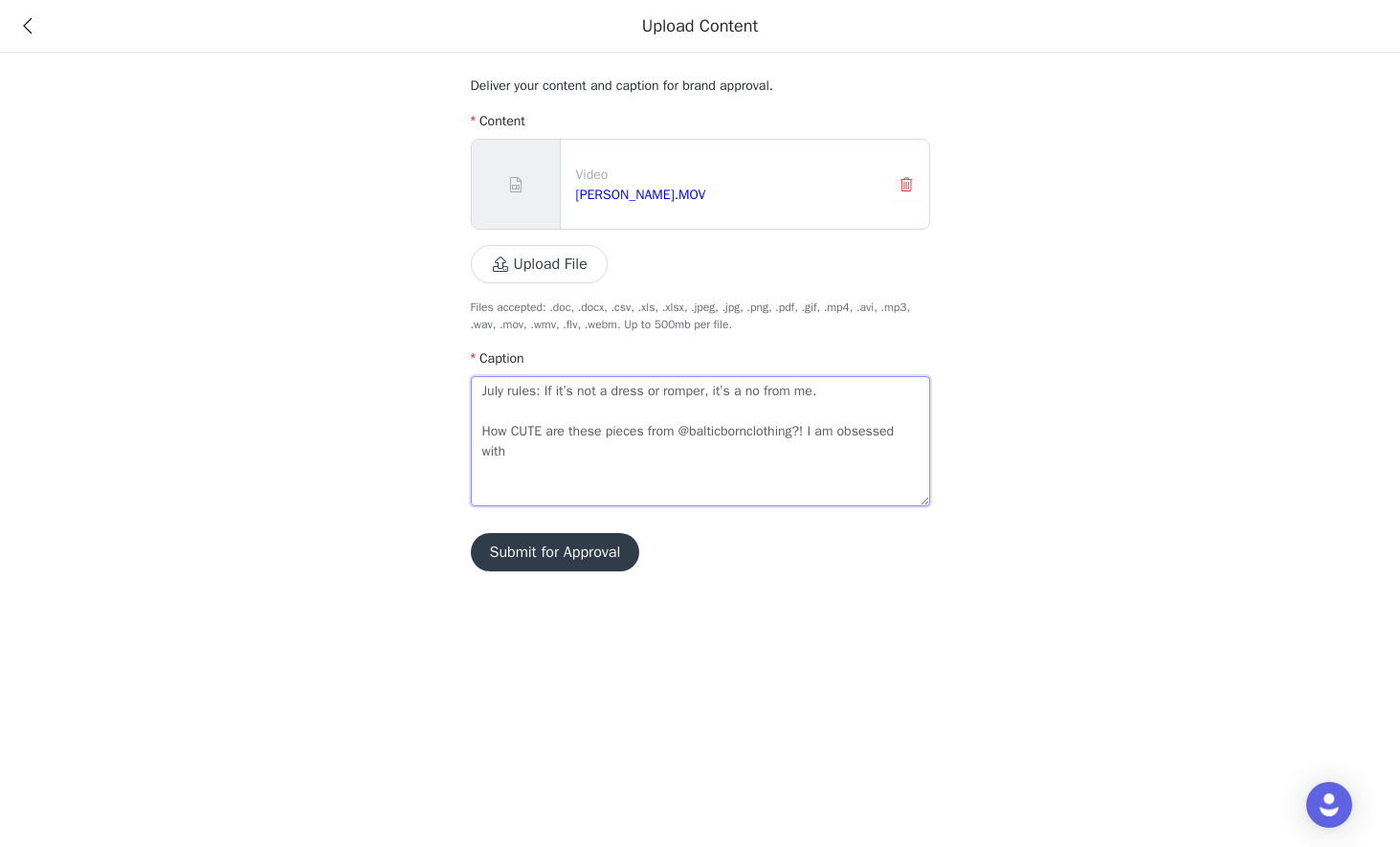 type on "July rules: If it’s not a dress or romper, it’s a no from me.
How CUTE are these pieces from @balticbornclothing?! I am obsessed with" 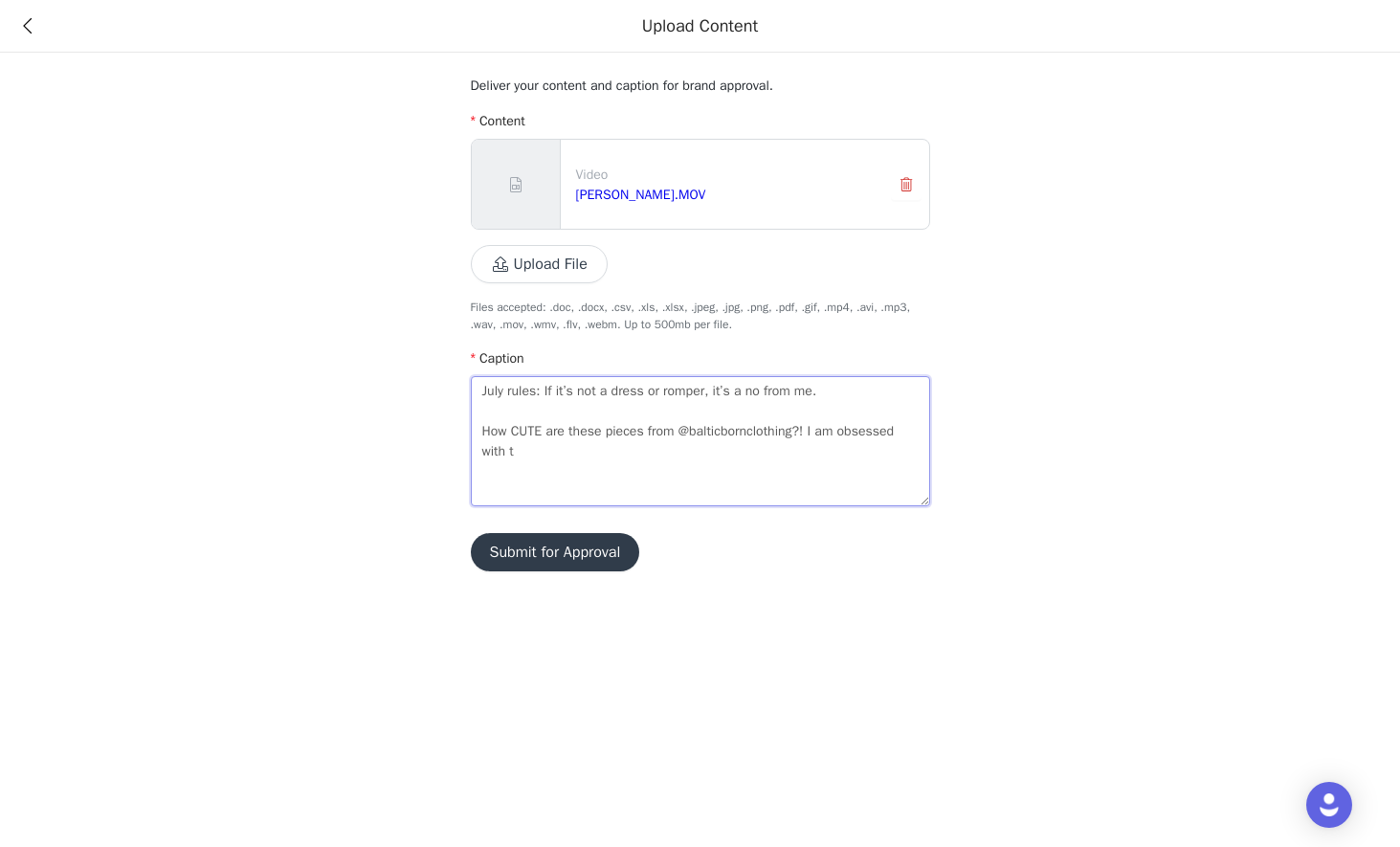 type on "July rules: If it’s not a dress or romper, it’s a no from me.
How CUTE are these pieces from @balticbornclothing?! I am obsessed with th" 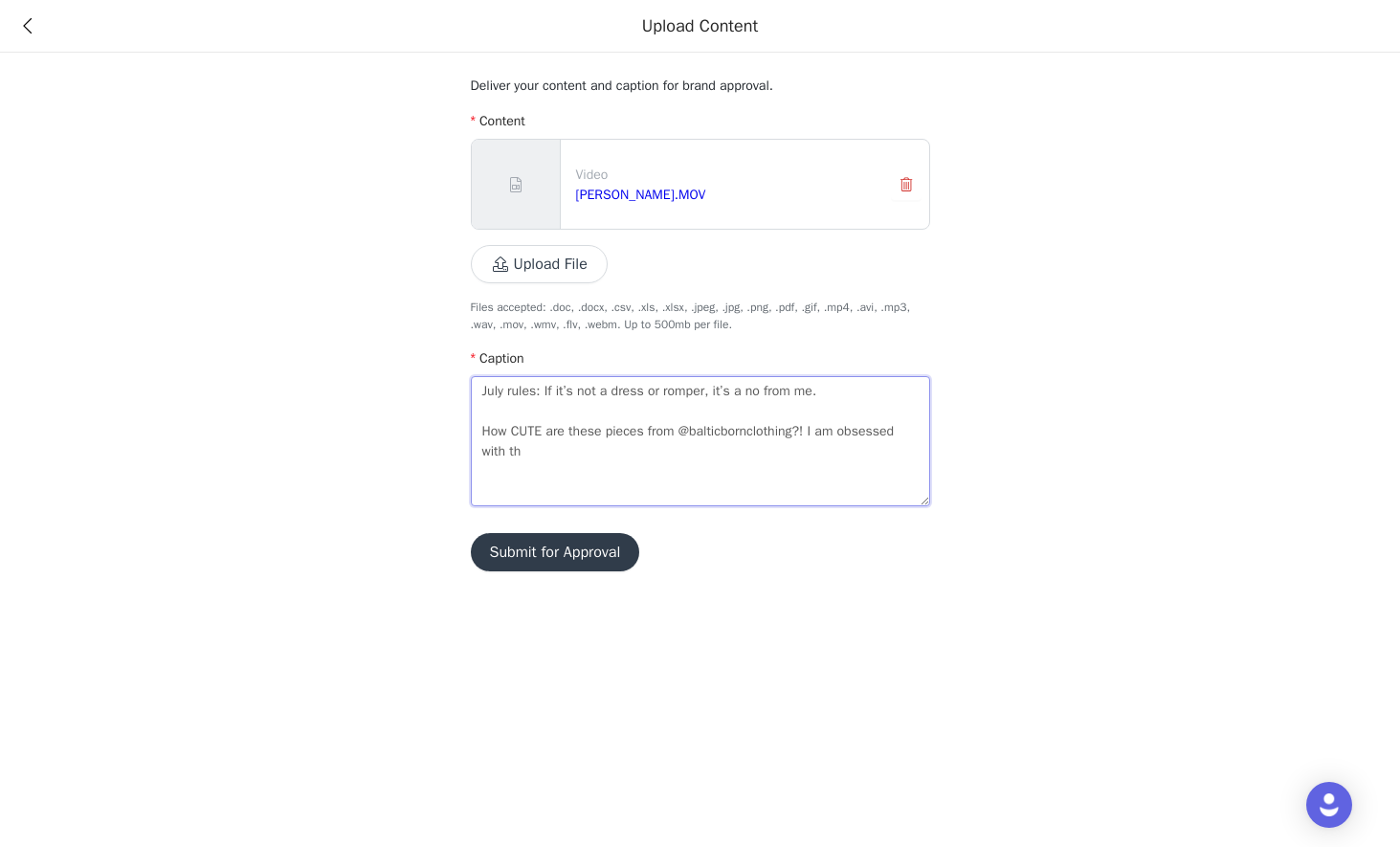 type on "July rules: If it’s not a dress or romper, it’s a no from me.
How CUTE are these pieces from @balticbornclothing?! I am obsessed with the" 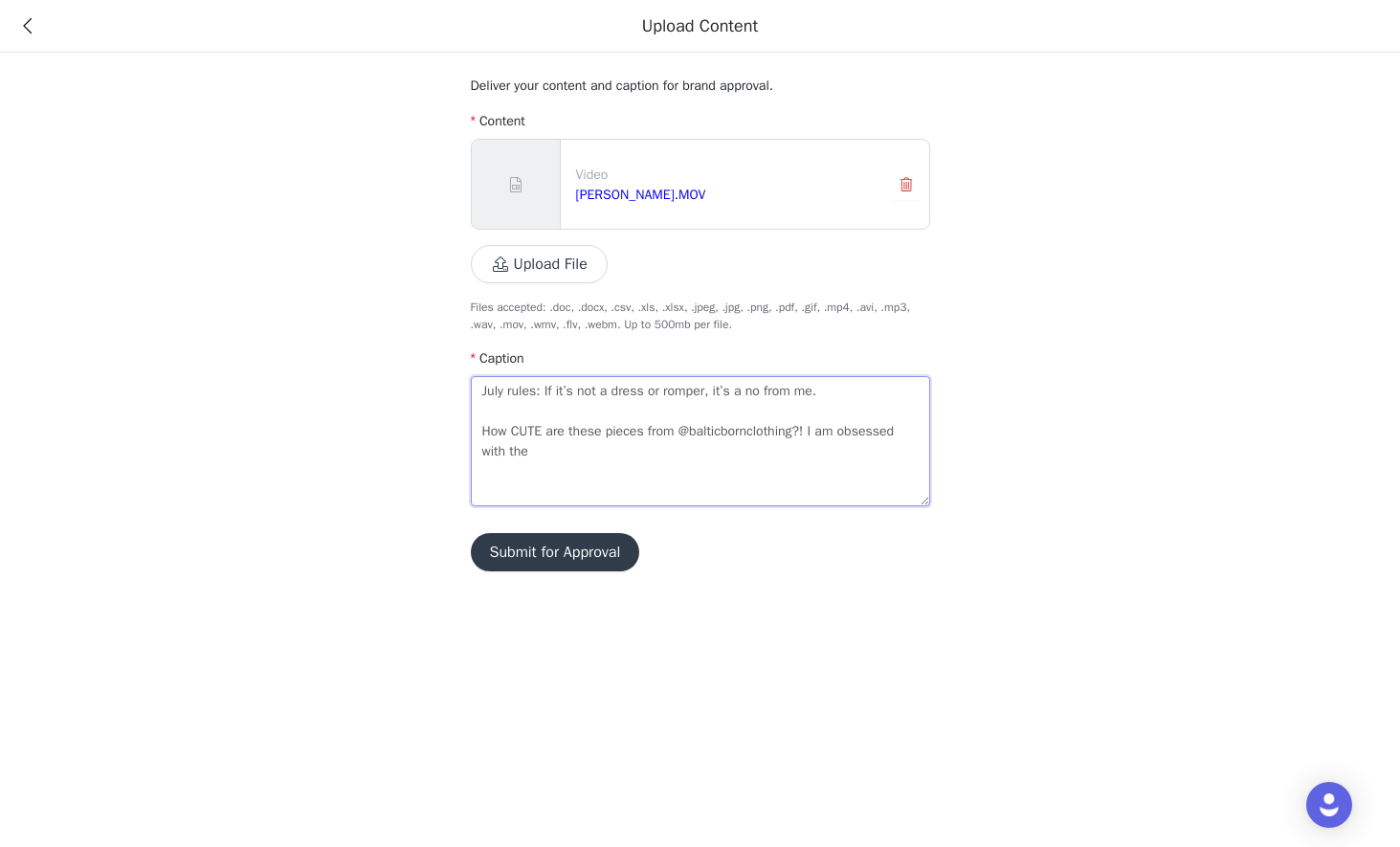 type on "July rules: If it’s not a dress or romper, it’s a no from me.
How CUTE are these pieces from @balticbornclothing?! I am obsessed with the" 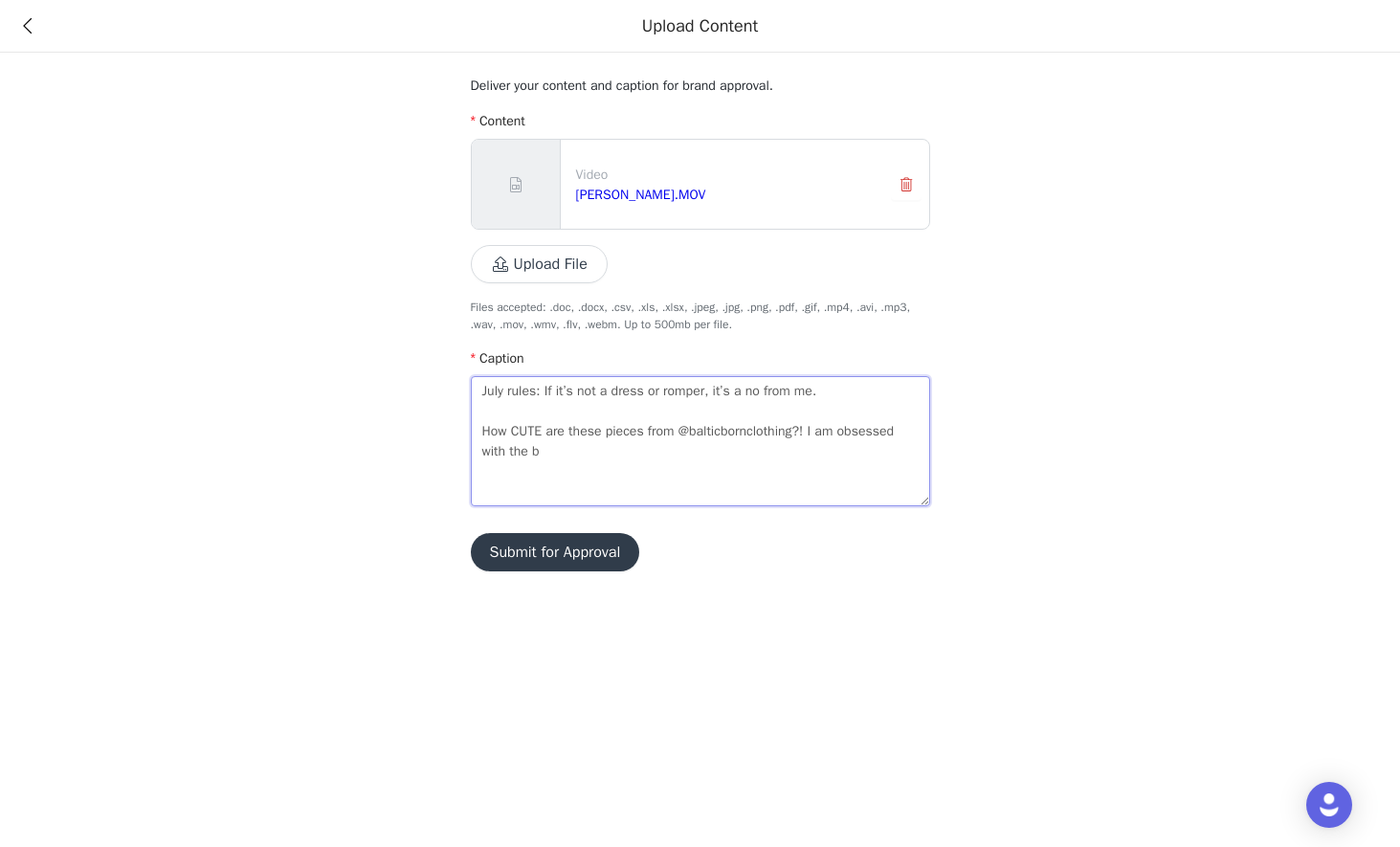 type on "July rules: If it’s not a dress or romper, it’s a no from me.
How CUTE are these pieces from @balticbornclothing?! I am obsessed with the bl" 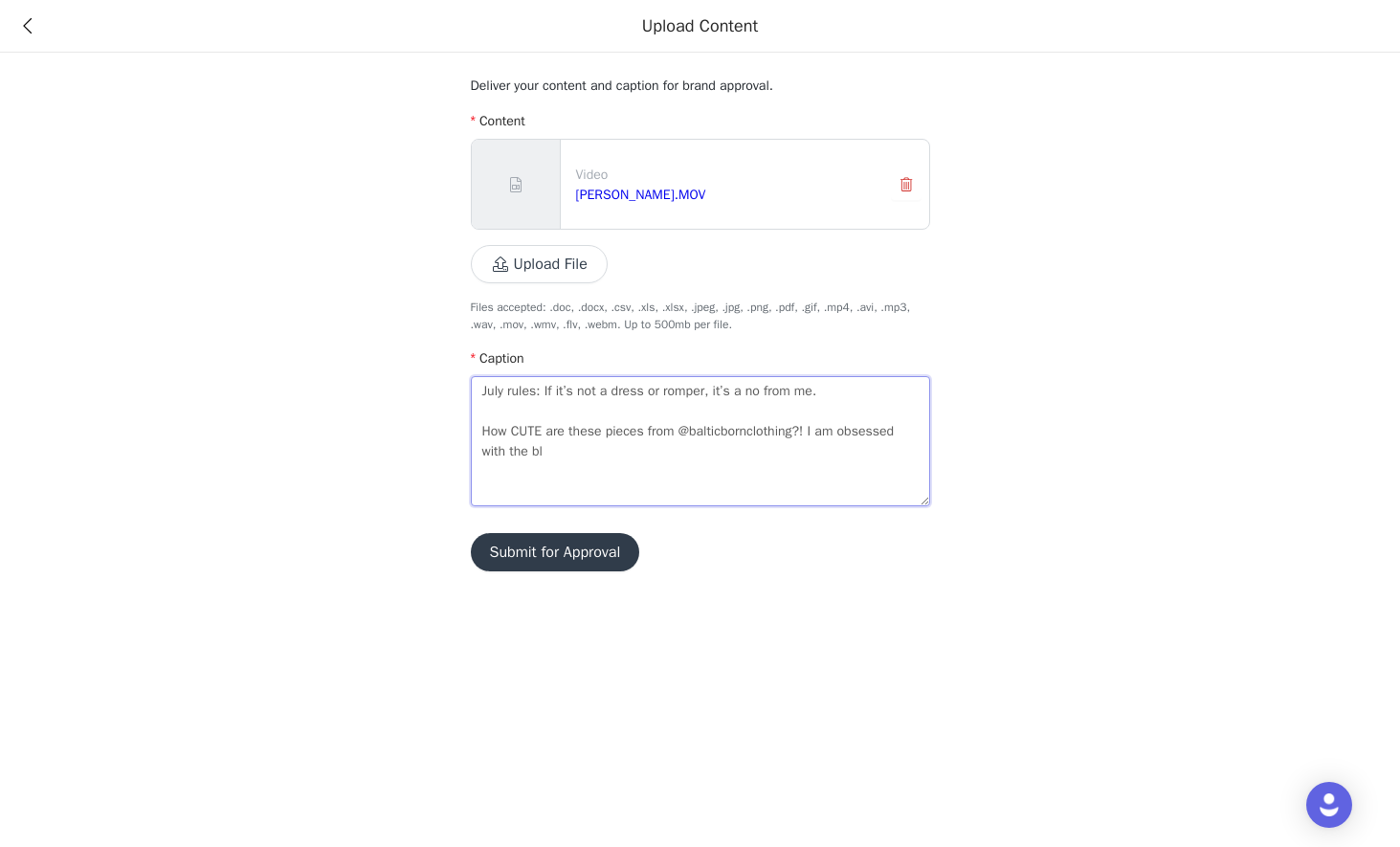 type on "July rules: If it’s not a dress or romper, it’s a no from me.
How CUTE are these pieces from @balticbornclothing?! I am obsessed with the blu" 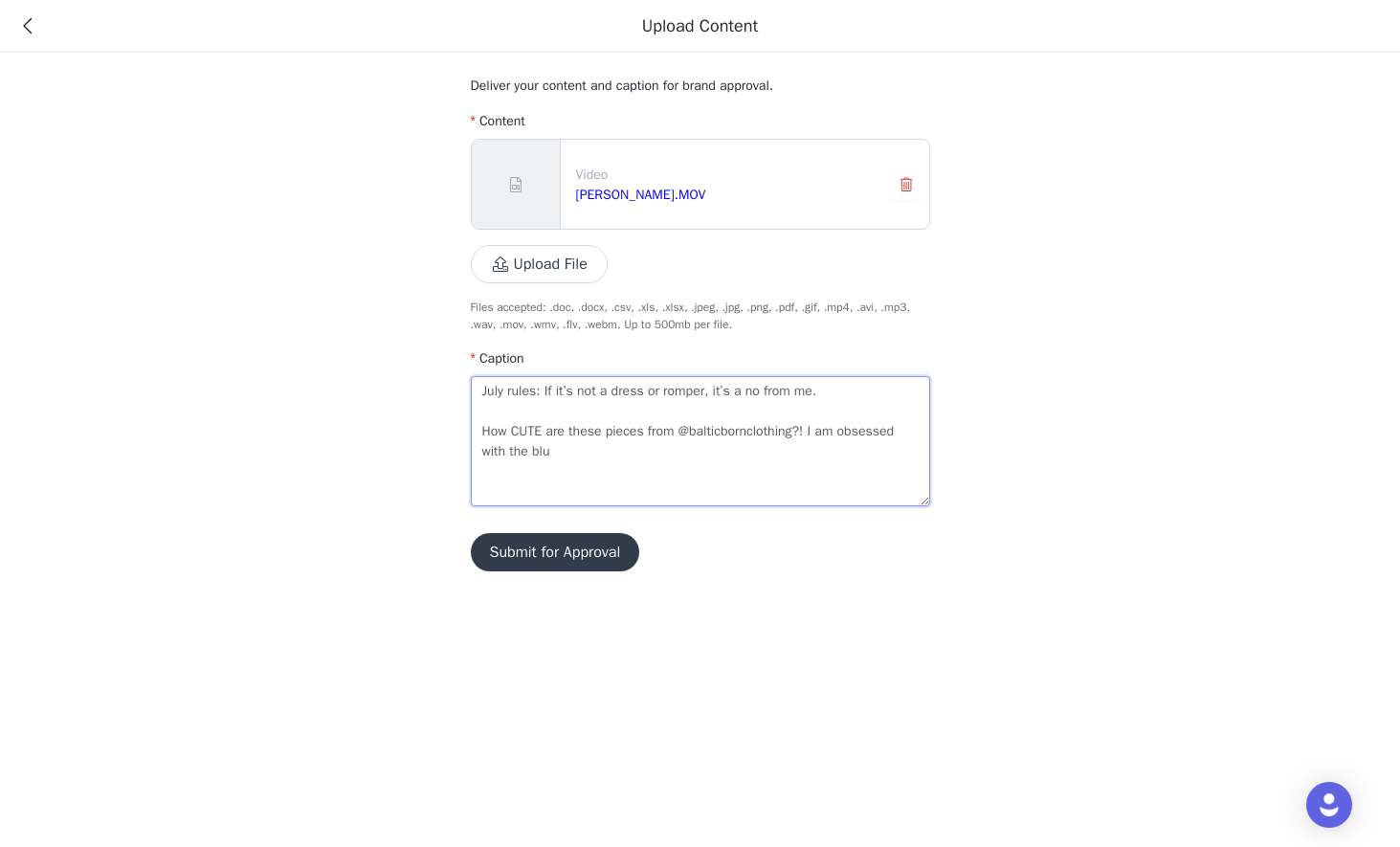 type 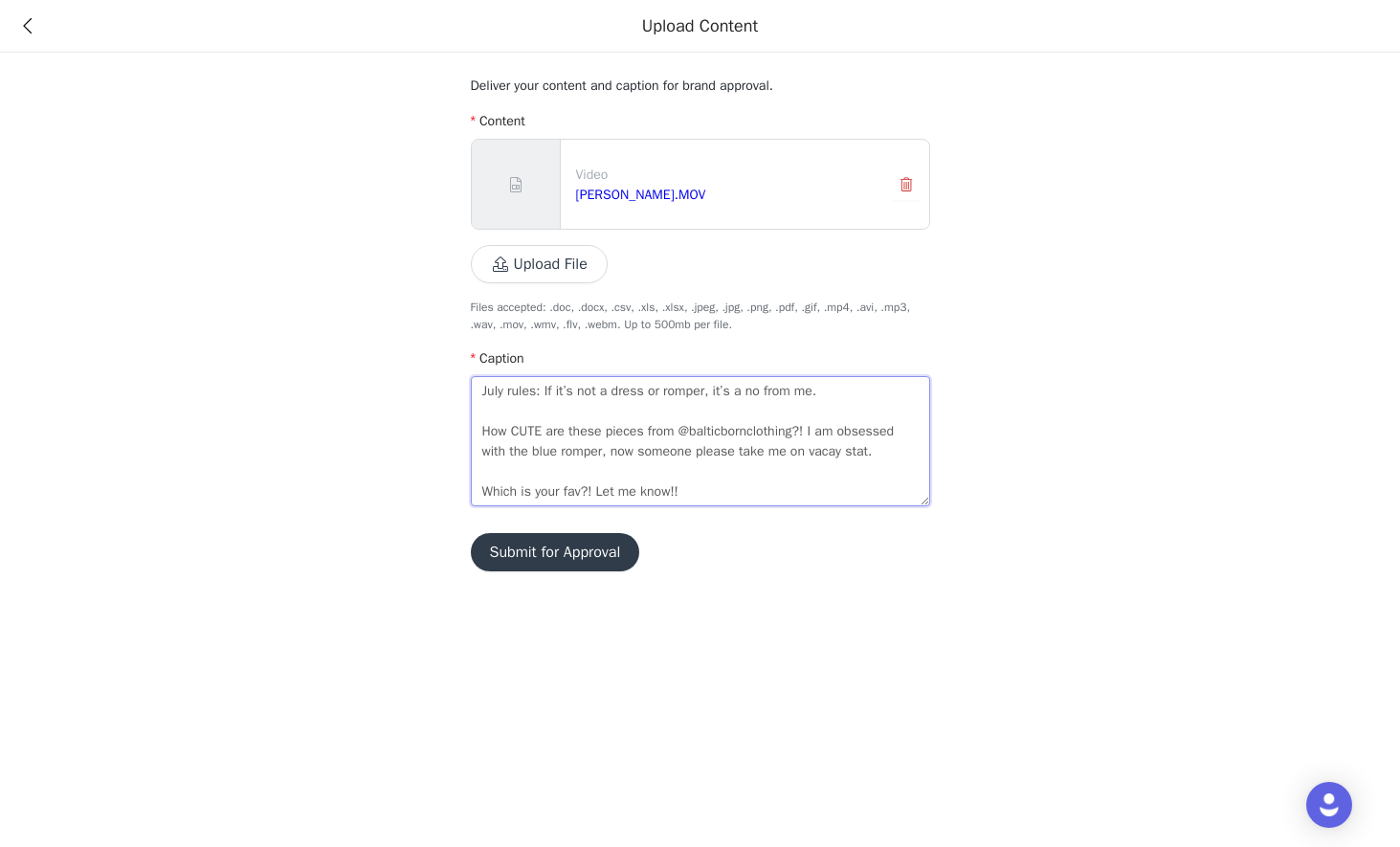 click on "July rules: If it’s not a dress or romper, it’s a no from me.
How CUTE are these pieces from @balticbornclothing?! I am obsessed with the blue romper, now someone please take me on vacay stat.
Which is your fav?! Let me know!!" at bounding box center [700, 441] 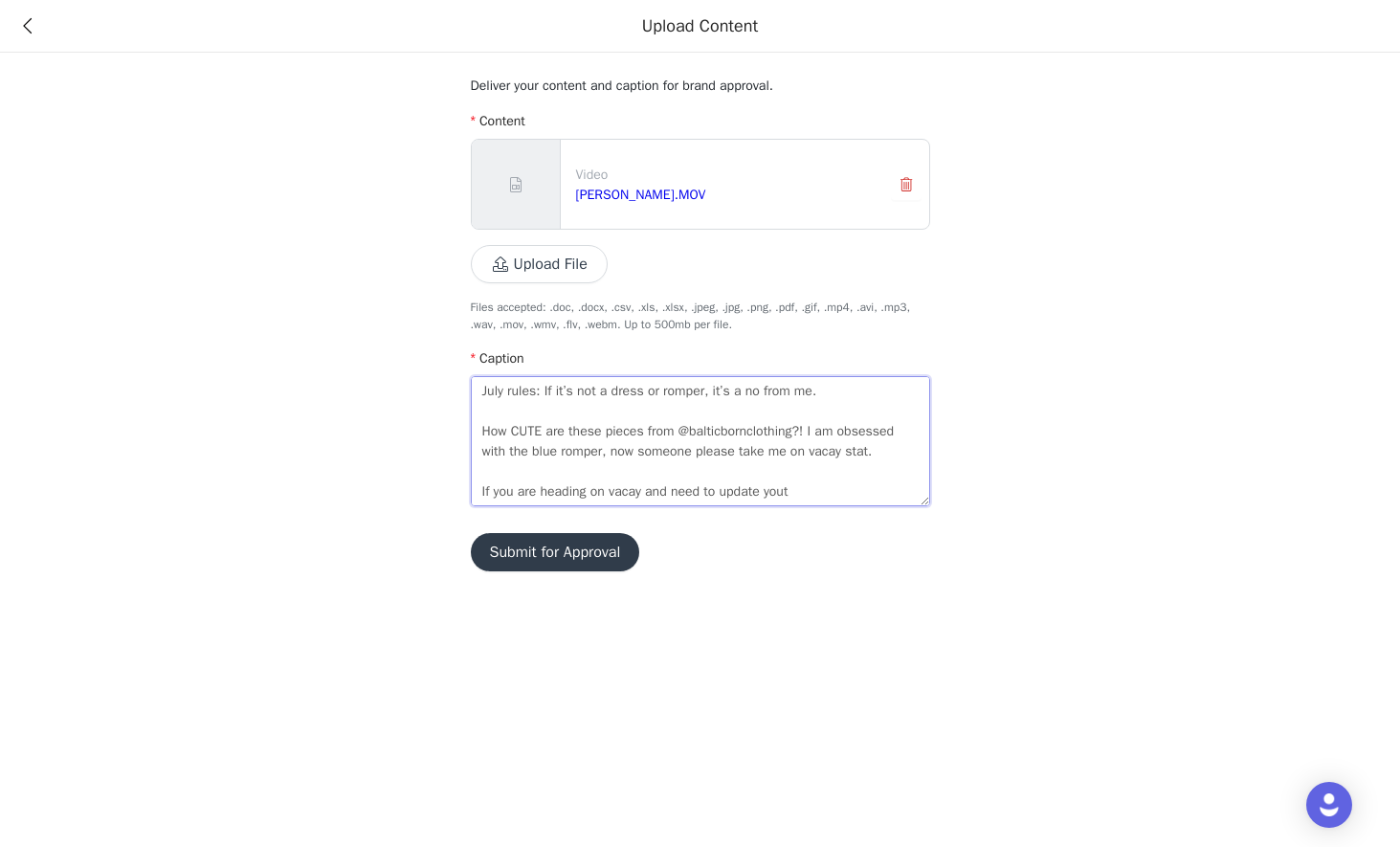 scroll, scrollTop: 10, scrollLeft: 0, axis: vertical 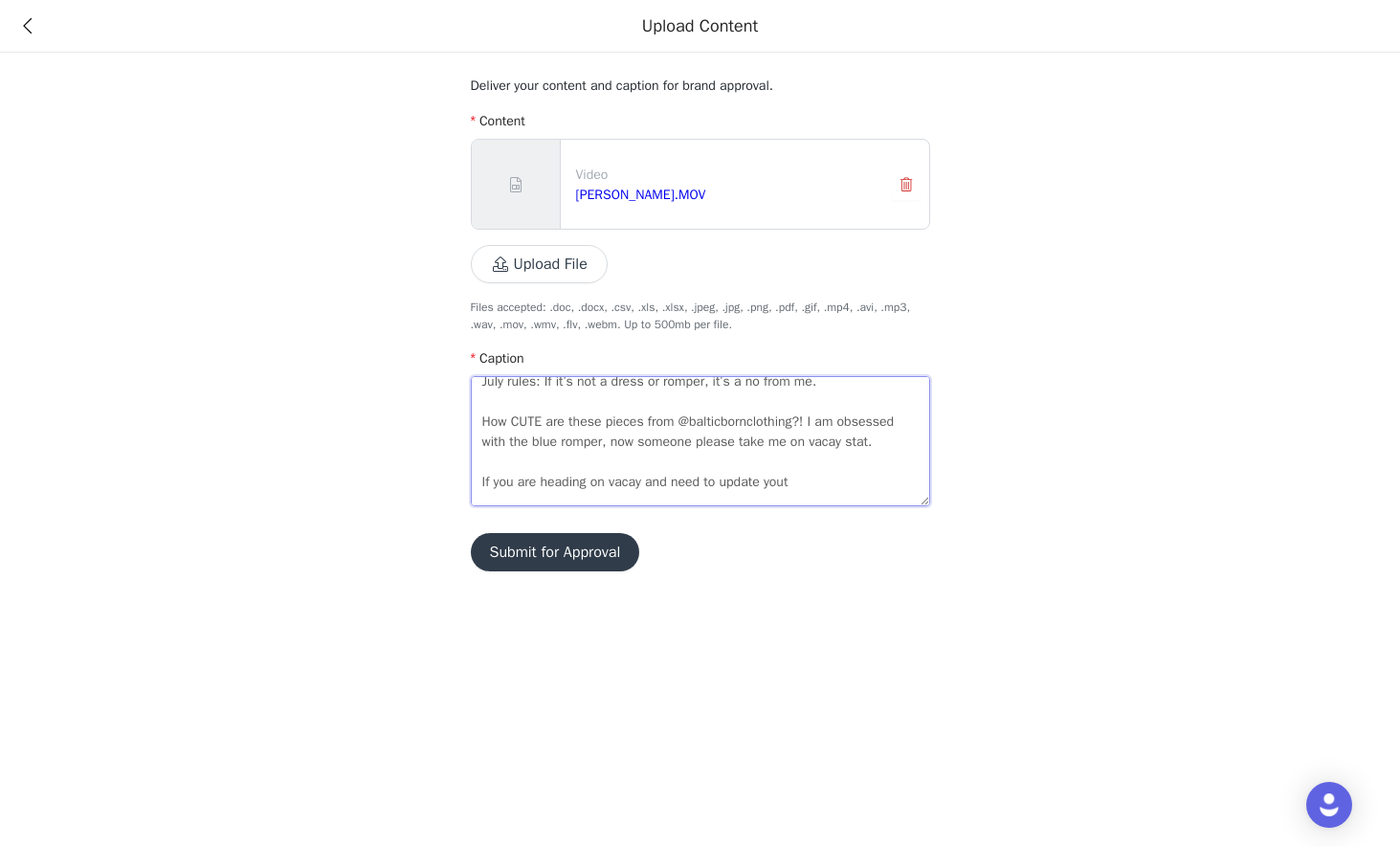 click on "July rules: If it’s not a dress or romper, it’s a no from me.
How CUTE are these pieces from @balticbornclothing?! I am obsessed with the blue romper, now someone please take me on vacay stat.
If you are heading on vacay and need to update yout
Which is your fav?! Let me know!!" at bounding box center (700, 441) 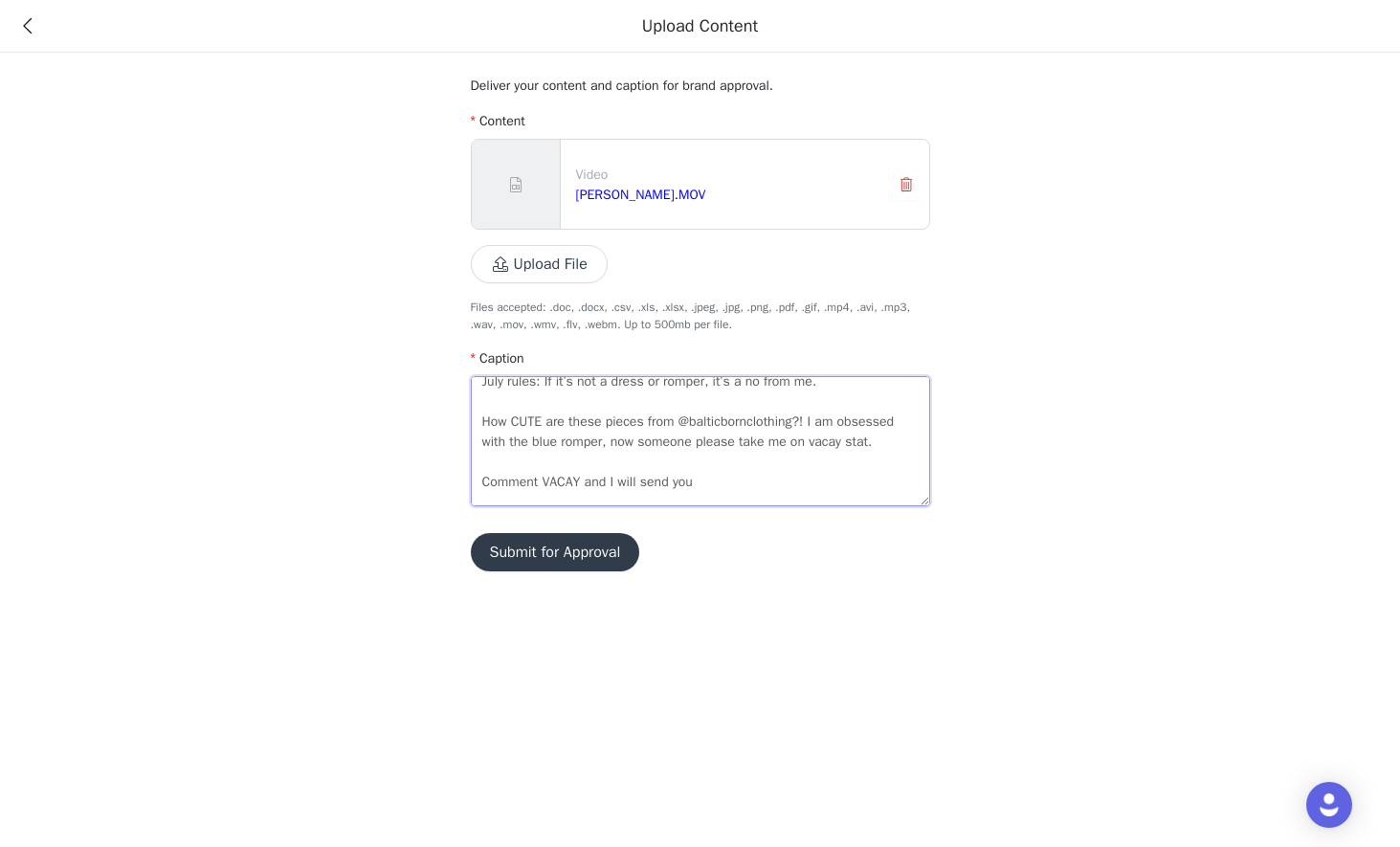drag, startPoint x: 588, startPoint y: 478, endPoint x: 544, endPoint y: 483, distance: 44.28318 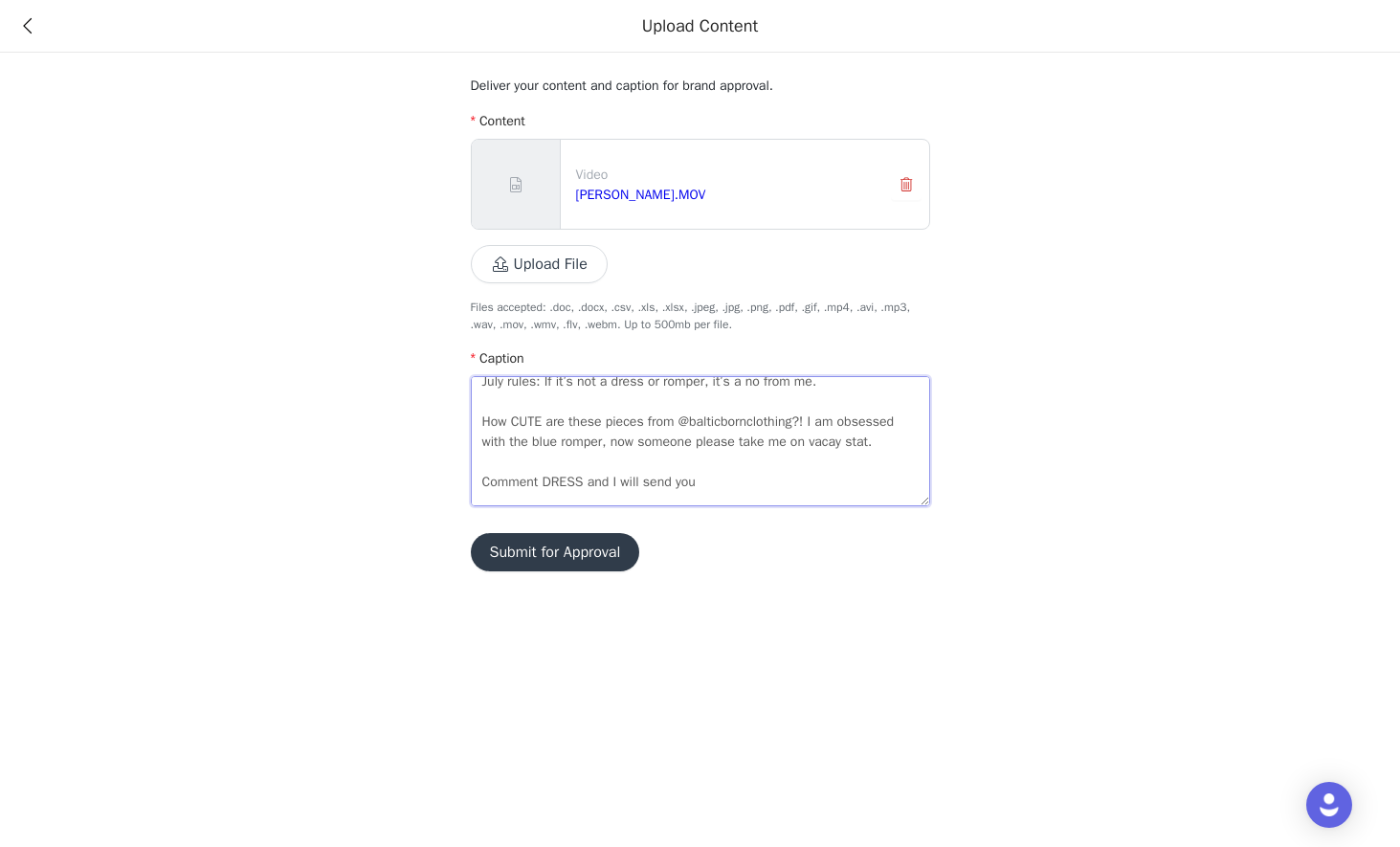 drag, startPoint x: 587, startPoint y: 481, endPoint x: 545, endPoint y: 483, distance: 42.047592 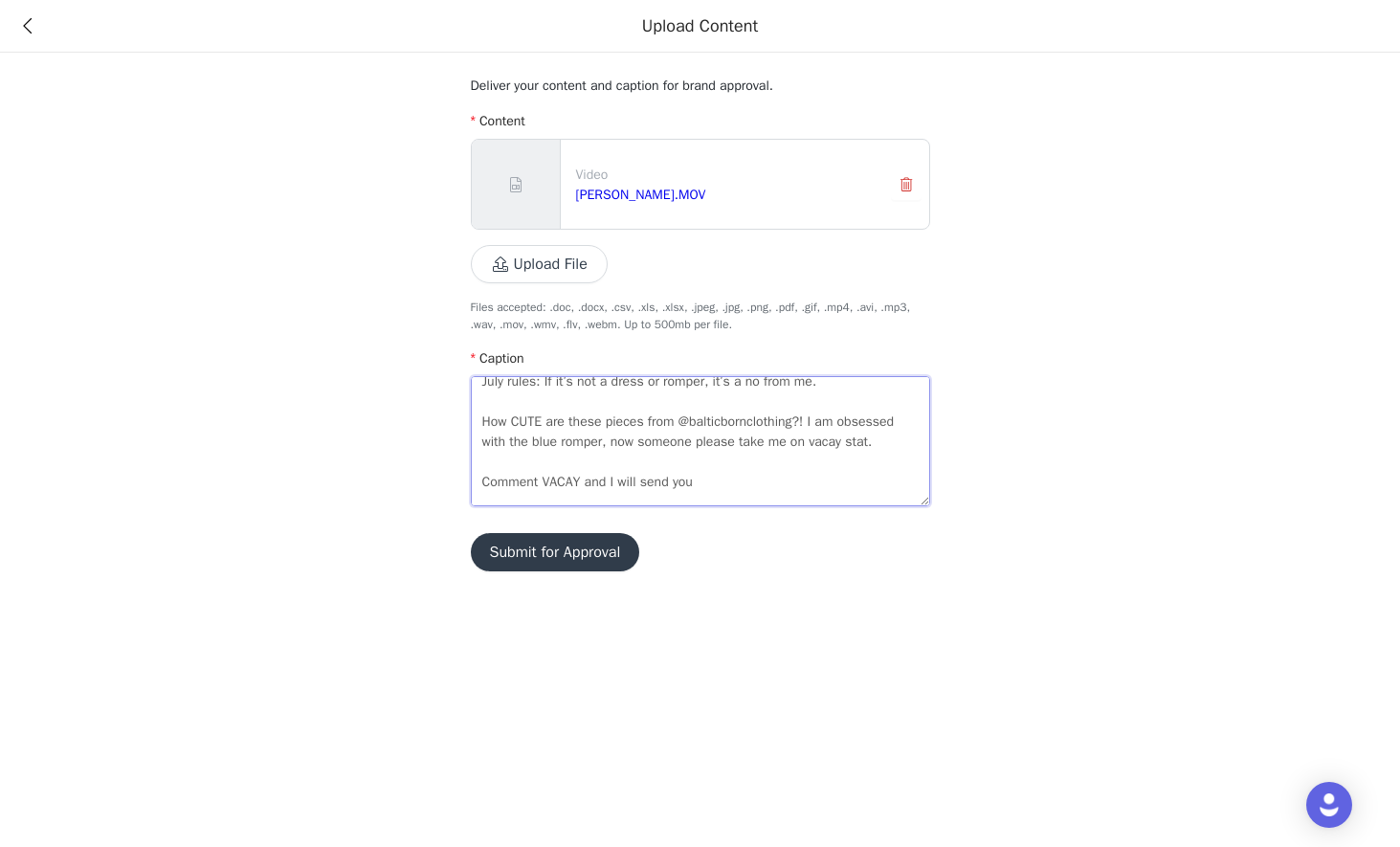click on "July rules: If it’s not a dress or romper, it’s a no from me.
How CUTE are these pieces from @balticbornclothing?! I am obsessed with the blue romper, now someone please take me on vacay stat.
Comment VACAY and I will send you
Which is your fav?! Let me know!!" at bounding box center (700, 441) 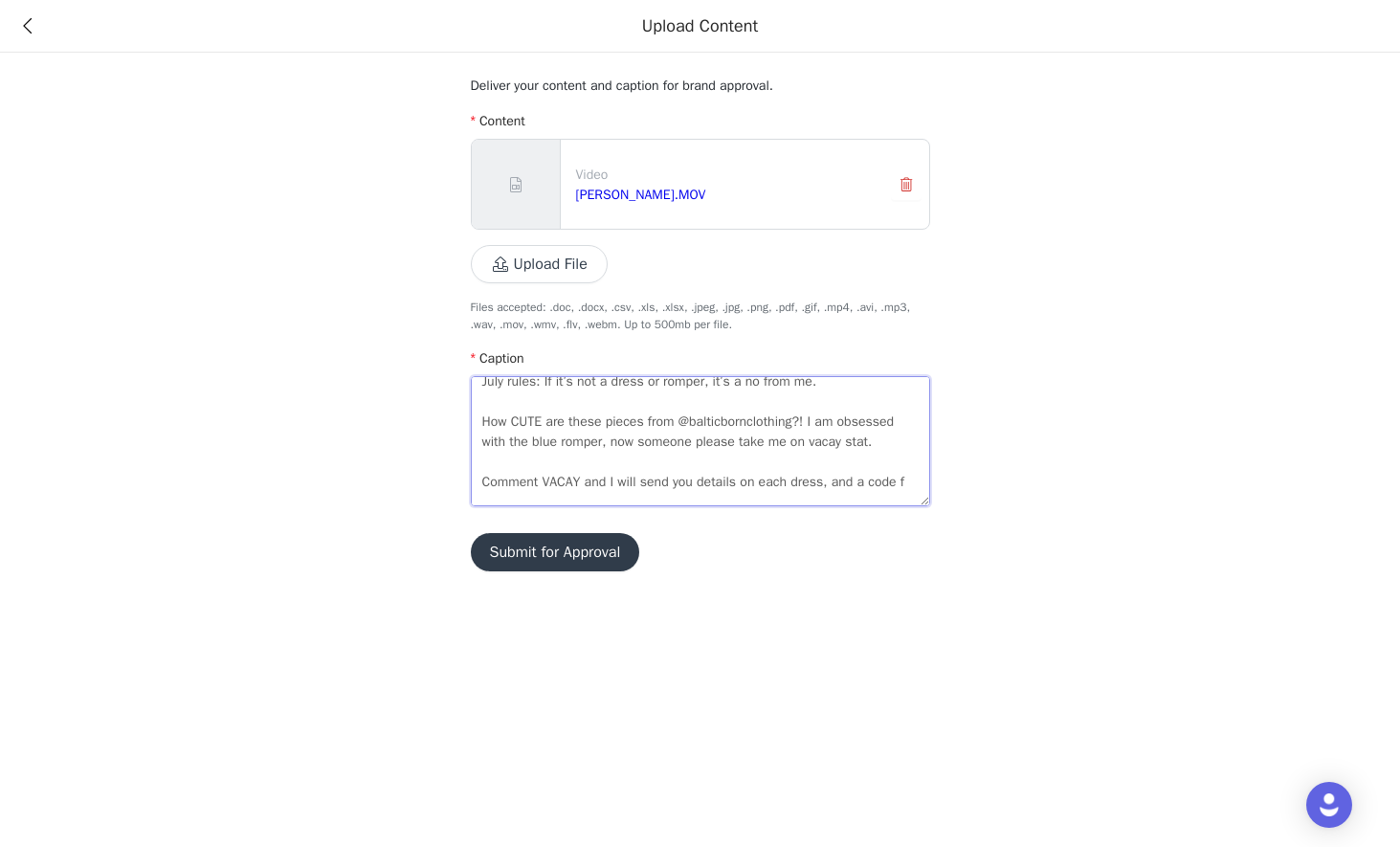 scroll, scrollTop: 13, scrollLeft: 0, axis: vertical 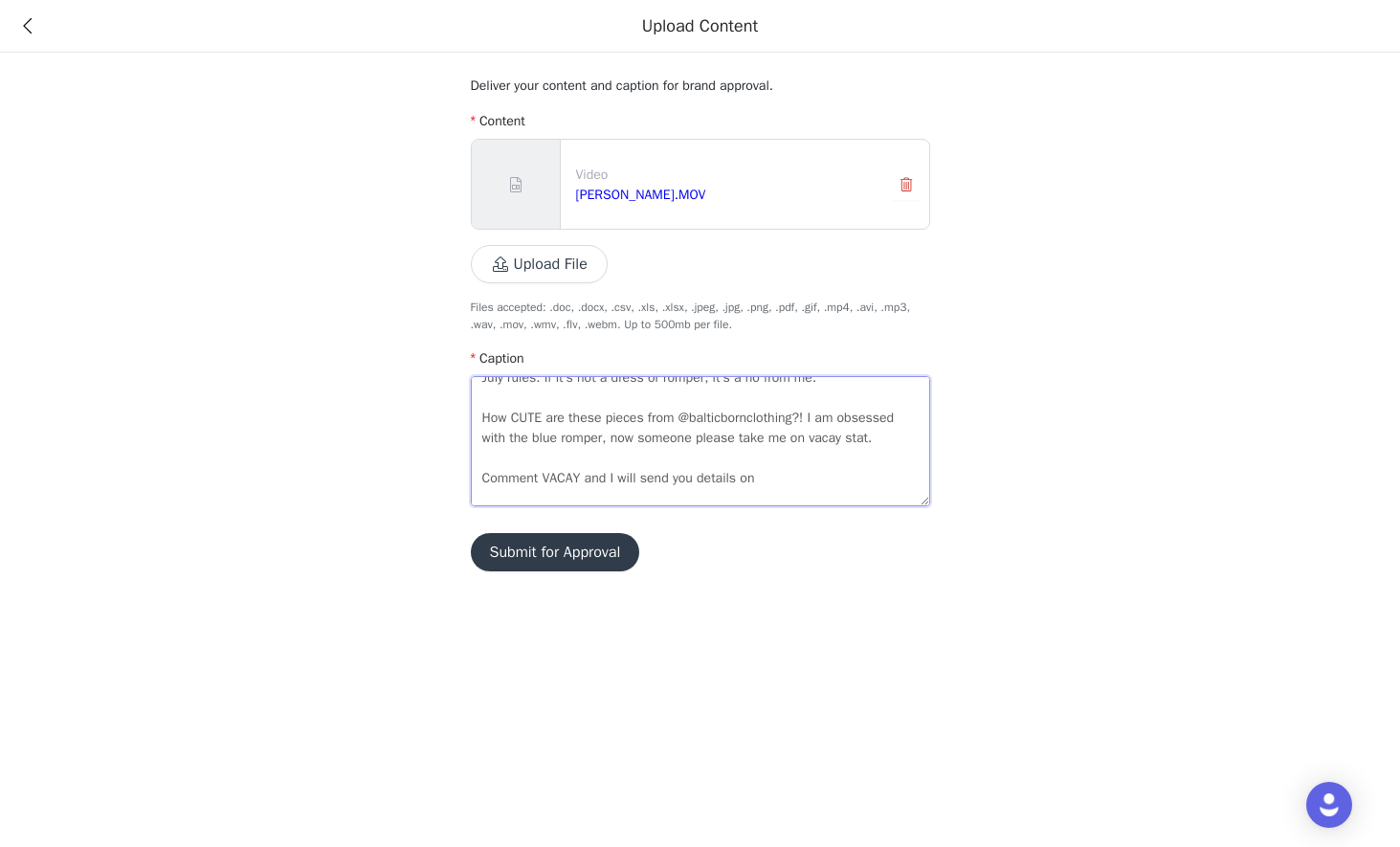 drag, startPoint x: 806, startPoint y: 482, endPoint x: 703, endPoint y: 477, distance: 103.12129 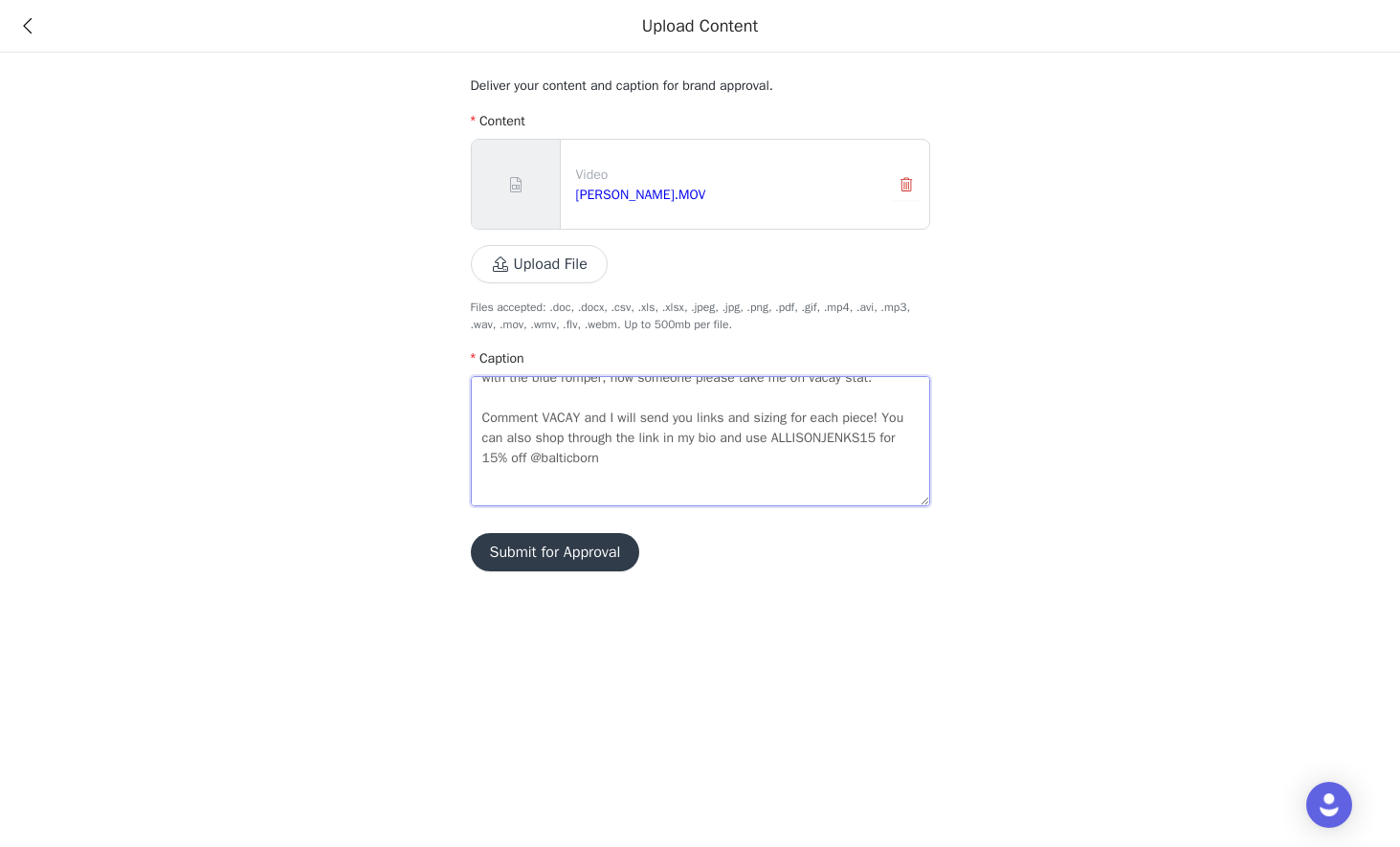 scroll, scrollTop: 121, scrollLeft: 0, axis: vertical 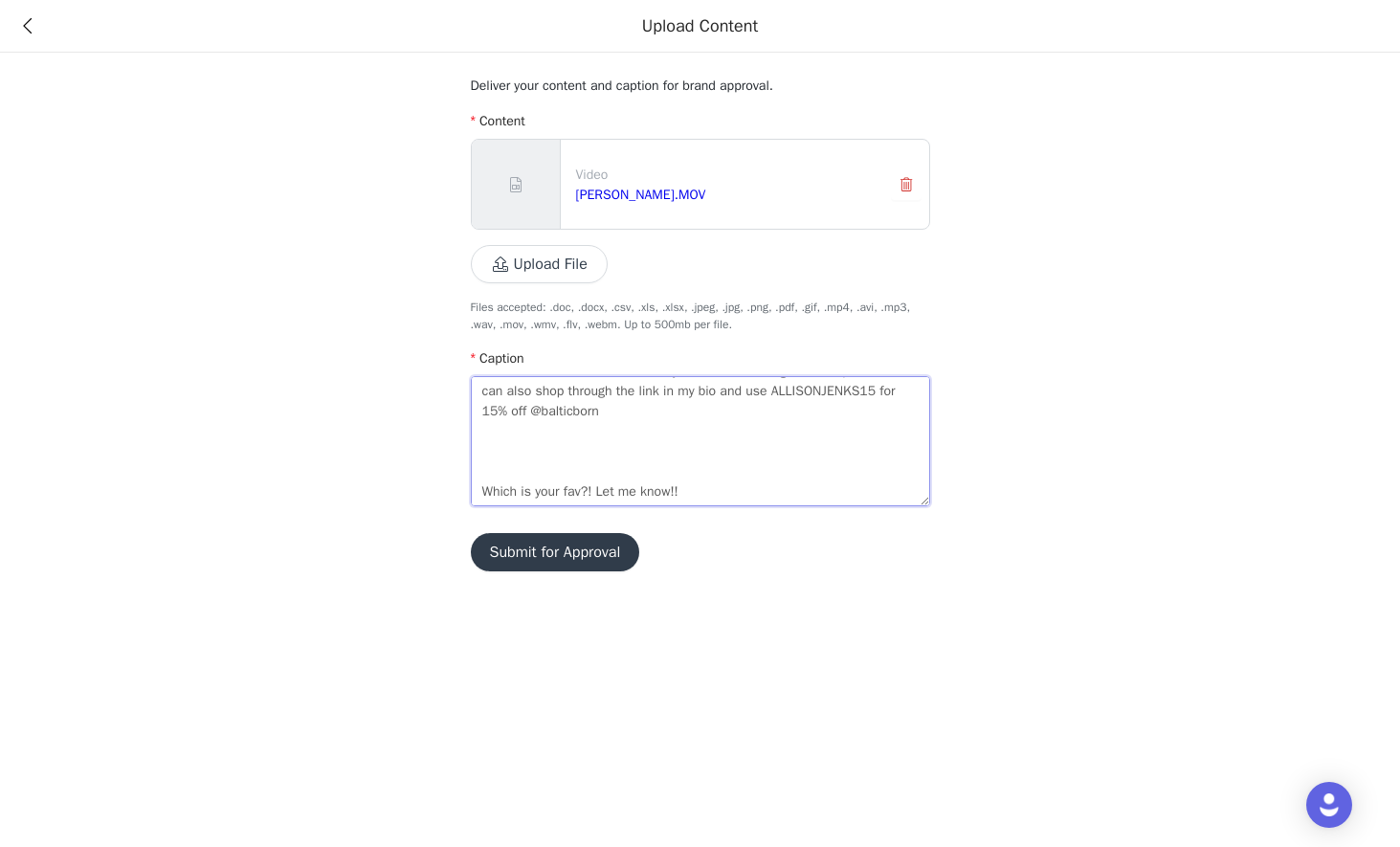 click on "July rules: If it’s not a dress or romper, it’s a no from me.
How CUTE are these pieces from @balticbornclothing?! I am obsessed with the blue romper, now someone please take me on vacay stat.
Comment VACAY and I will send you links and sizing for each piece! You can also shop through the link in my bio and use ALLISONJENKS15 for 15% off @balticborn
Which is your fav?! Let me know!!" at bounding box center (700, 441) 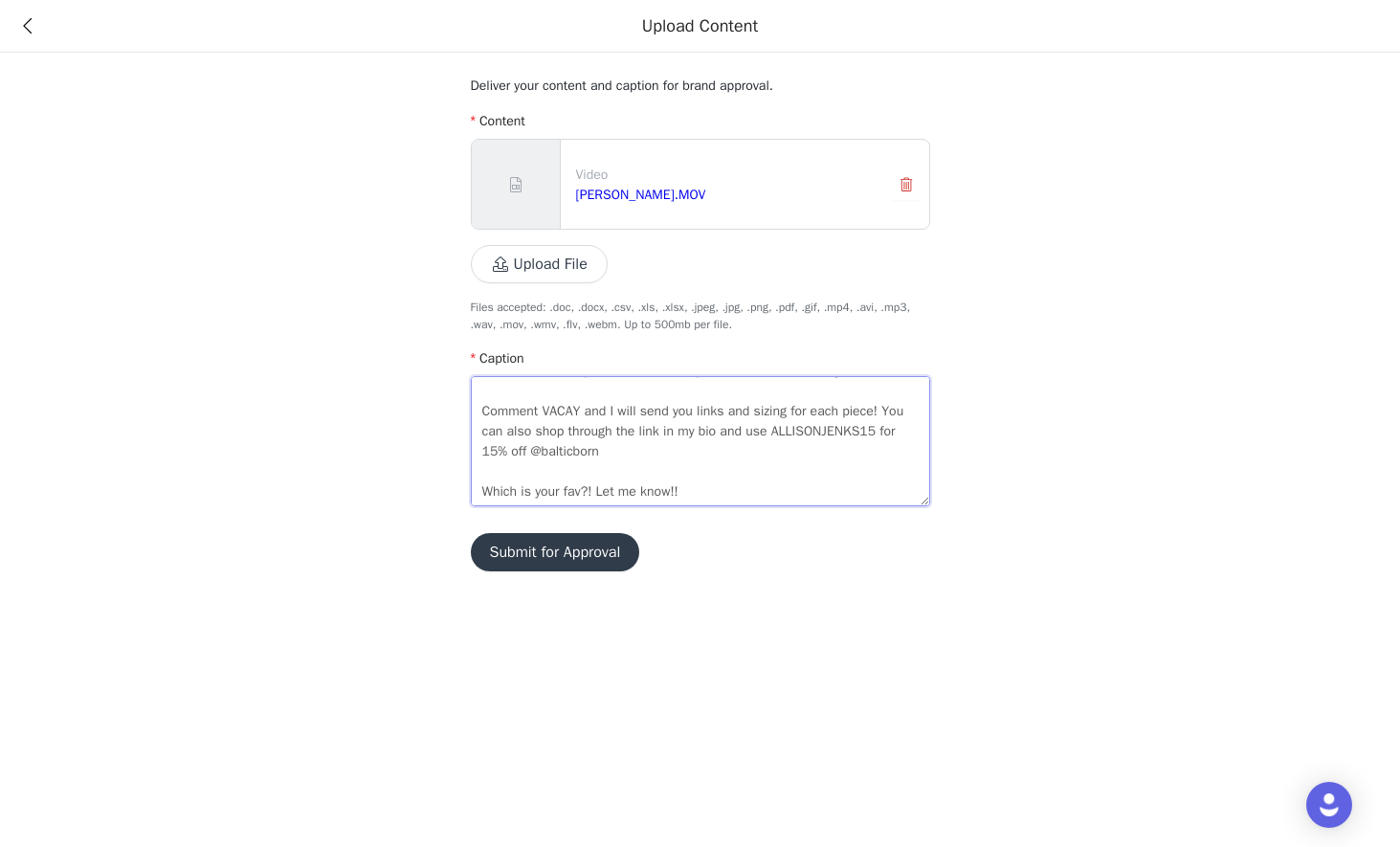 scroll, scrollTop: 80, scrollLeft: 0, axis: vertical 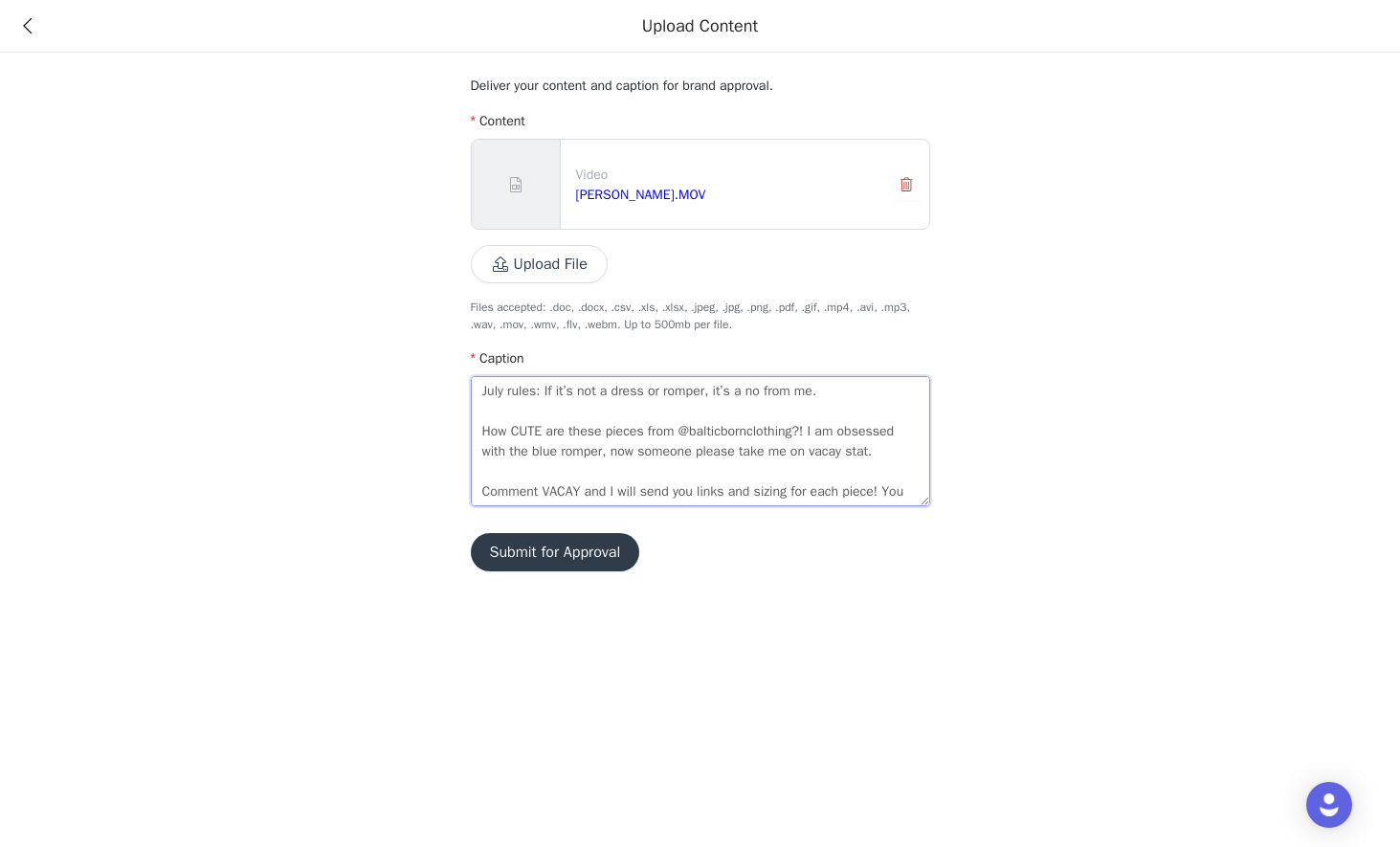 click on "July rules: If it’s not a dress or romper, it’s a no from me.
How CUTE are these pieces from @balticbornclothing?! I am obsessed with the blue romper, now someone please take me on vacay stat.
Comment VACAY and I will send you links and sizing for each piece! You can also shop through the link in my bio and use ALLISONJENKS15 for 15% off @balticborn
Which is your fav?! Let me know!!" at bounding box center [700, 441] 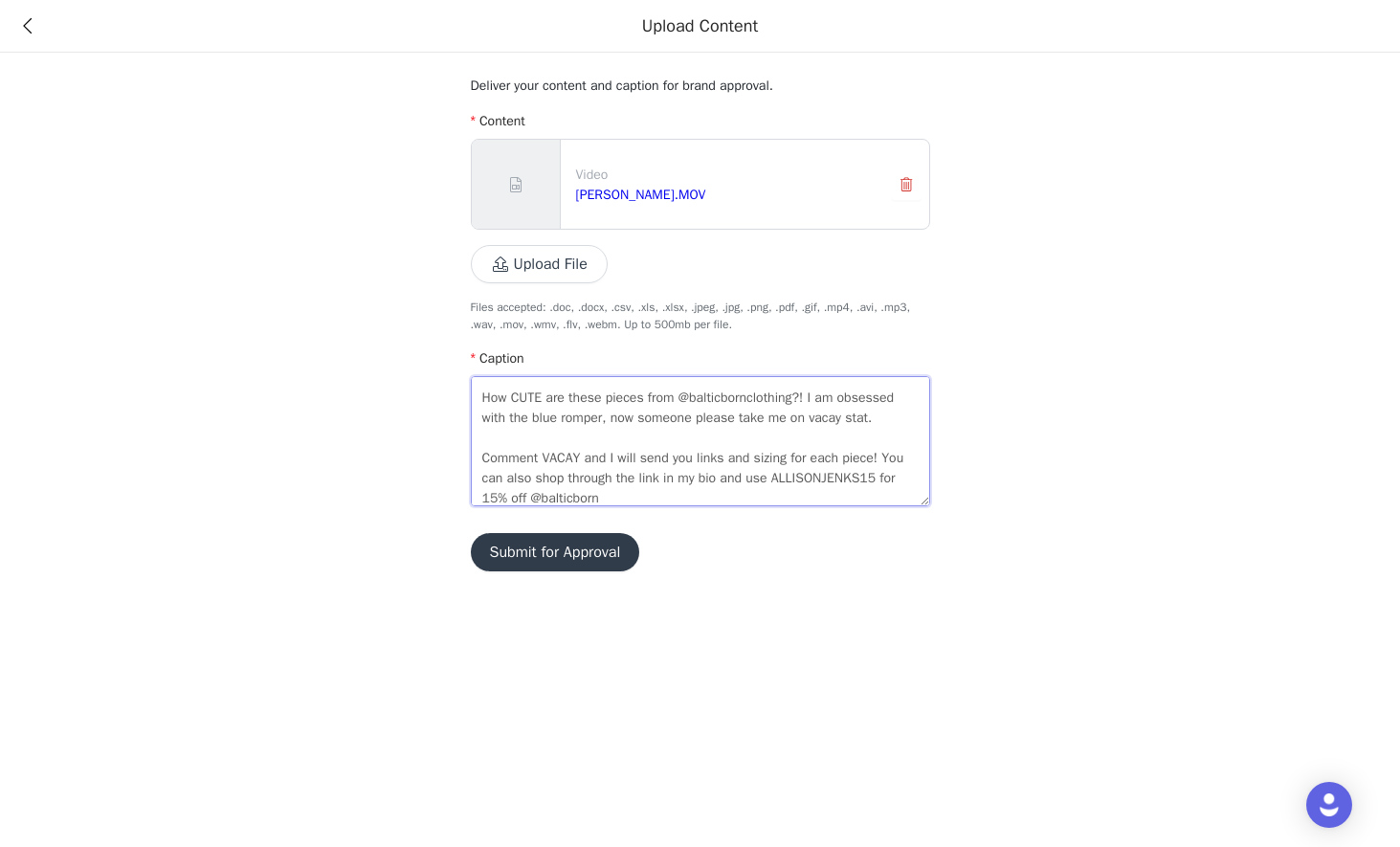 scroll, scrollTop: 80, scrollLeft: 0, axis: vertical 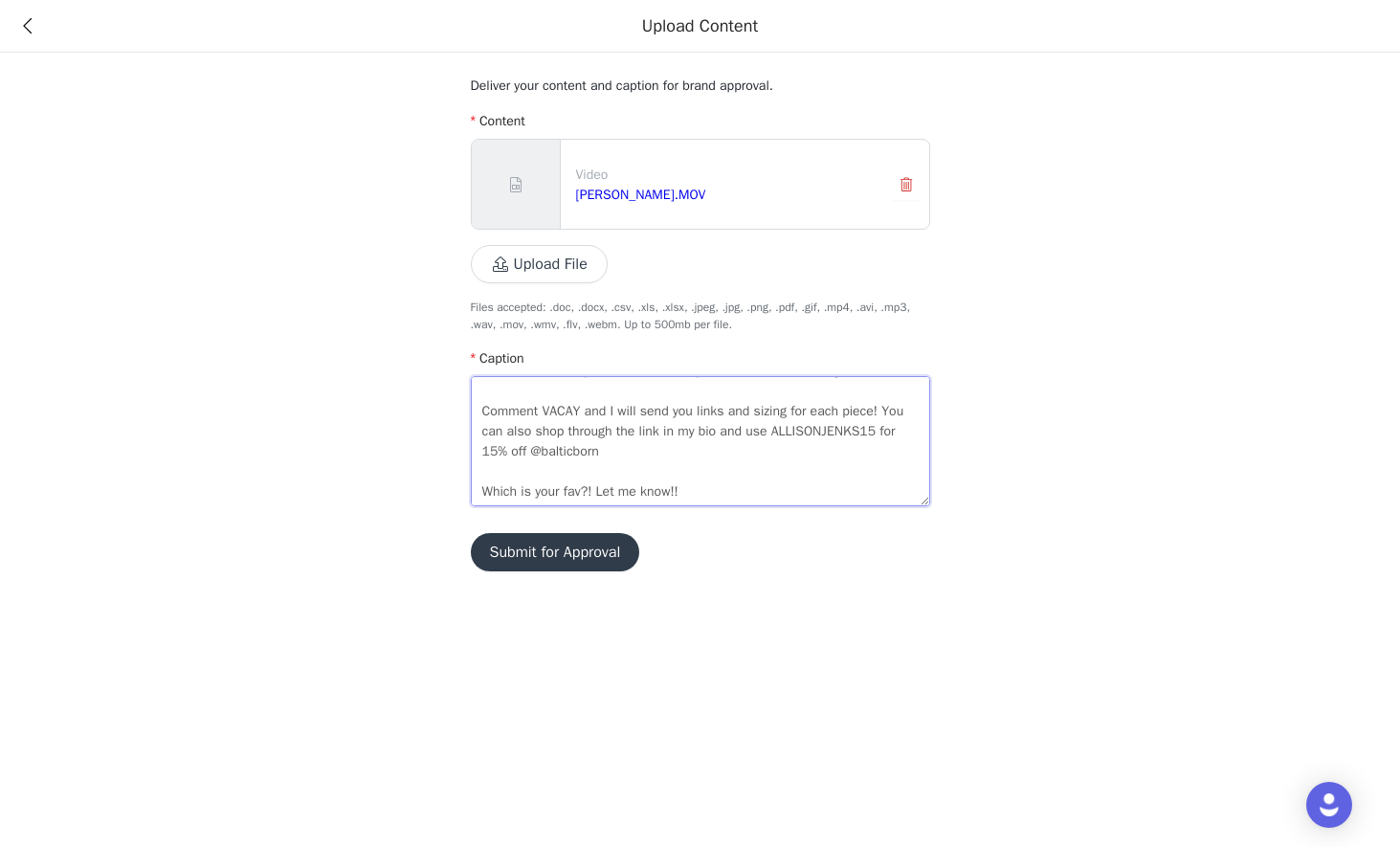 click on "July rules: If it’s not a dress or romper, it’s a no from me. #balticborn
How CUTE are these pieces from @balticbornclothing?! I am obsessed with the blue romper, now someone please take me on vacay stat.
Comment VACAY and I will send you links and sizing for each piece! You can also shop through the link in my bio and use ALLISONJENKS15 for 15% off @balticborn
Which is your fav?! Let me know!!" at bounding box center [700, 441] 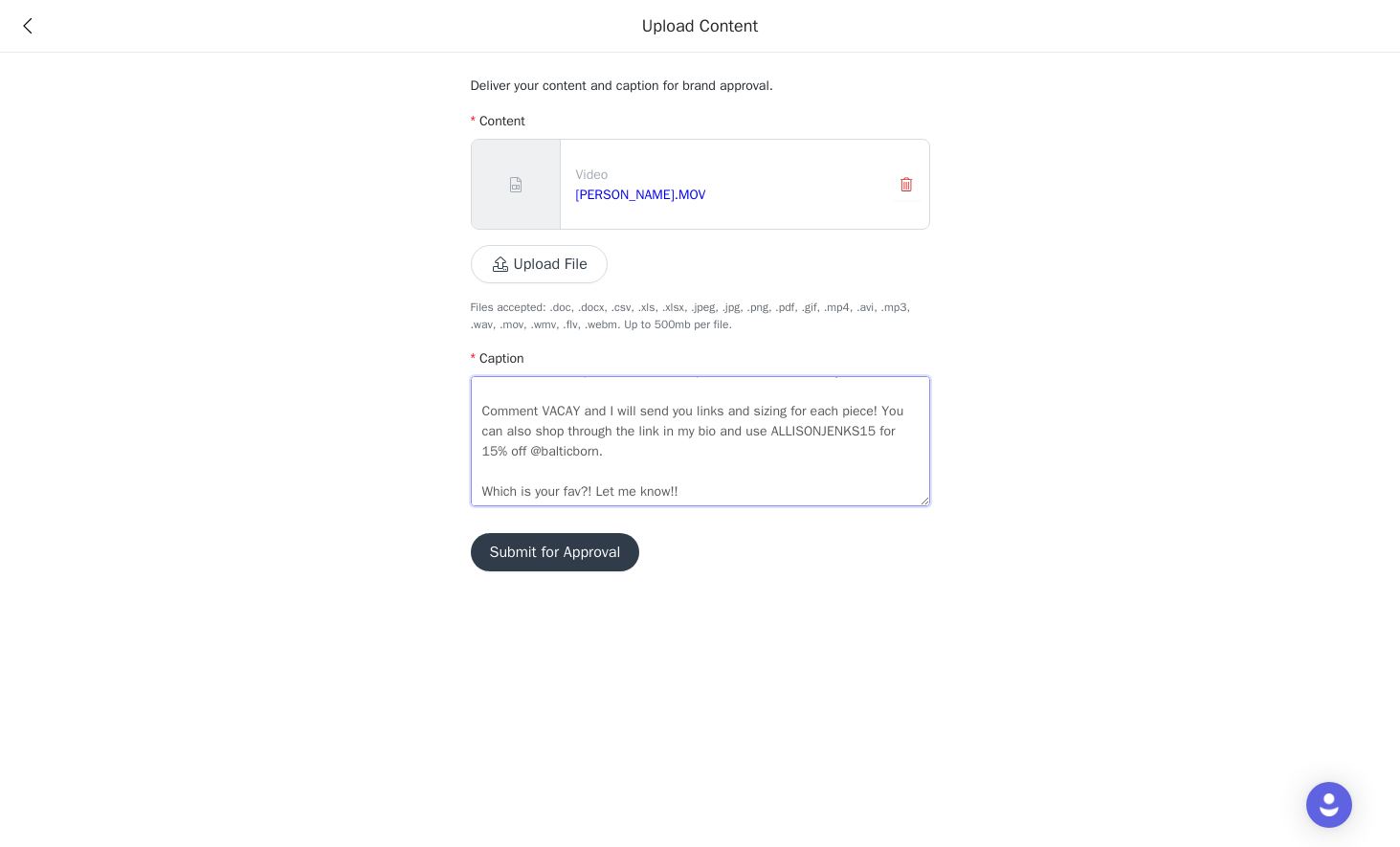 drag, startPoint x: 728, startPoint y: 452, endPoint x: 649, endPoint y: 453, distance: 79.00633 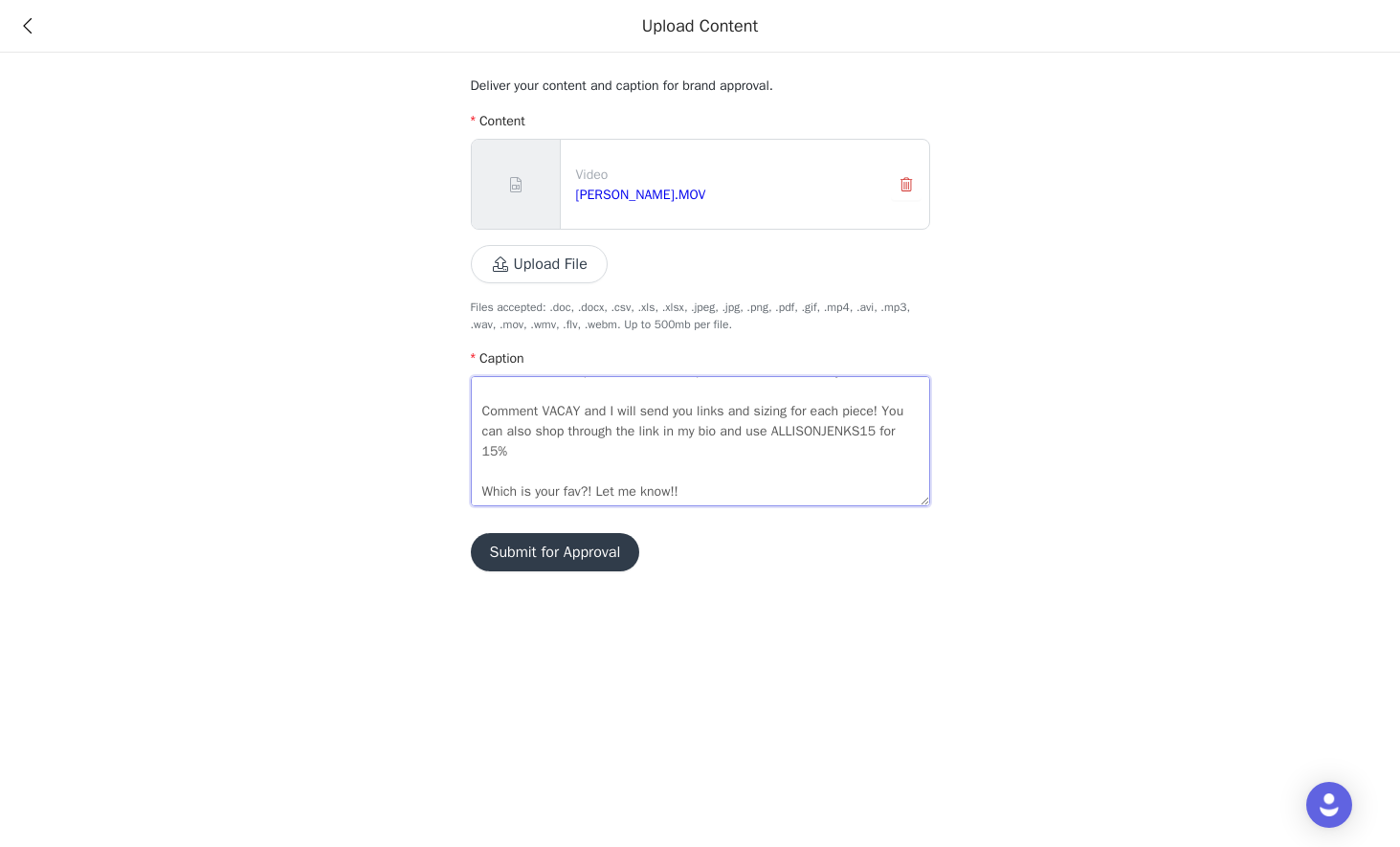 click on "July rules: If it’s not a dress or romper, it’s a no from me. #balticborn
How CUTE are these pieces from @balticbornclothing?! I am obsessed with the blue romper, now someone please take me on vacay stat.
Comment VACAY and I will send you links and sizing for each piece! You can also shop through the link in my bio and use ALLISONJENKS15 for 15%
Which is your fav?! Let me know!!" at bounding box center (700, 441) 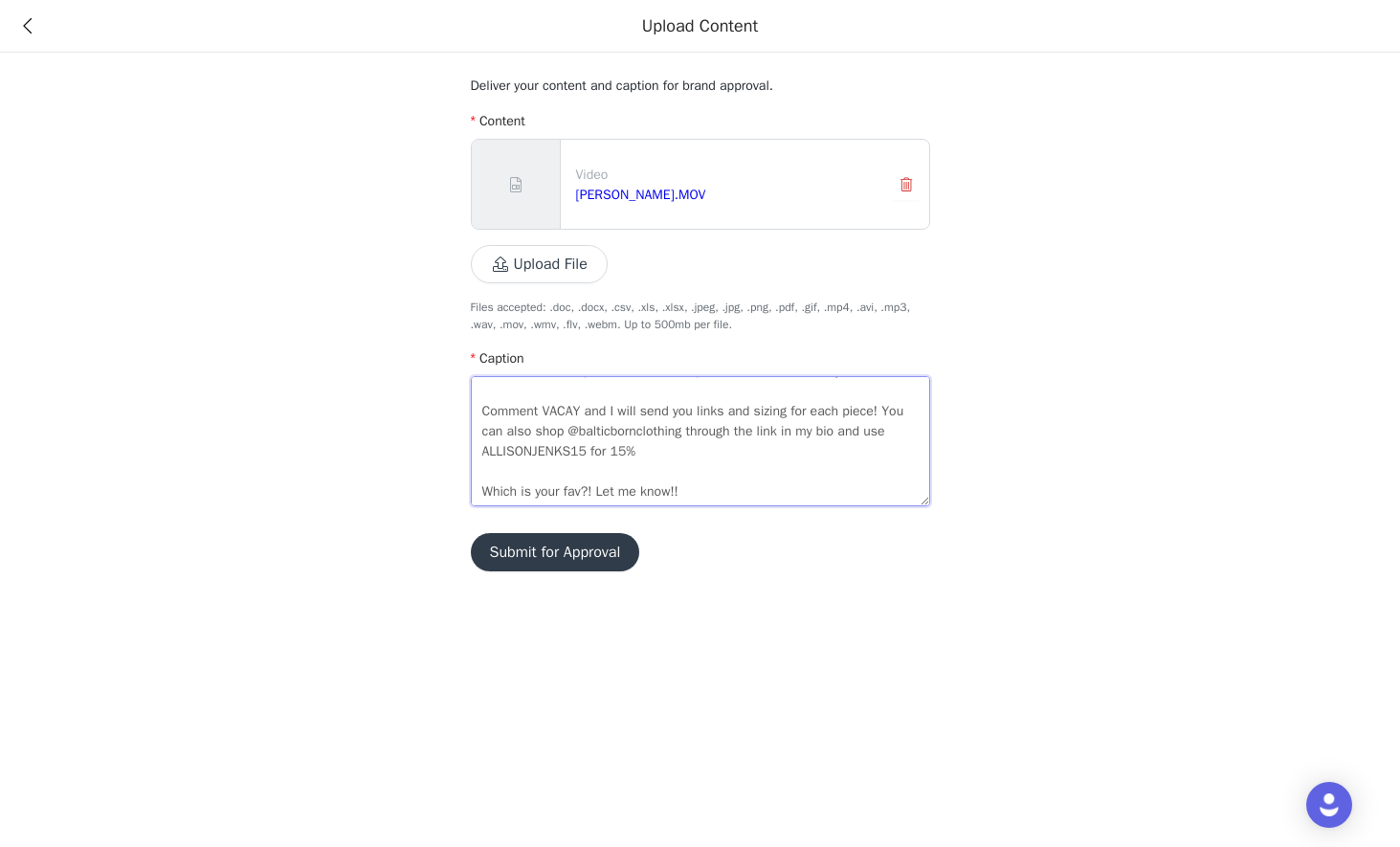 click on "July rules: If it’s not a dress or romper, it’s a no from me. #balticborn
How CUTE are these pieces from @balticbornclothing?! I am obsessed with the blue romper, now someone please take me on vacay stat.
Comment VACAY and I will send you links and sizing for each piece! You can also shop @balticbornclothing through the link in my bio and use ALLISONJENKS15 for 15%
Which is your fav?! Let me know!!" at bounding box center [700, 441] 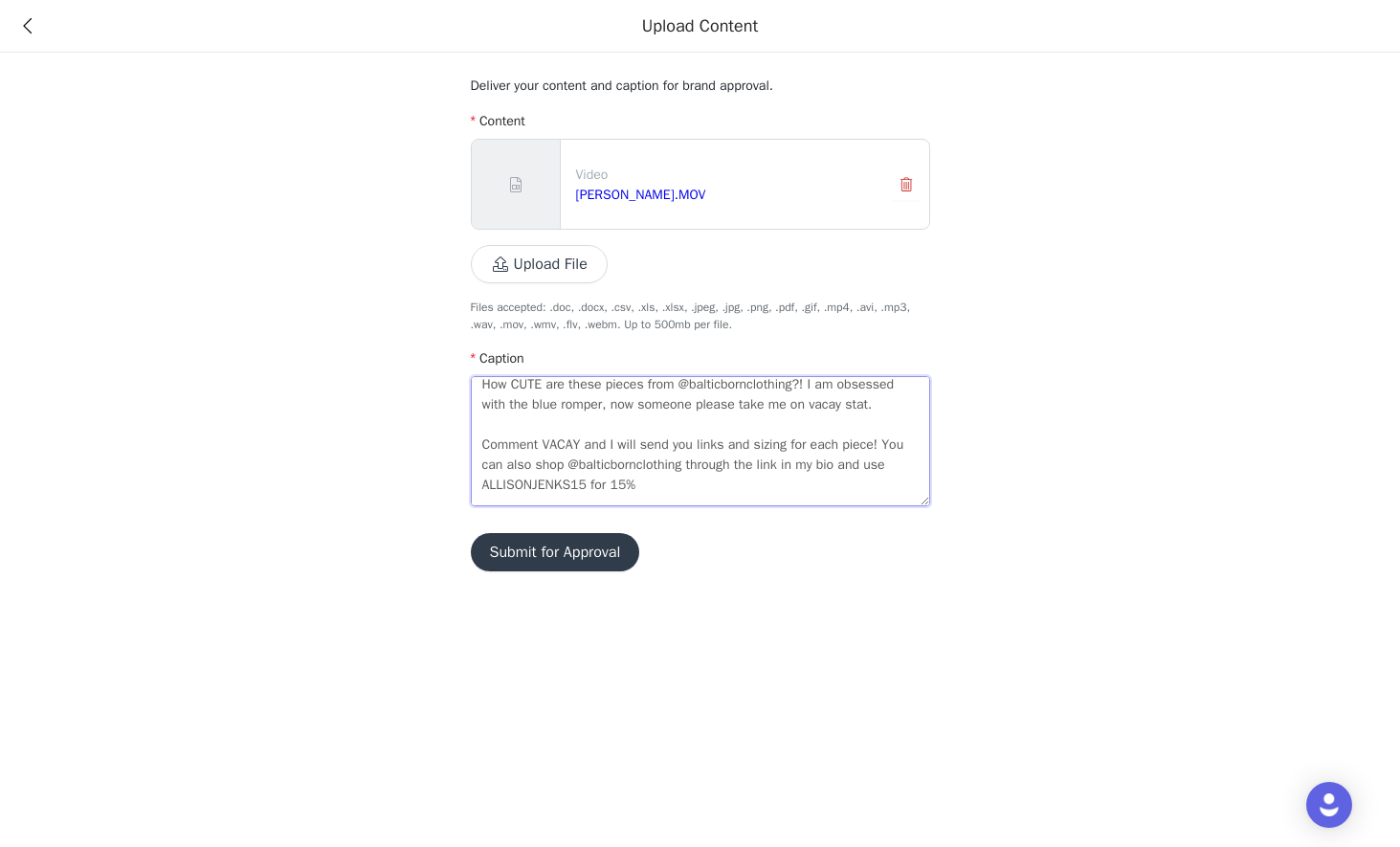 scroll, scrollTop: 80, scrollLeft: 0, axis: vertical 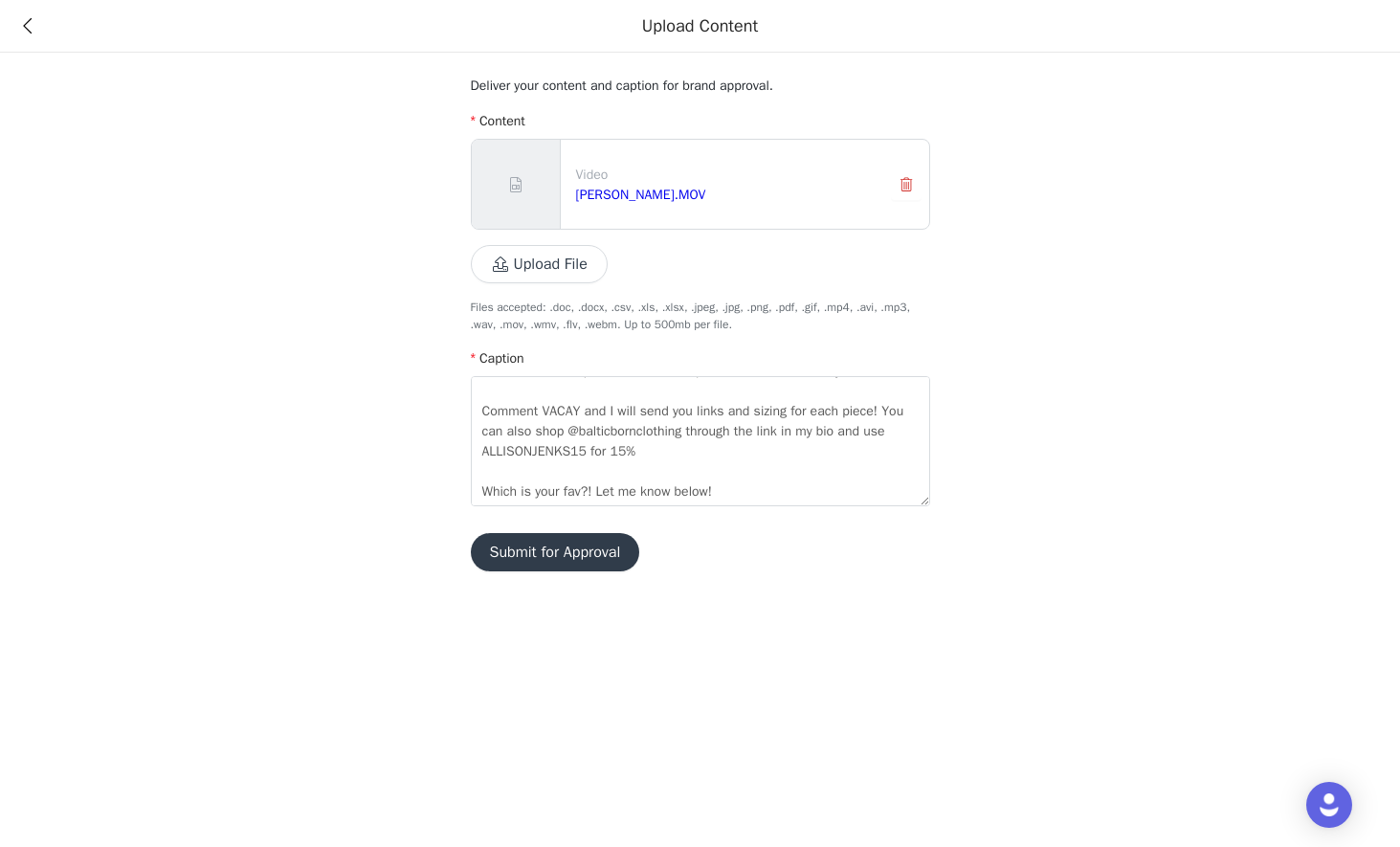 click on "Submit for Approval" at bounding box center [555, 552] 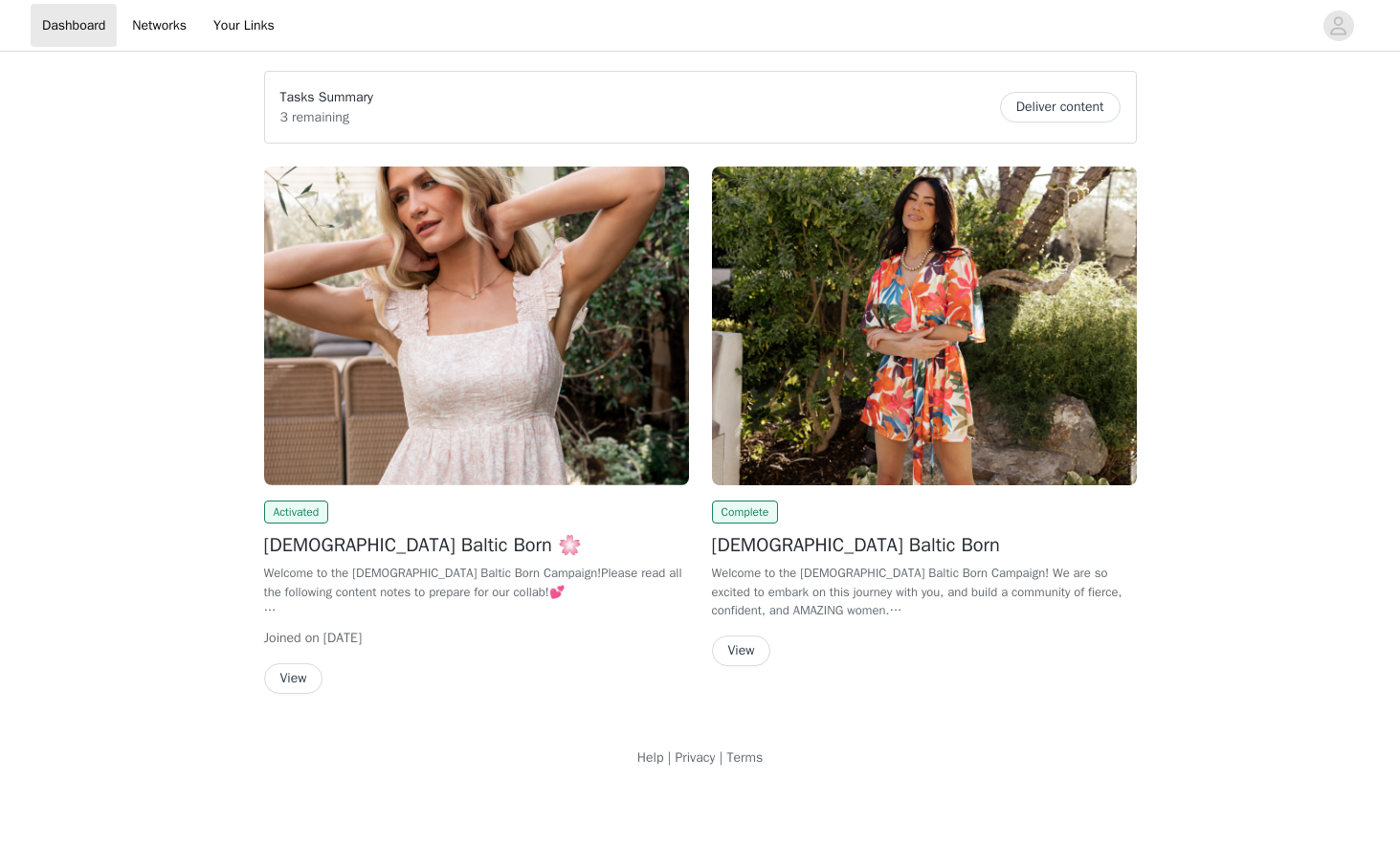 scroll, scrollTop: 0, scrollLeft: 0, axis: both 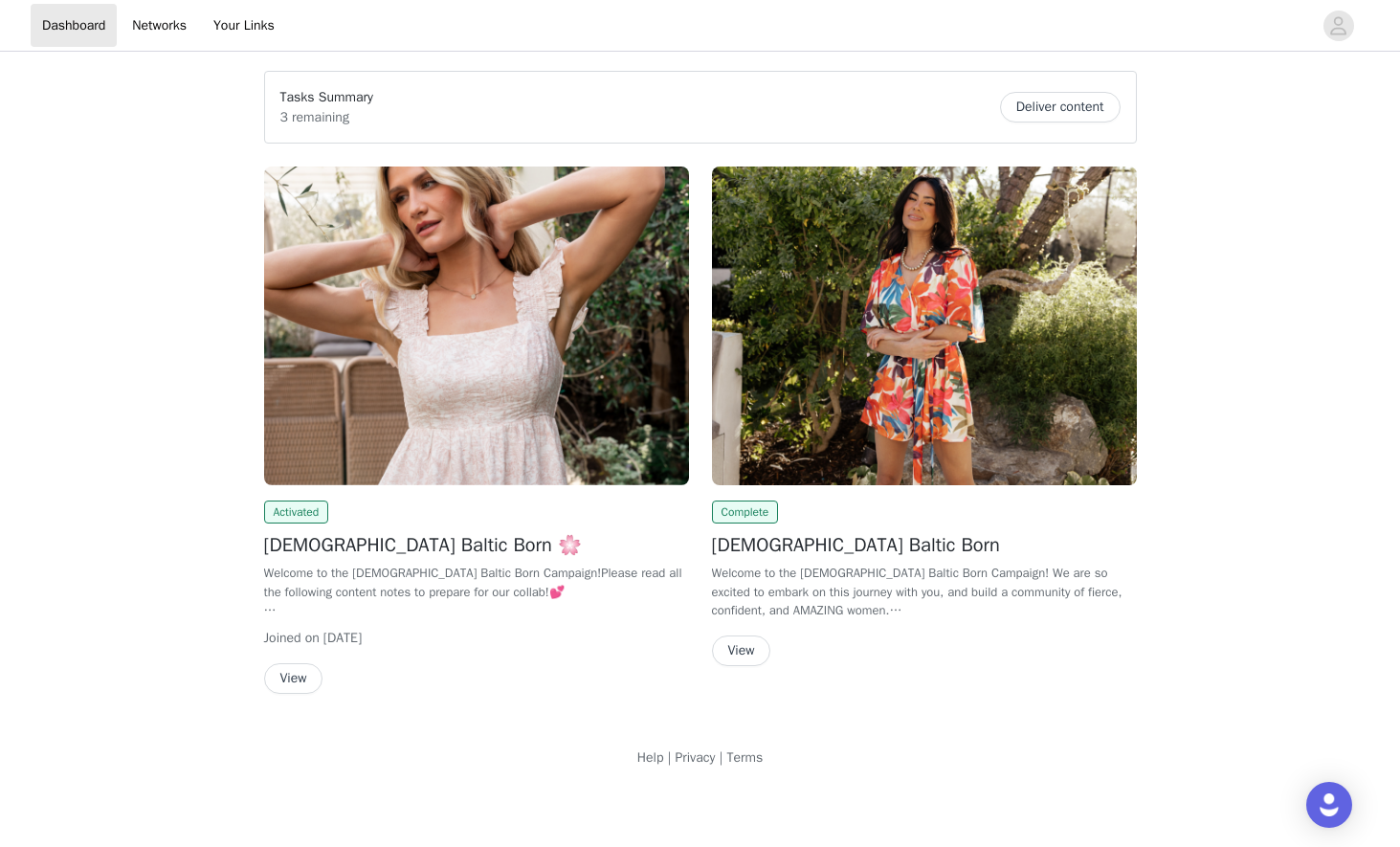 click on "View" at bounding box center (294, 679) 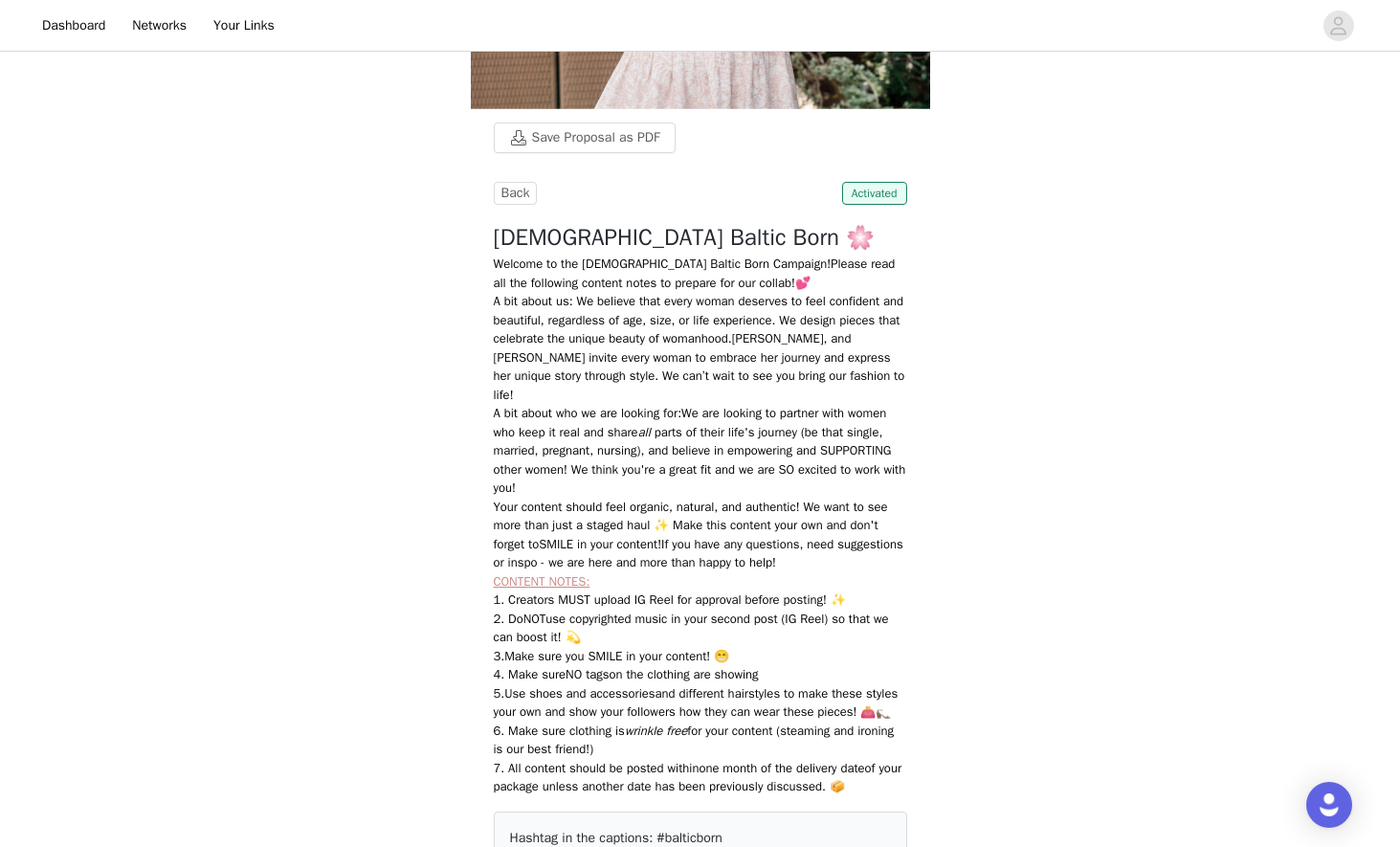 scroll, scrollTop: 702, scrollLeft: 0, axis: vertical 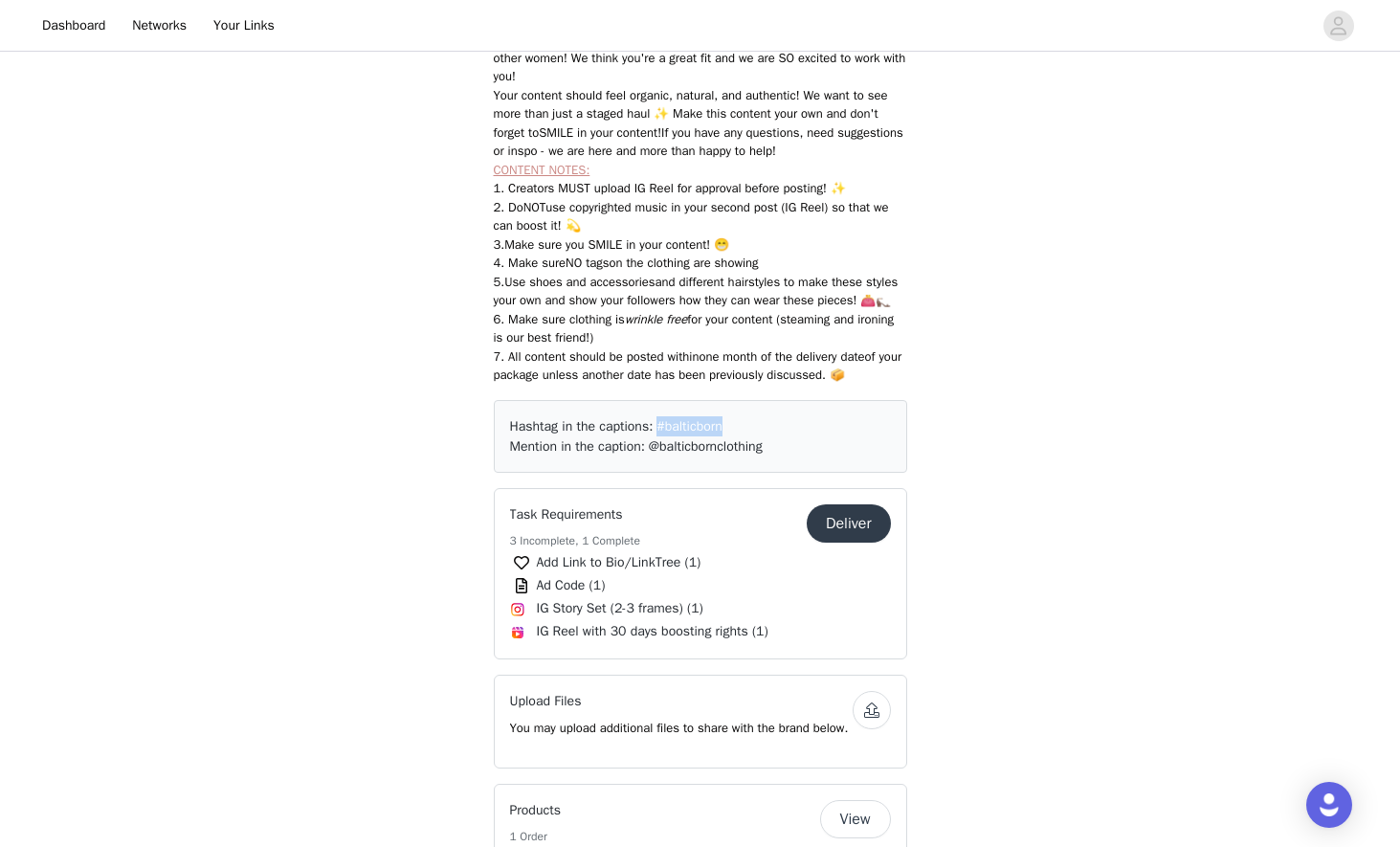drag, startPoint x: 743, startPoint y: 445, endPoint x: 668, endPoint y: 447, distance: 75.026662 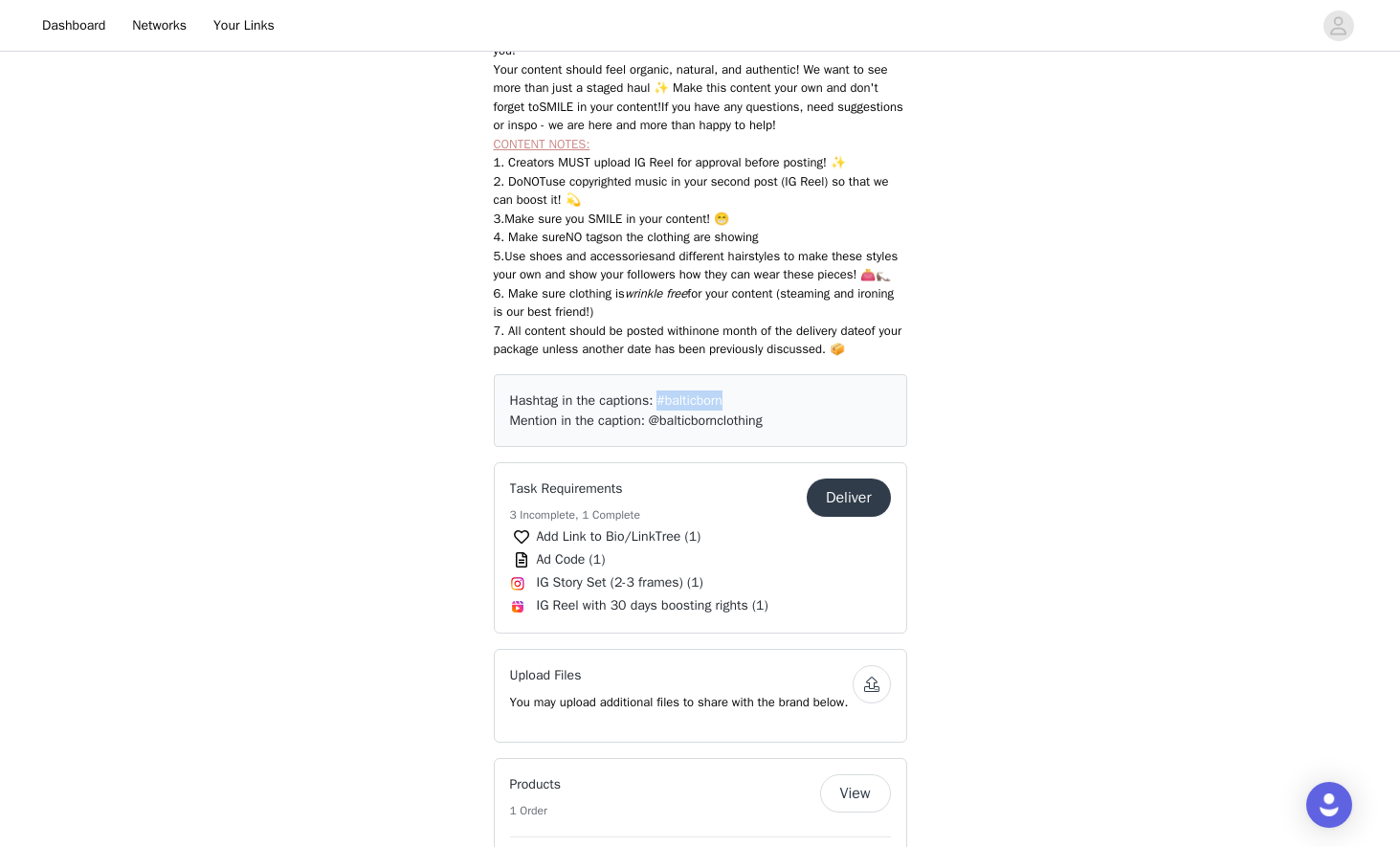 scroll, scrollTop: 731, scrollLeft: 0, axis: vertical 